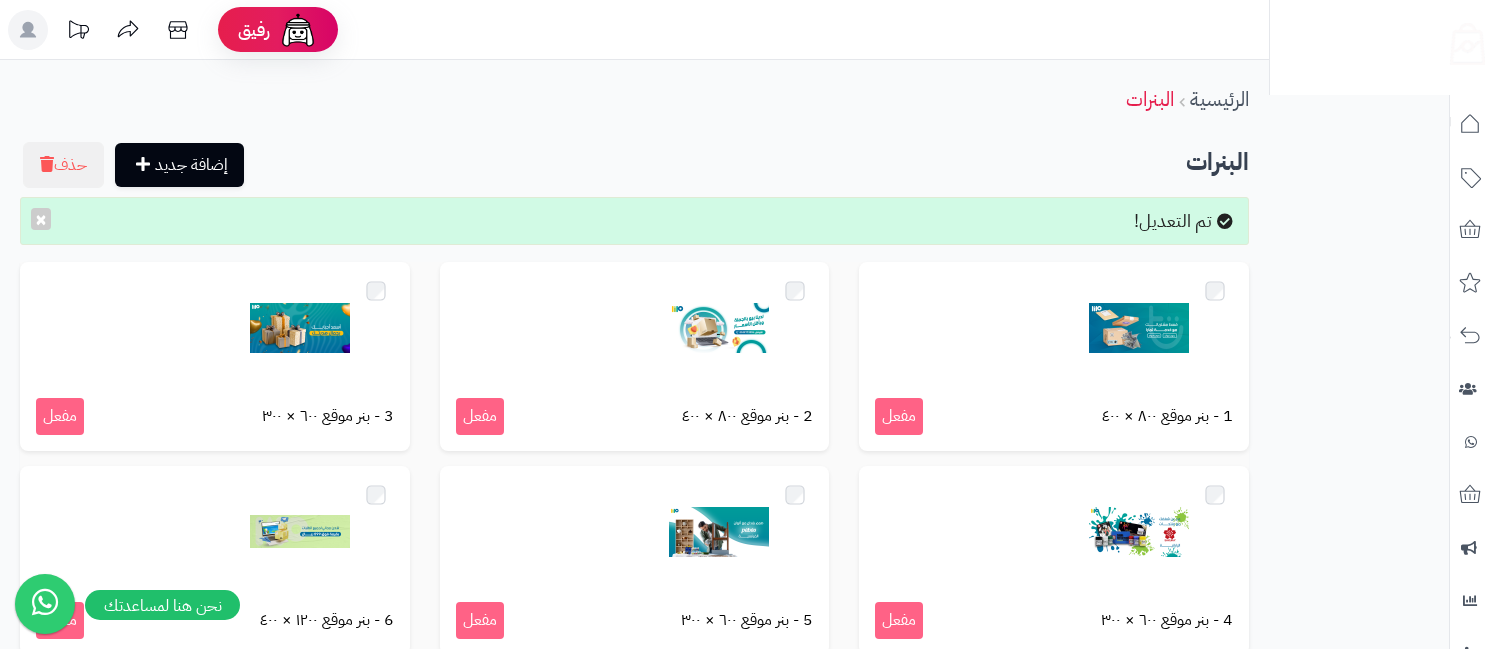 scroll, scrollTop: 0, scrollLeft: 0, axis: both 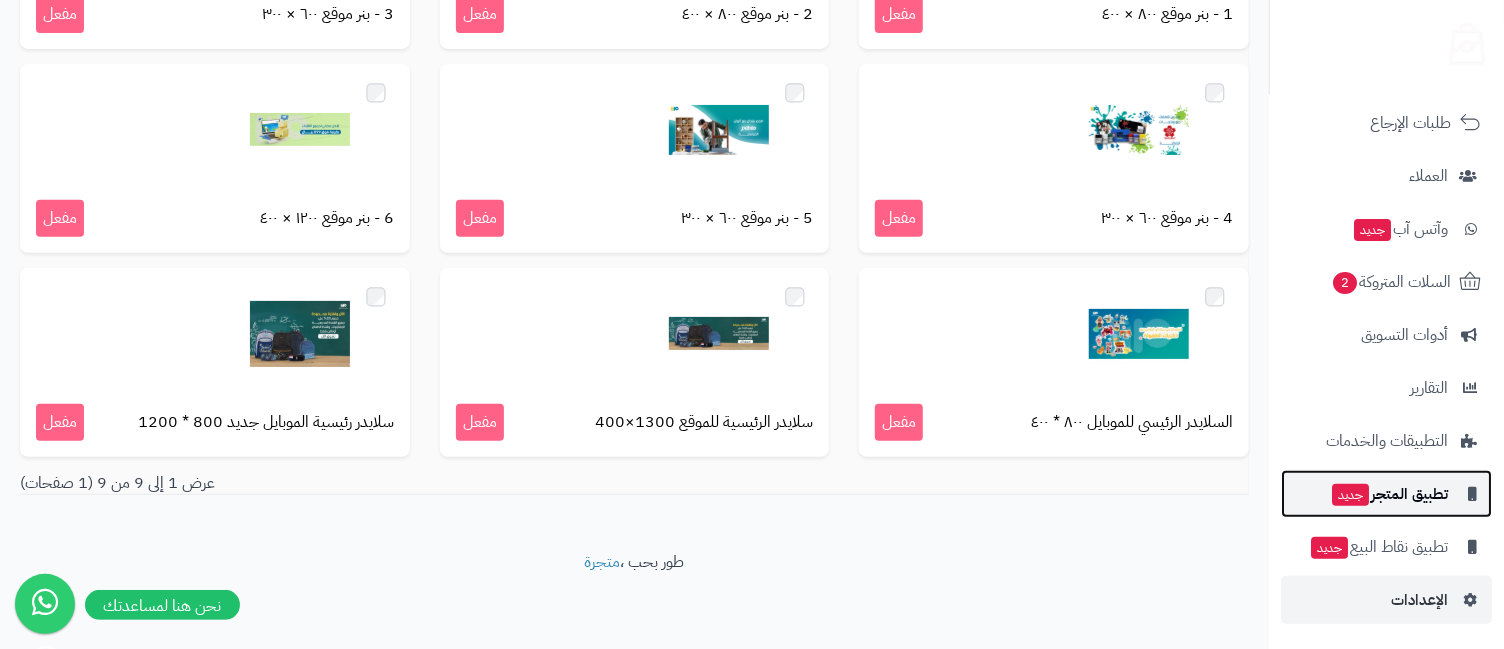 click on "تطبيق المتجر    جديد" at bounding box center (1389, 494) 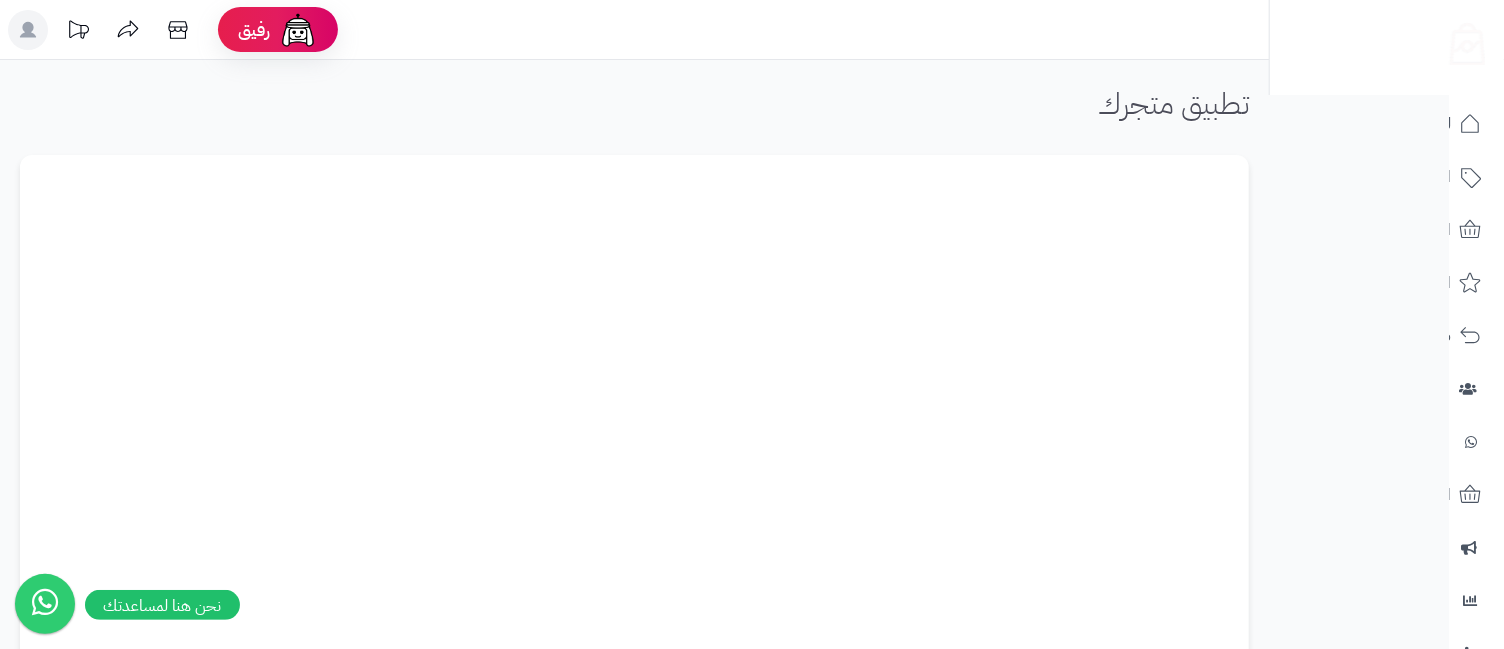 scroll, scrollTop: 444, scrollLeft: 0, axis: vertical 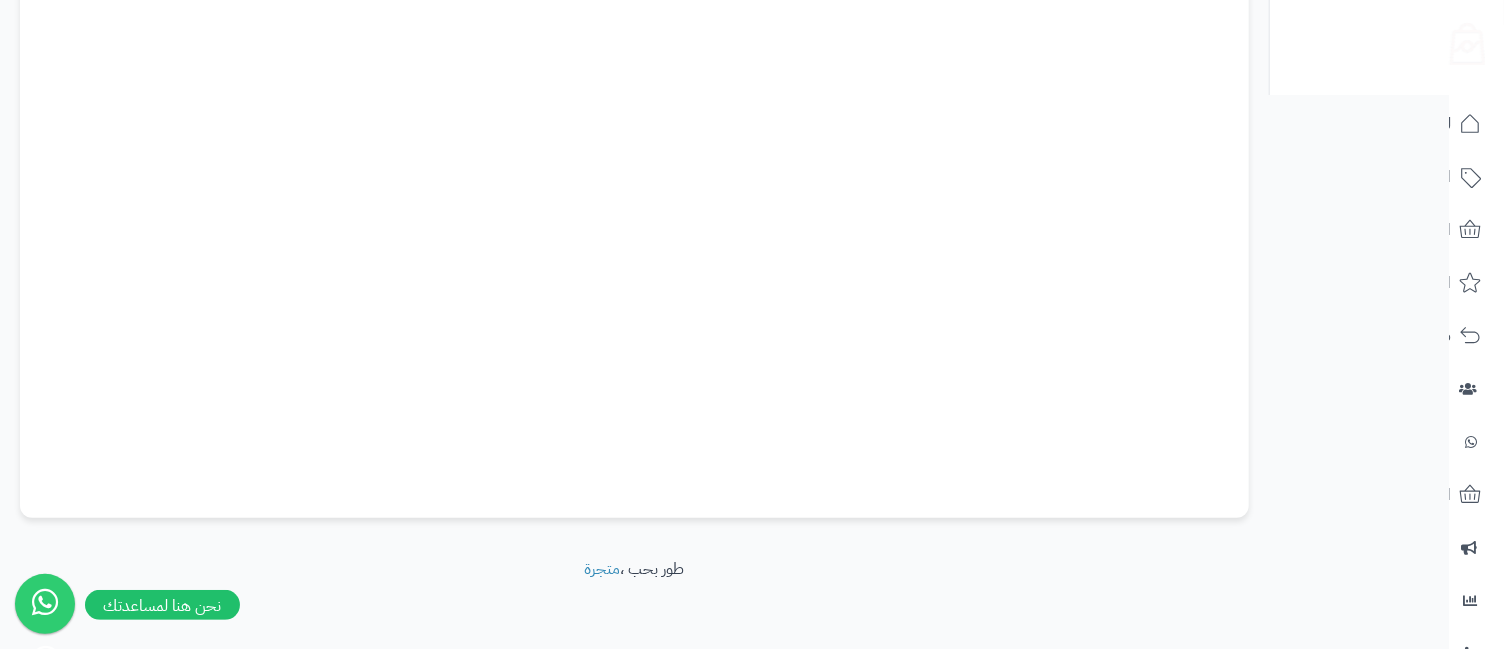 click on "جارٍ تحميل لوحة التحكم..." at bounding box center (634, 114) 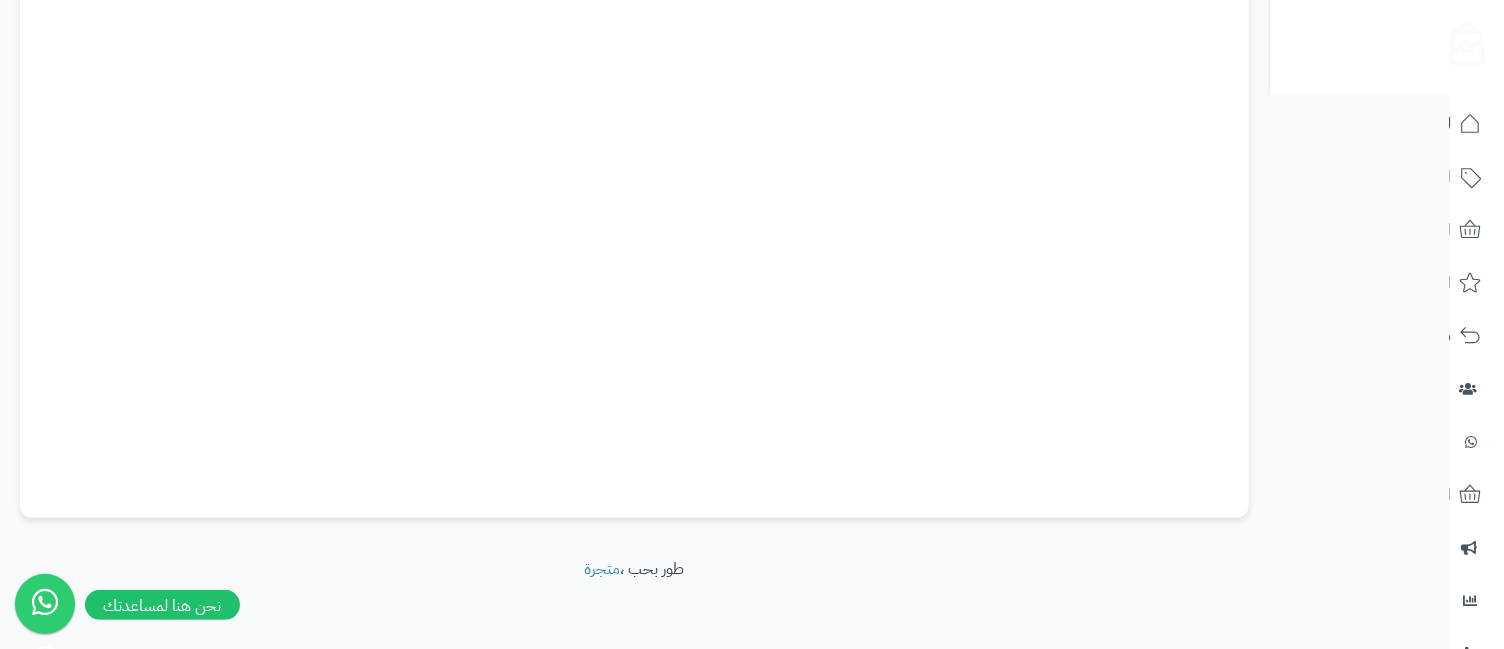 scroll, scrollTop: 0, scrollLeft: 0, axis: both 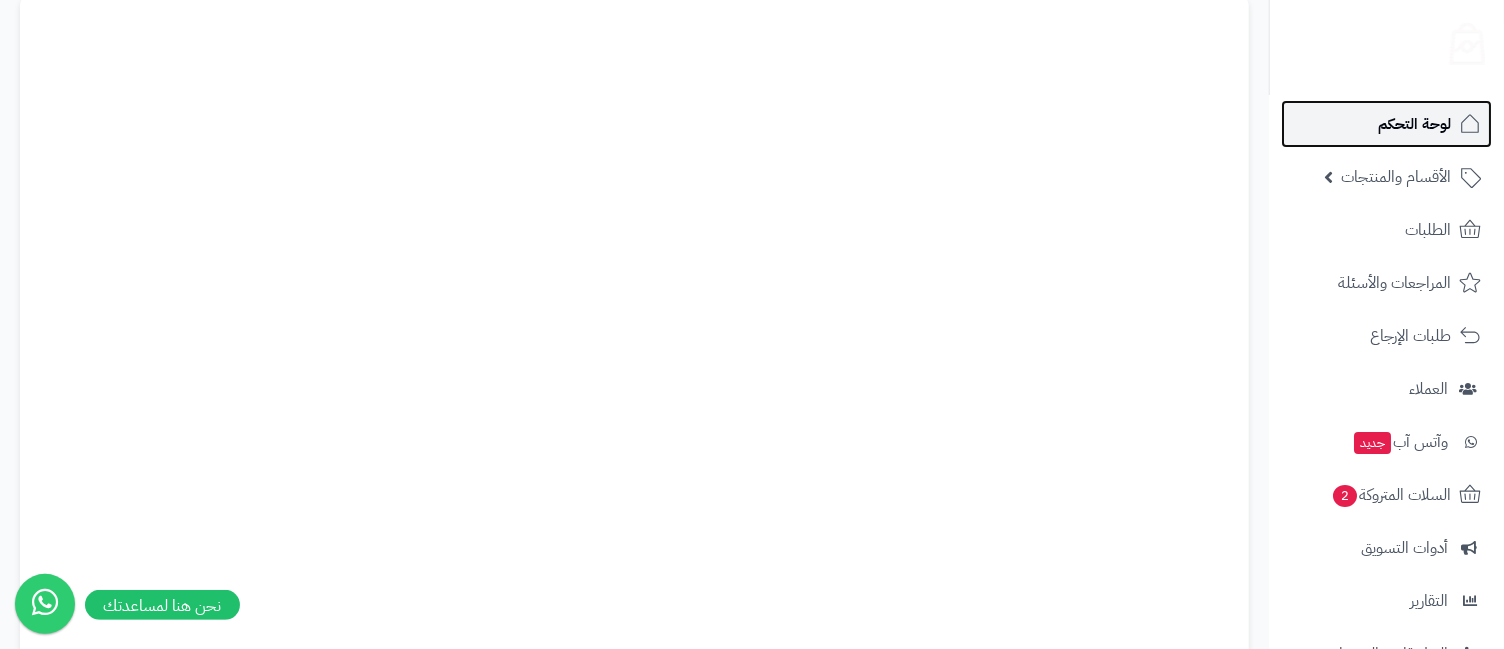 click on "لوحة التحكم" at bounding box center (1414, 124) 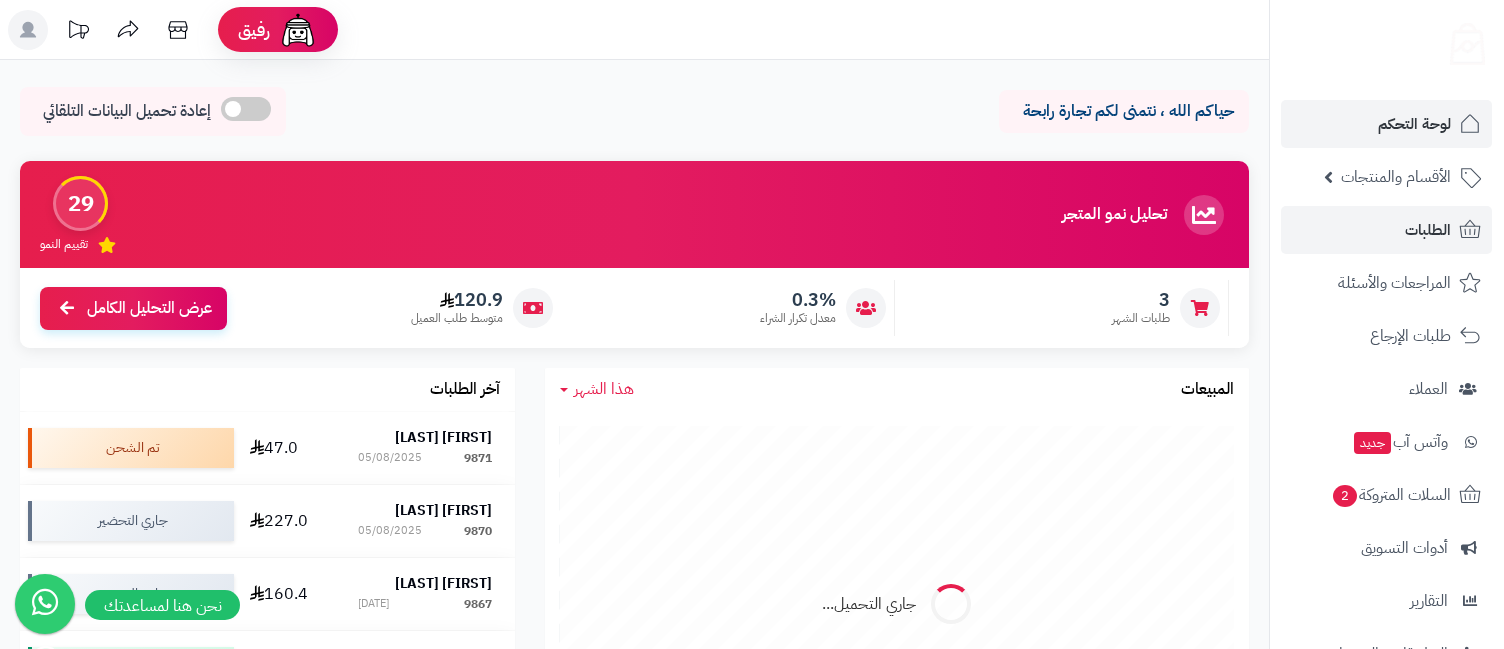 scroll, scrollTop: 0, scrollLeft: 0, axis: both 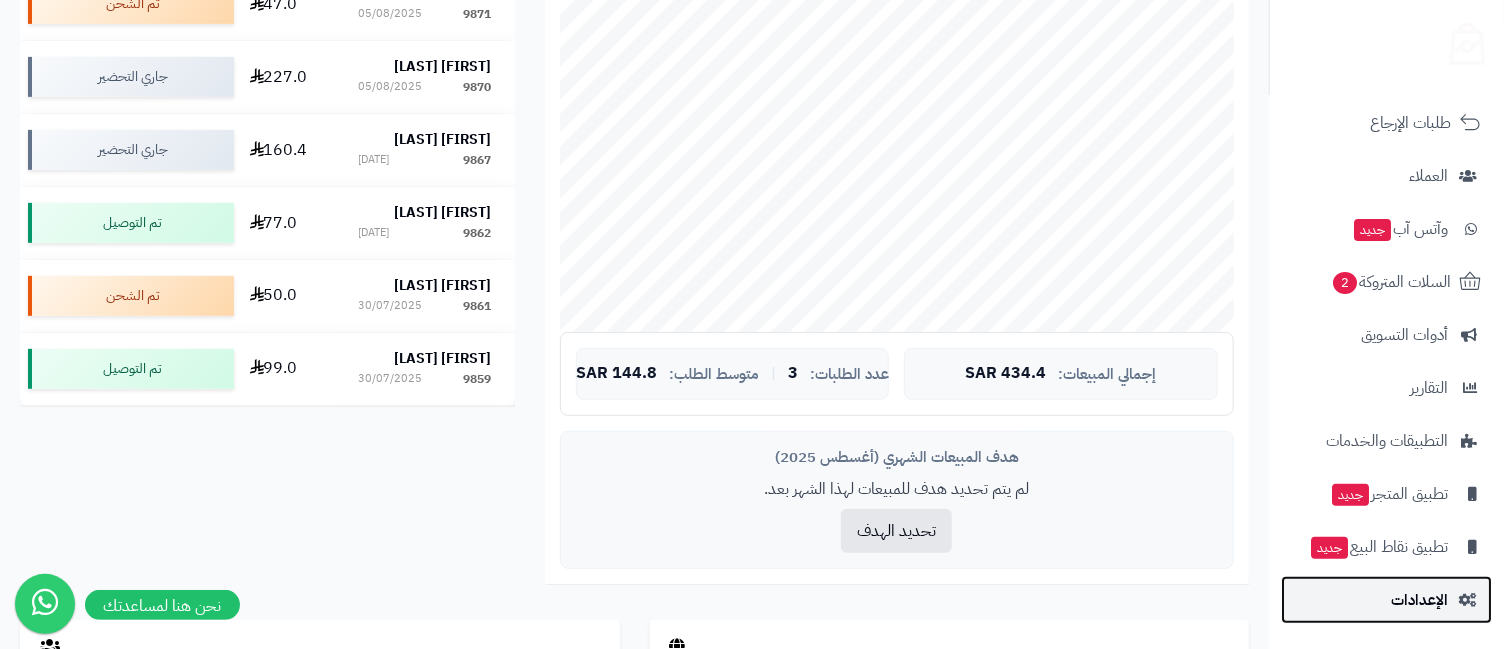 click on "الإعدادات" at bounding box center [1386, 600] 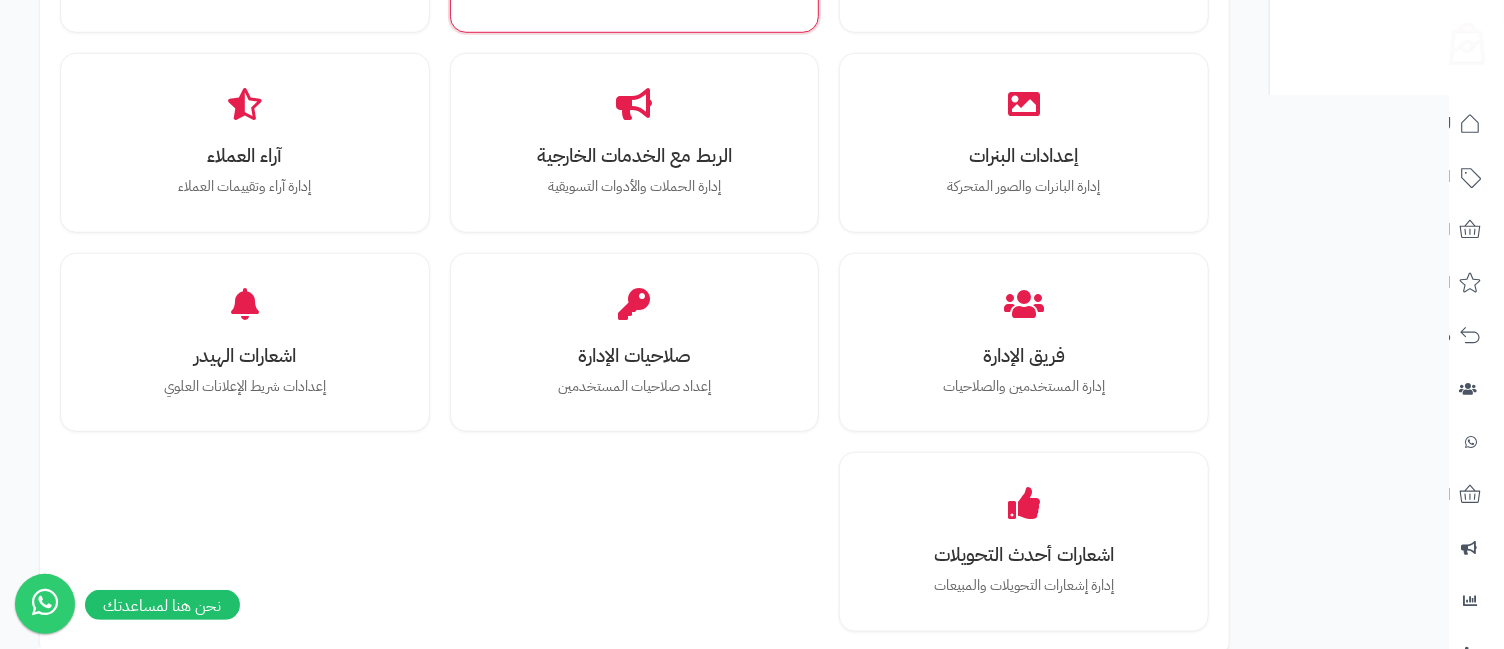 scroll, scrollTop: 888, scrollLeft: 0, axis: vertical 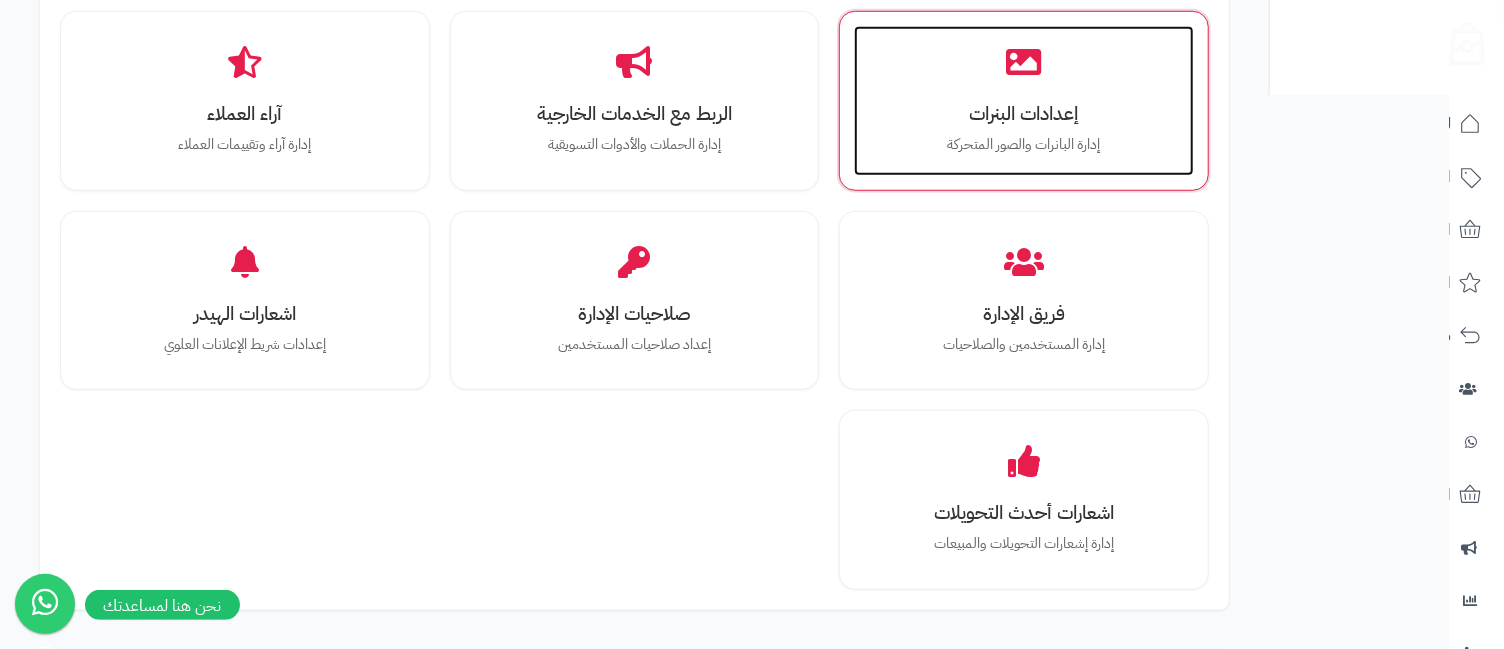 click at bounding box center [1024, 61] 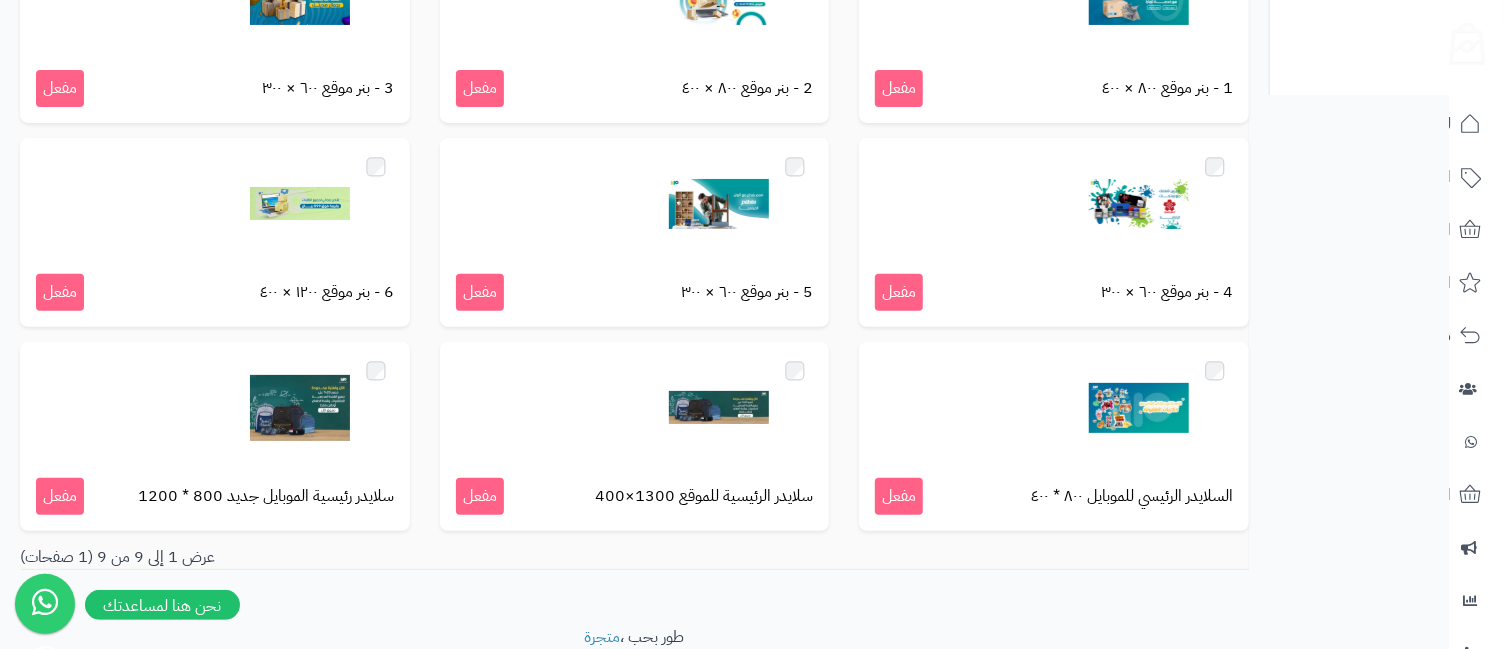 scroll, scrollTop: 338, scrollLeft: 0, axis: vertical 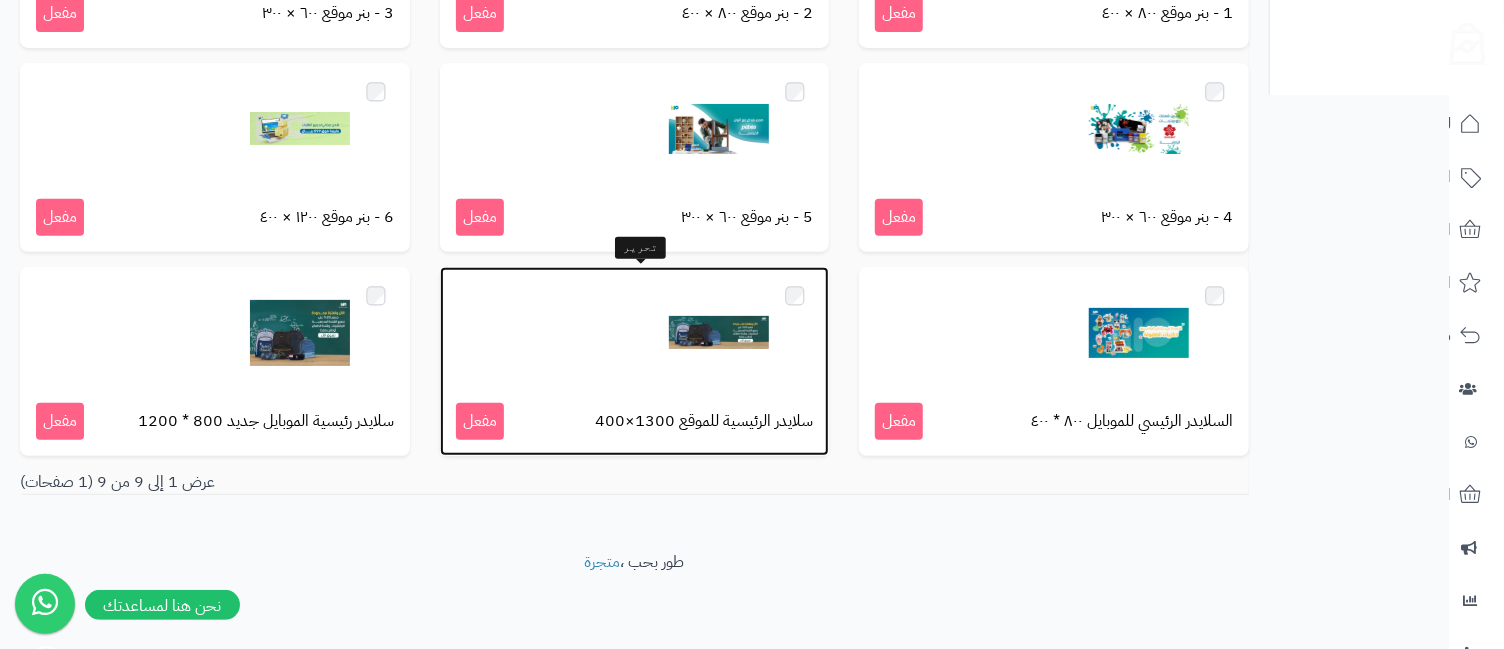 click at bounding box center [719, 333] 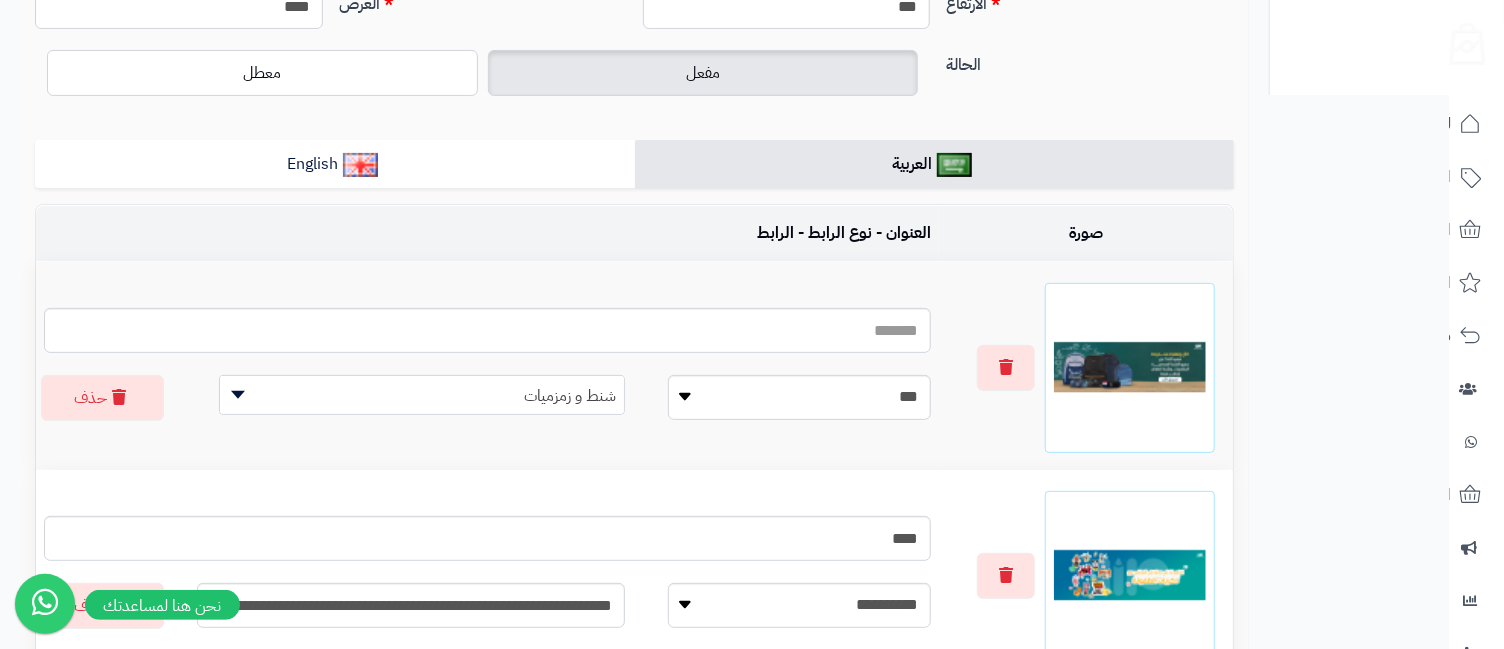 scroll, scrollTop: 0, scrollLeft: 0, axis: both 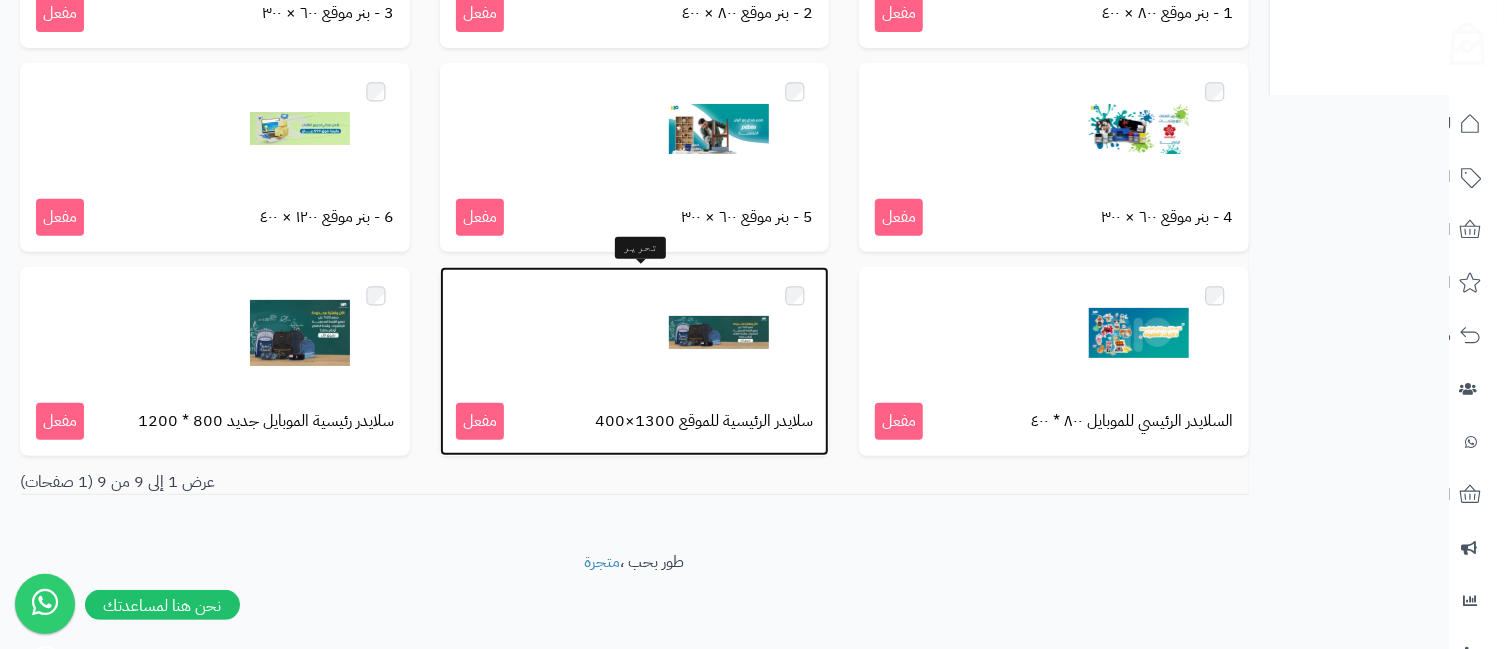 click at bounding box center (719, 333) 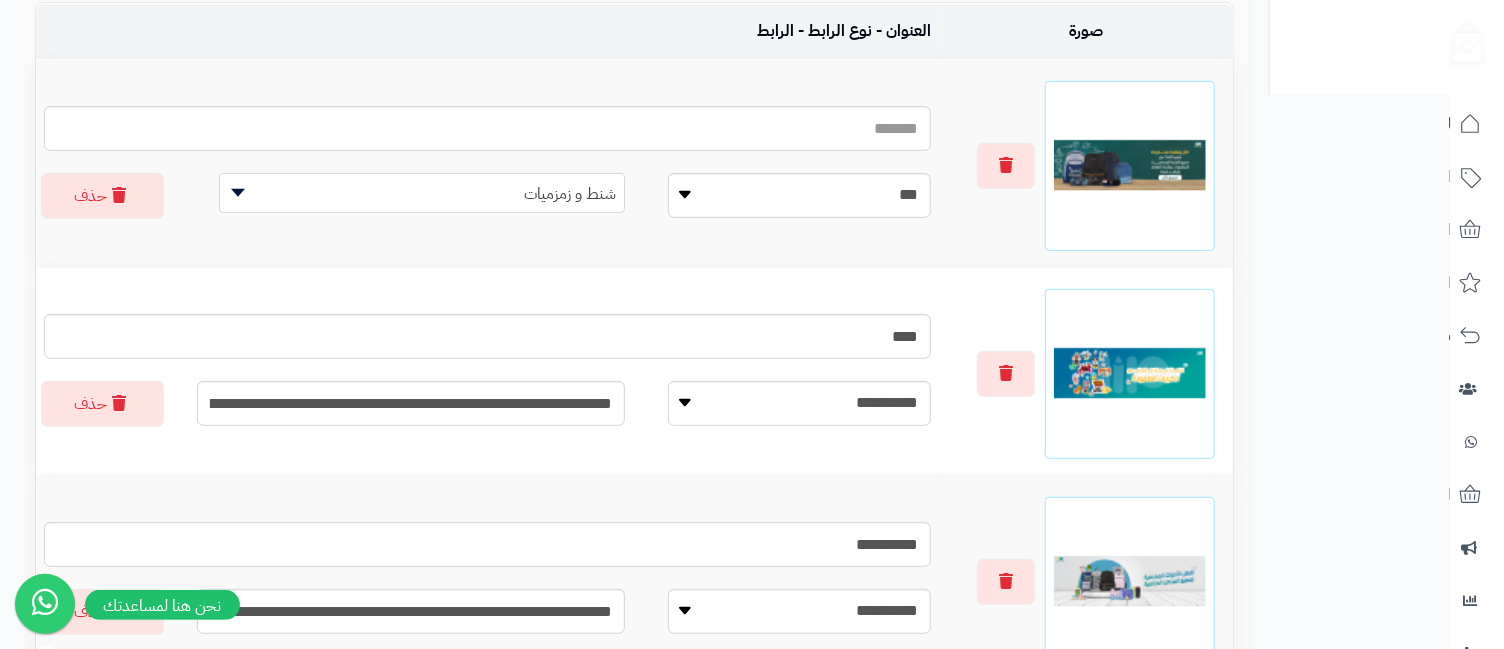 scroll, scrollTop: 888, scrollLeft: 0, axis: vertical 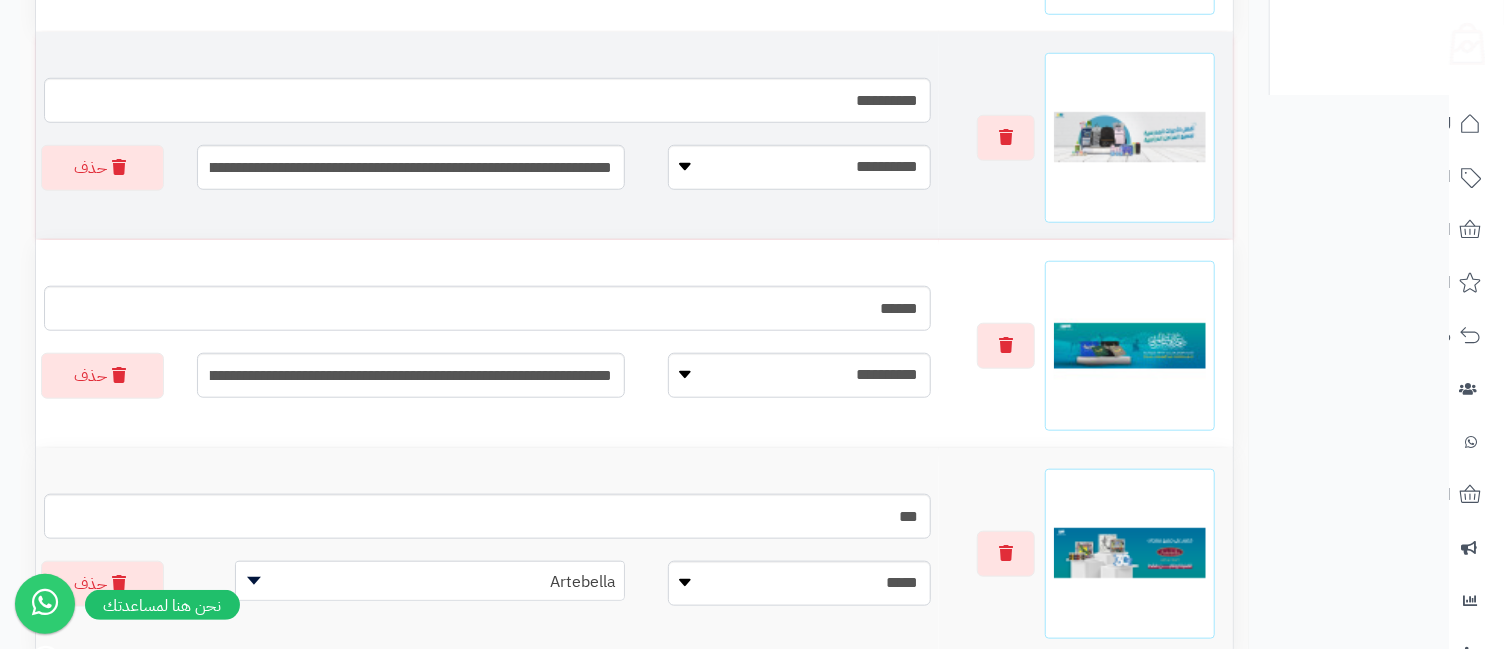 click at bounding box center [1130, 138] 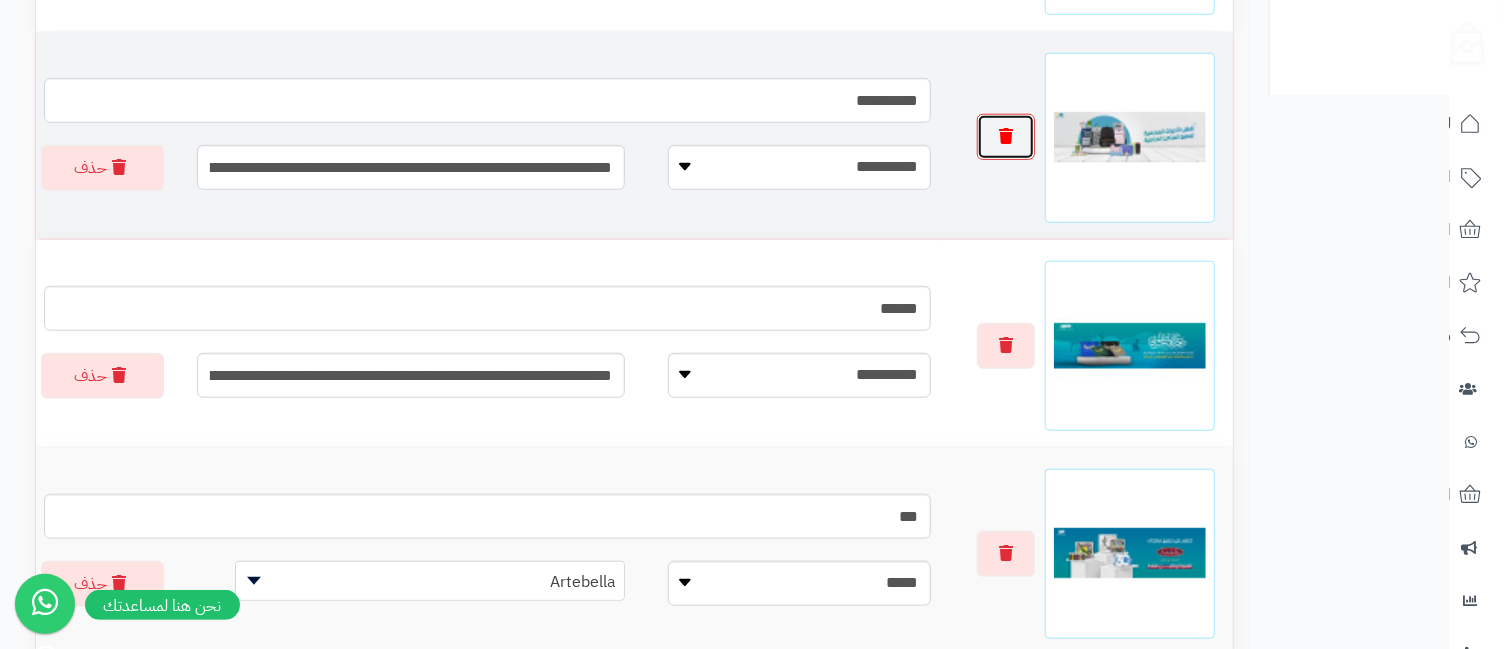 click at bounding box center [1006, 136] 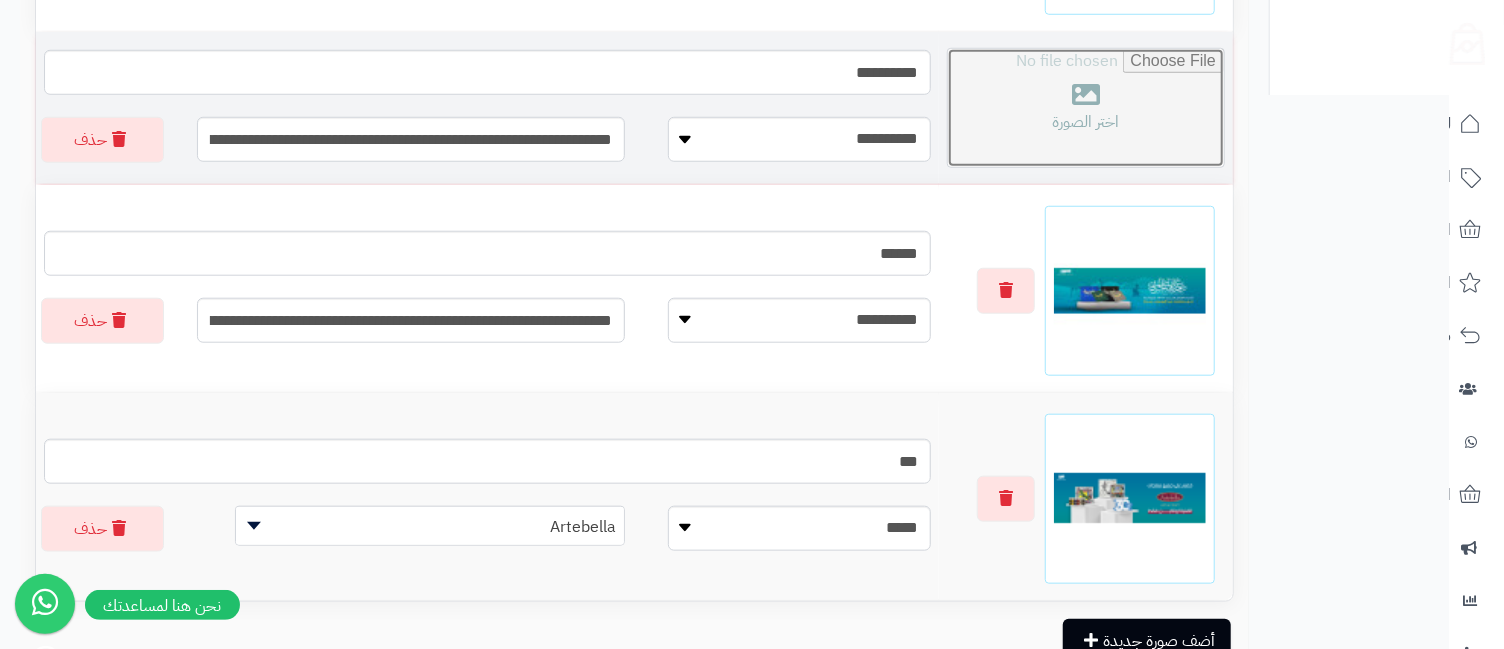 click at bounding box center (1086, 108) 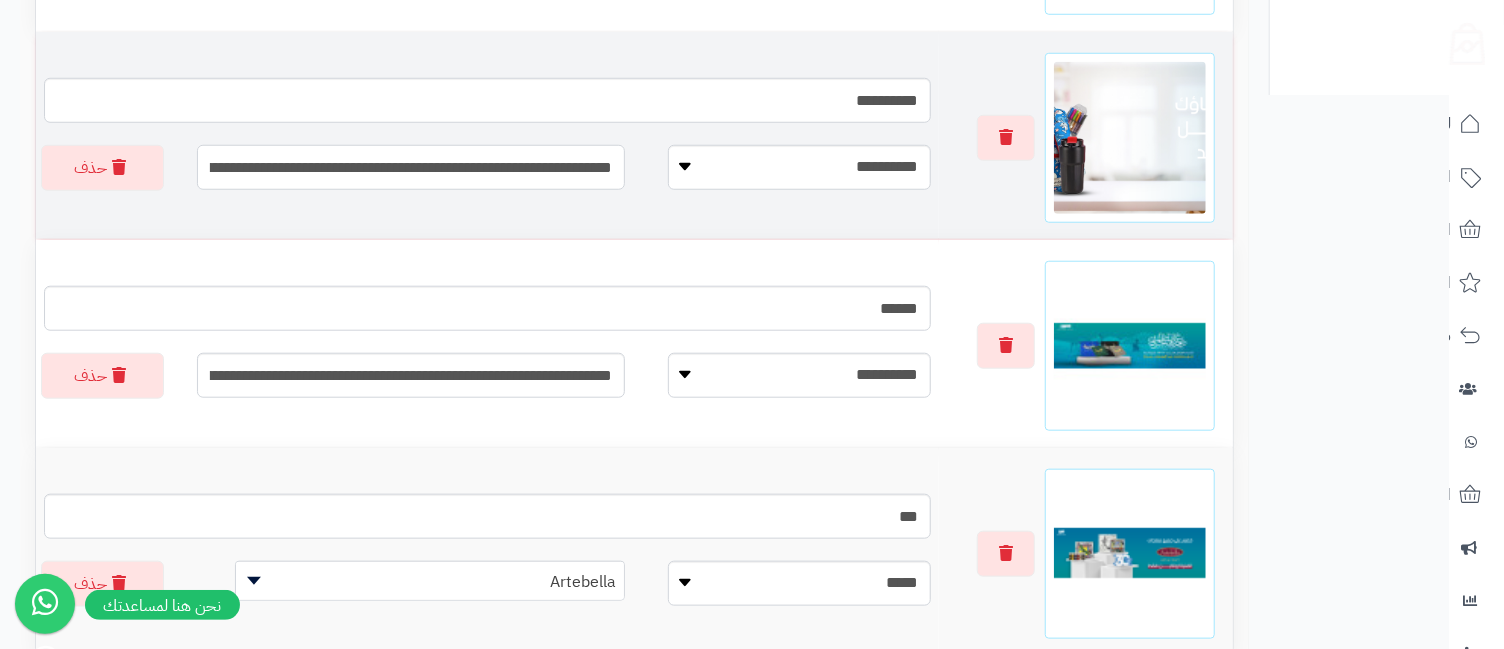 click on "**********" at bounding box center (411, 167) 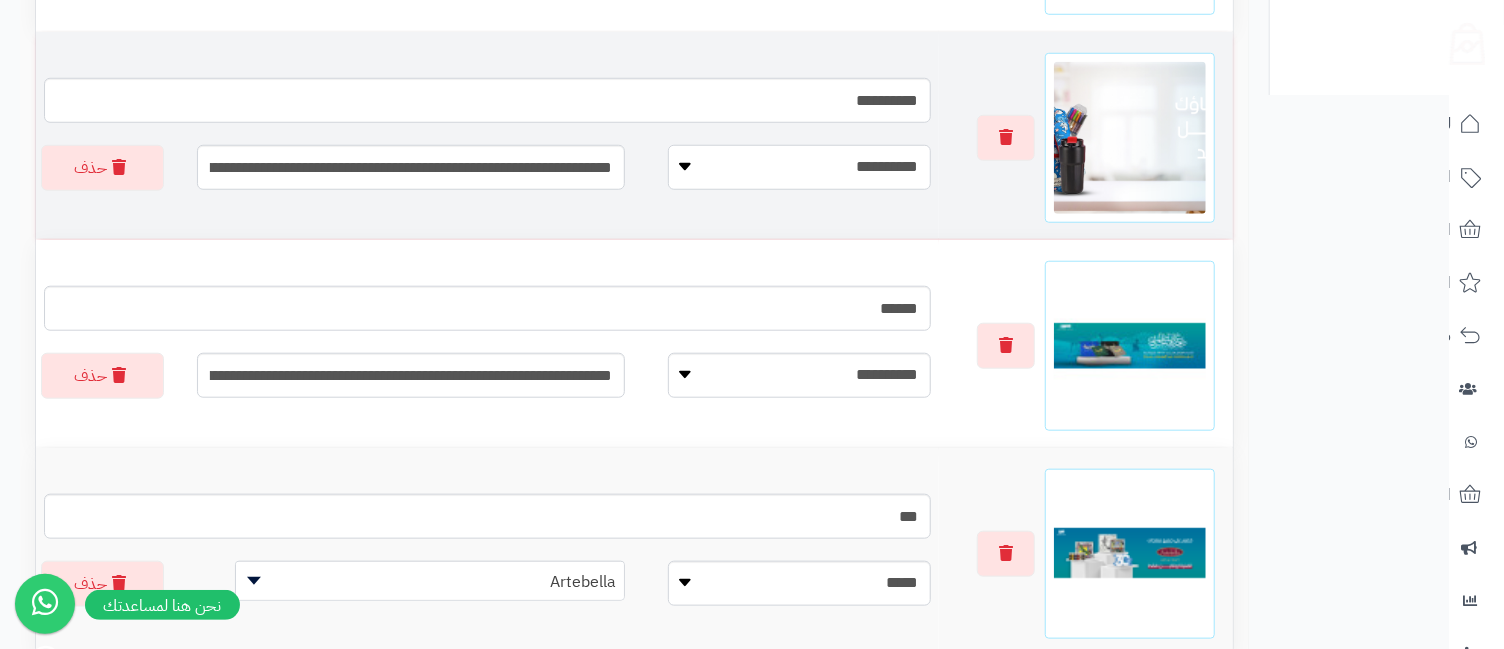 click on "**********" at bounding box center [799, 167] 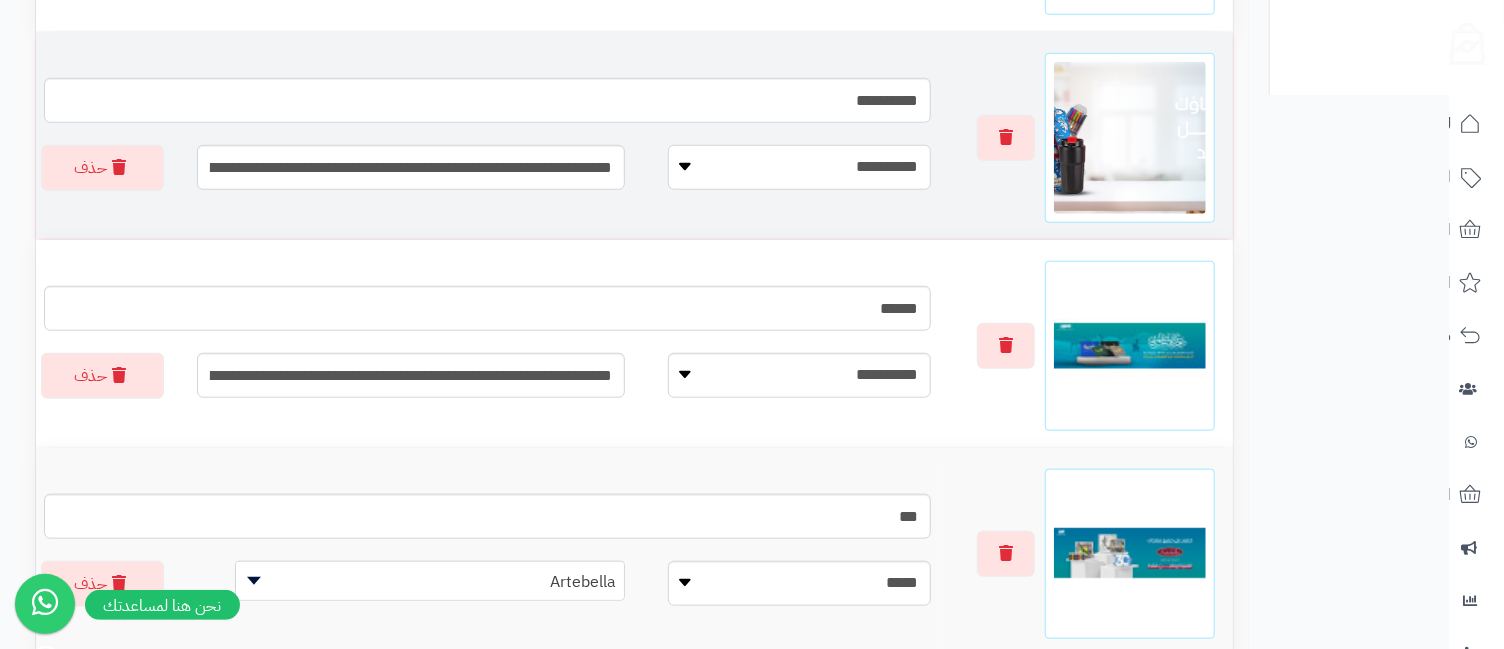 select on "**********" 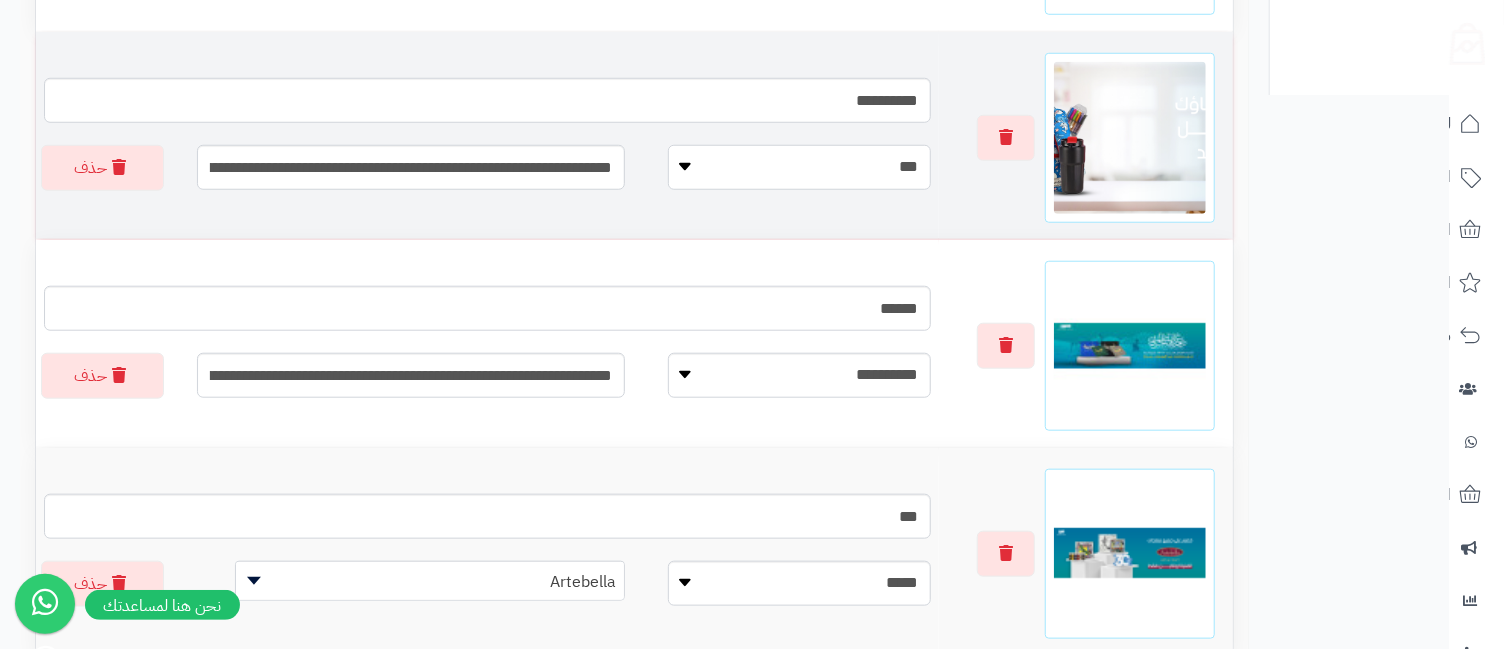click on "**********" at bounding box center [799, 167] 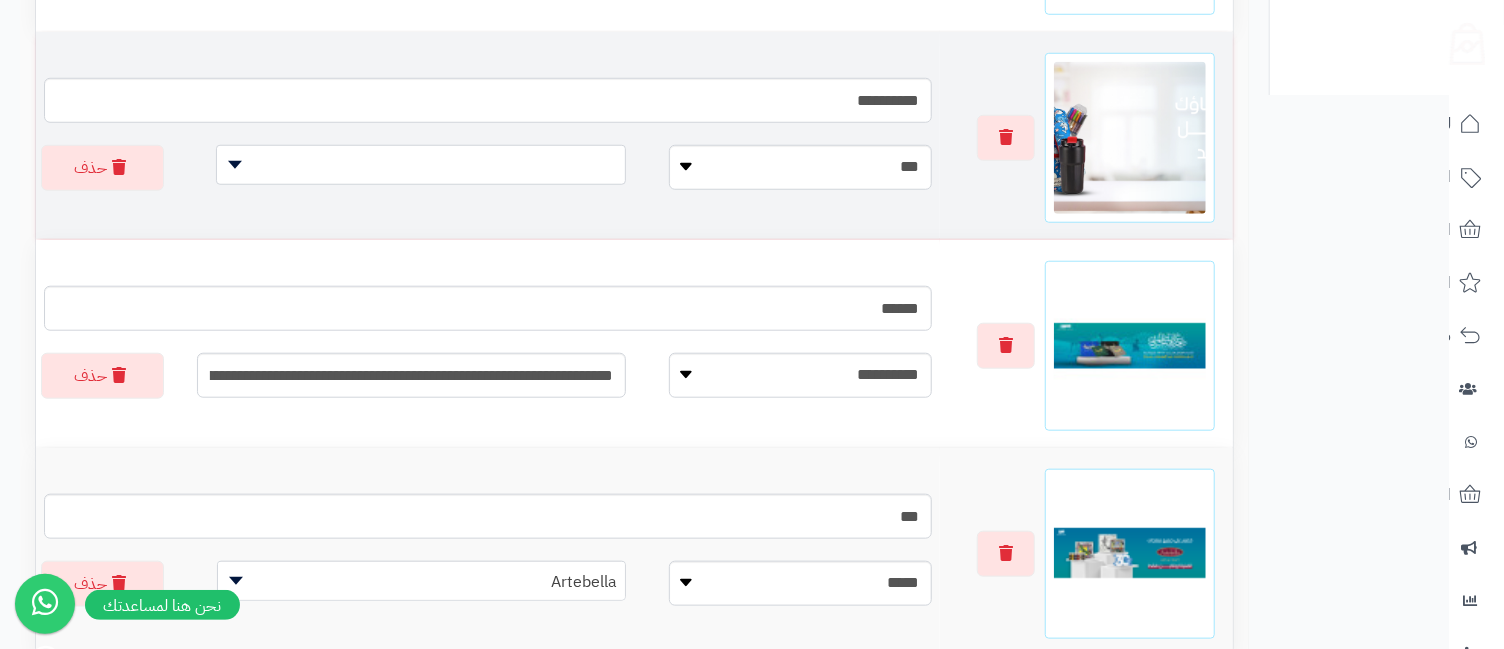 click at bounding box center [421, 165] 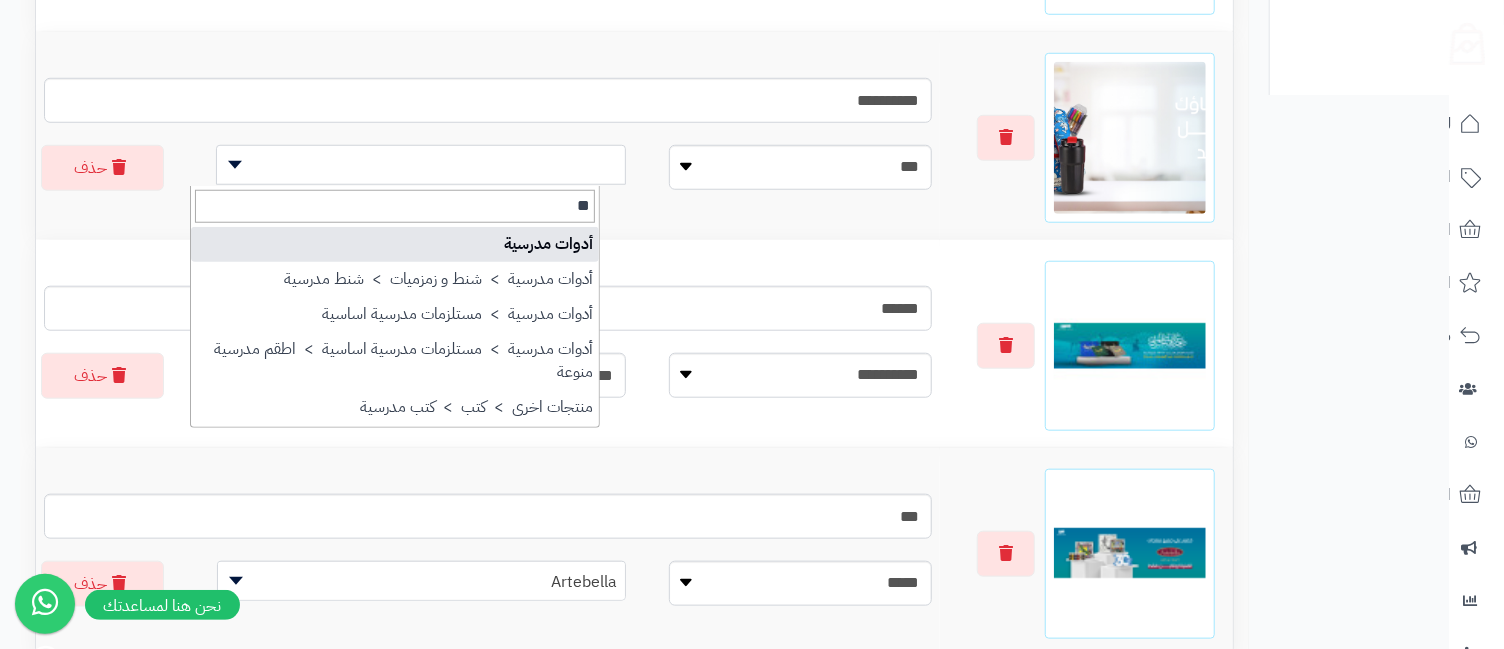 type on "**" 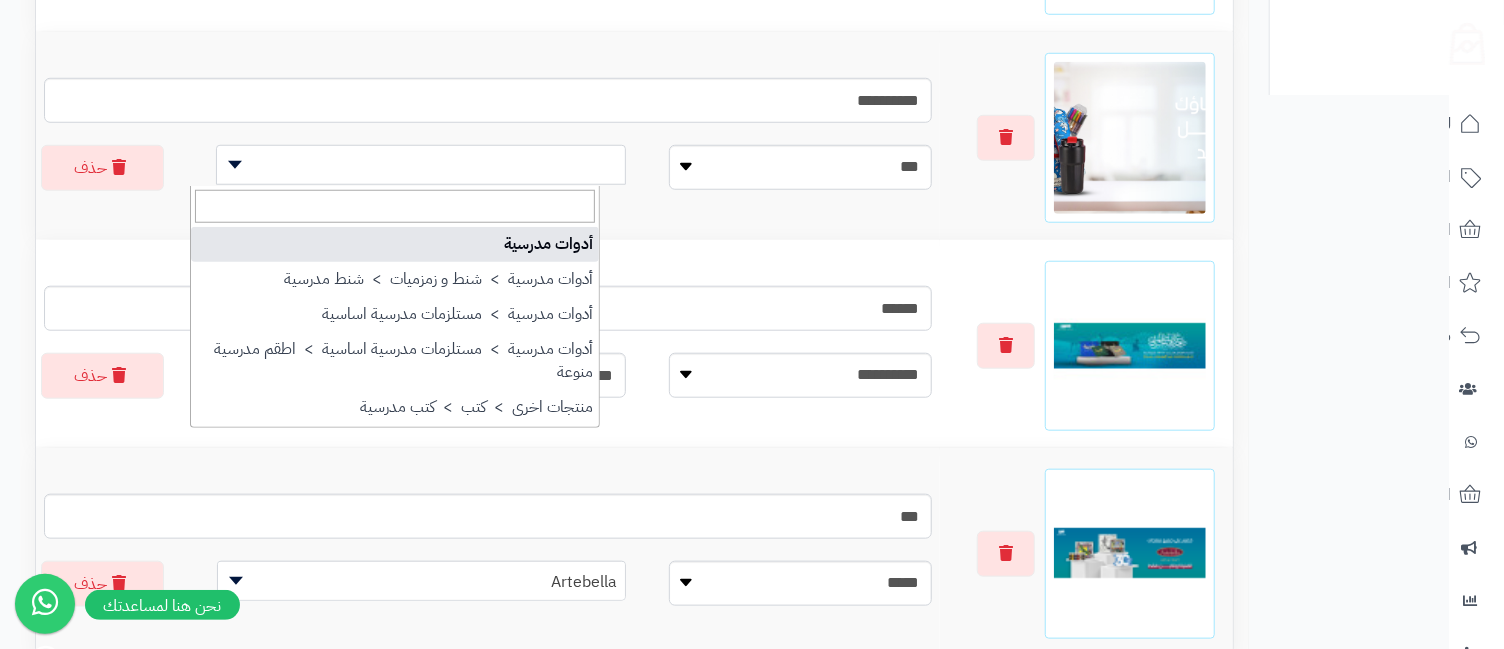 select on "***" 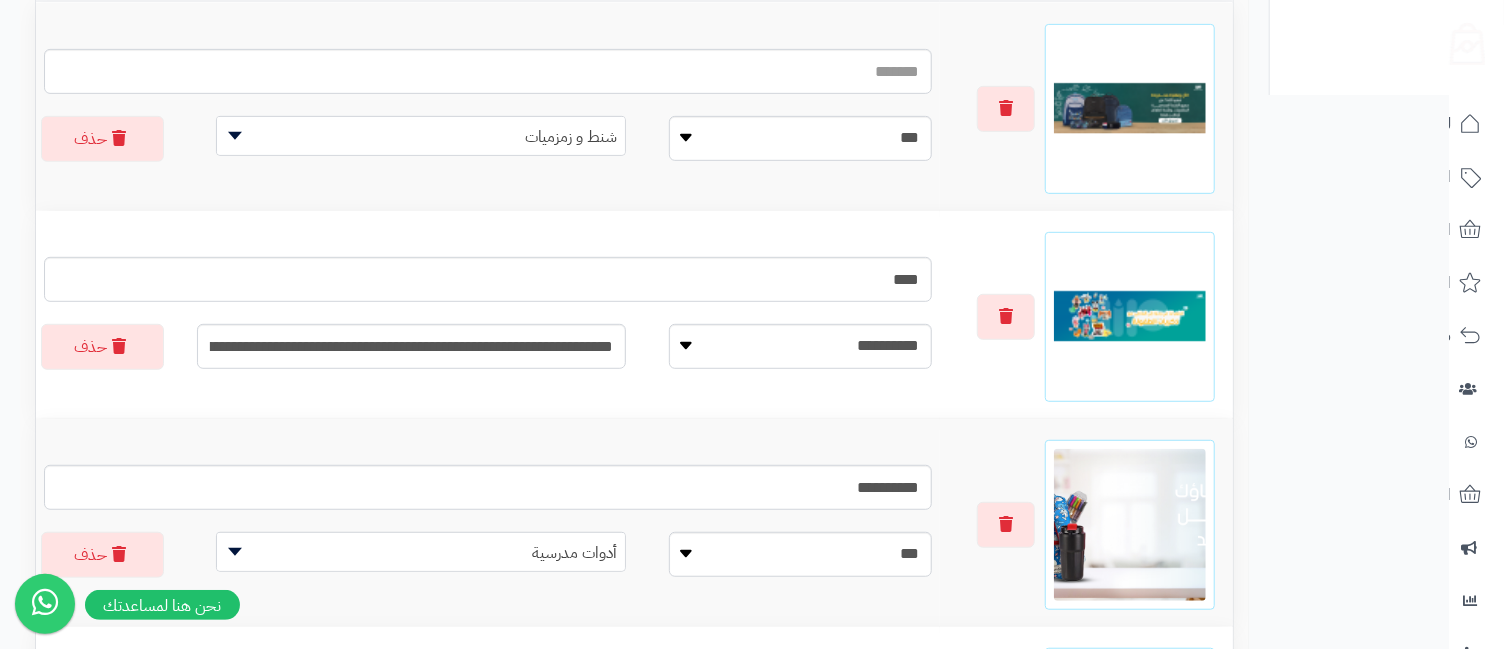 scroll, scrollTop: 0, scrollLeft: 0, axis: both 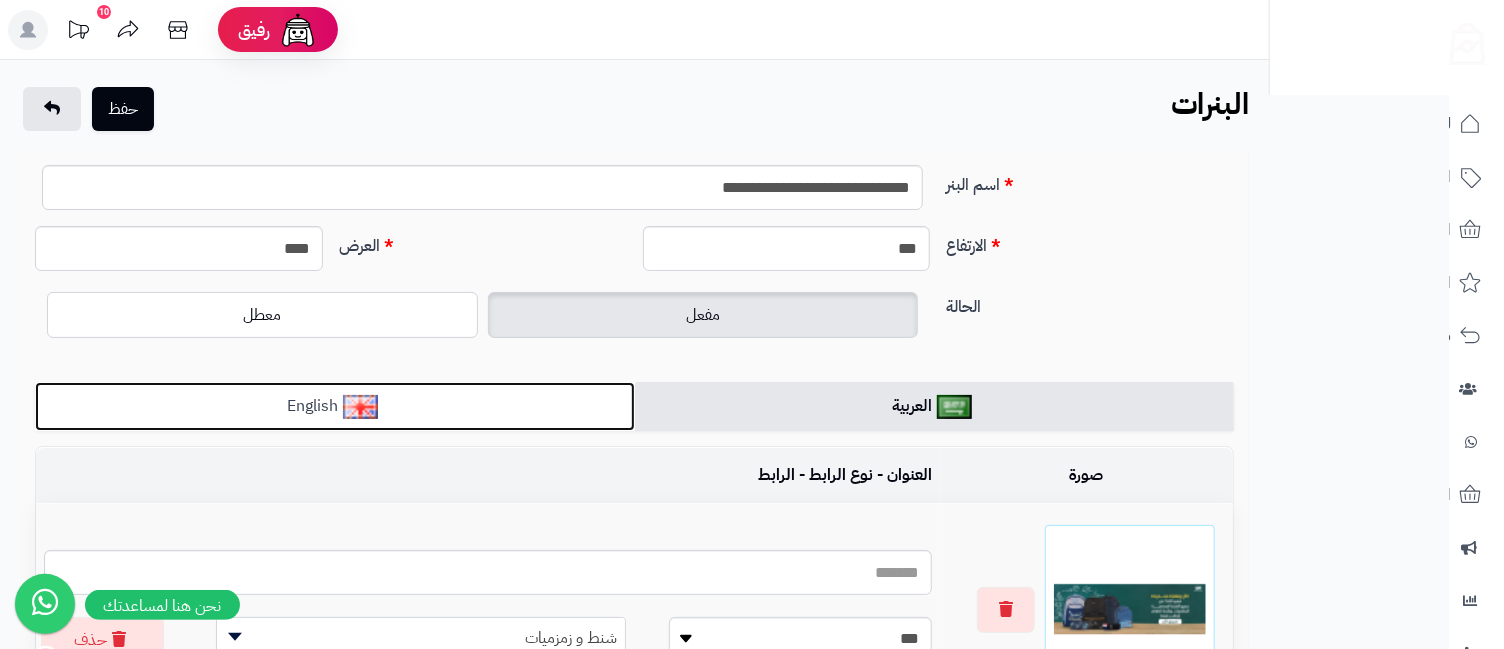 click on "English" at bounding box center (335, 406) 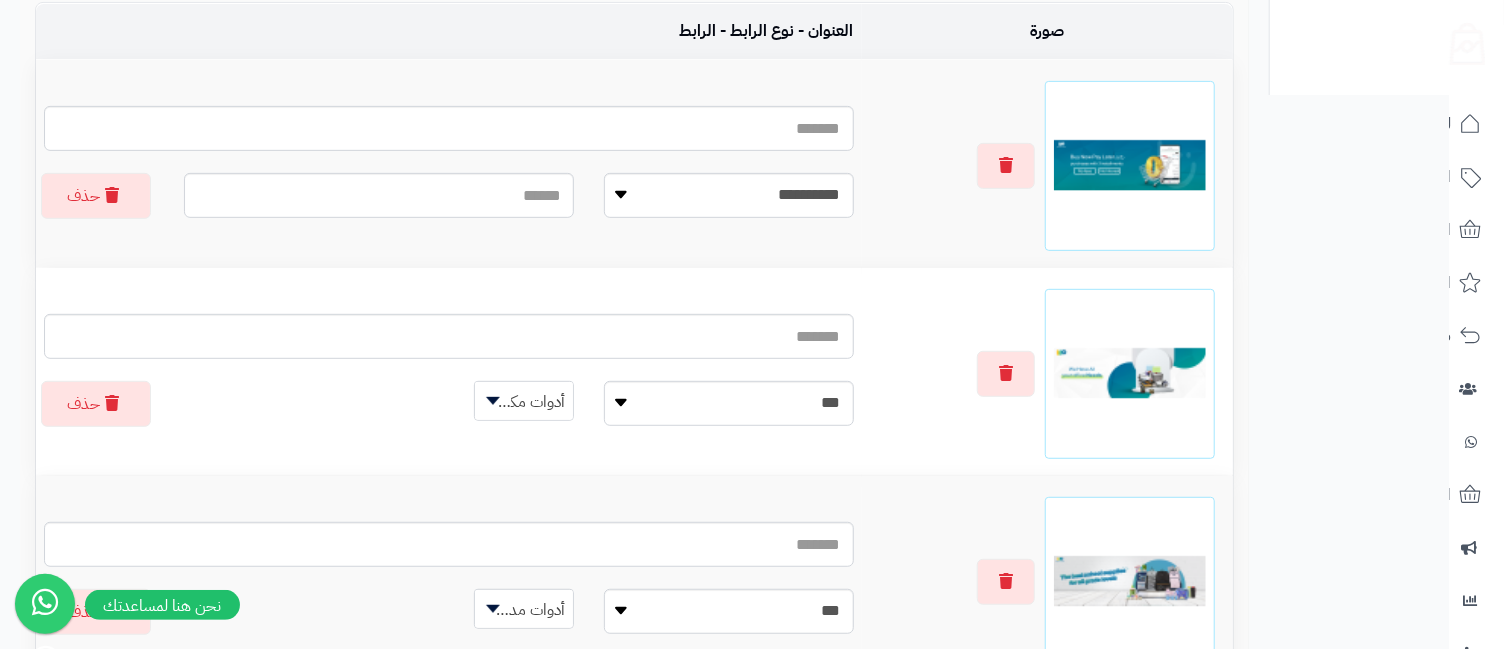 scroll, scrollTop: 888, scrollLeft: 0, axis: vertical 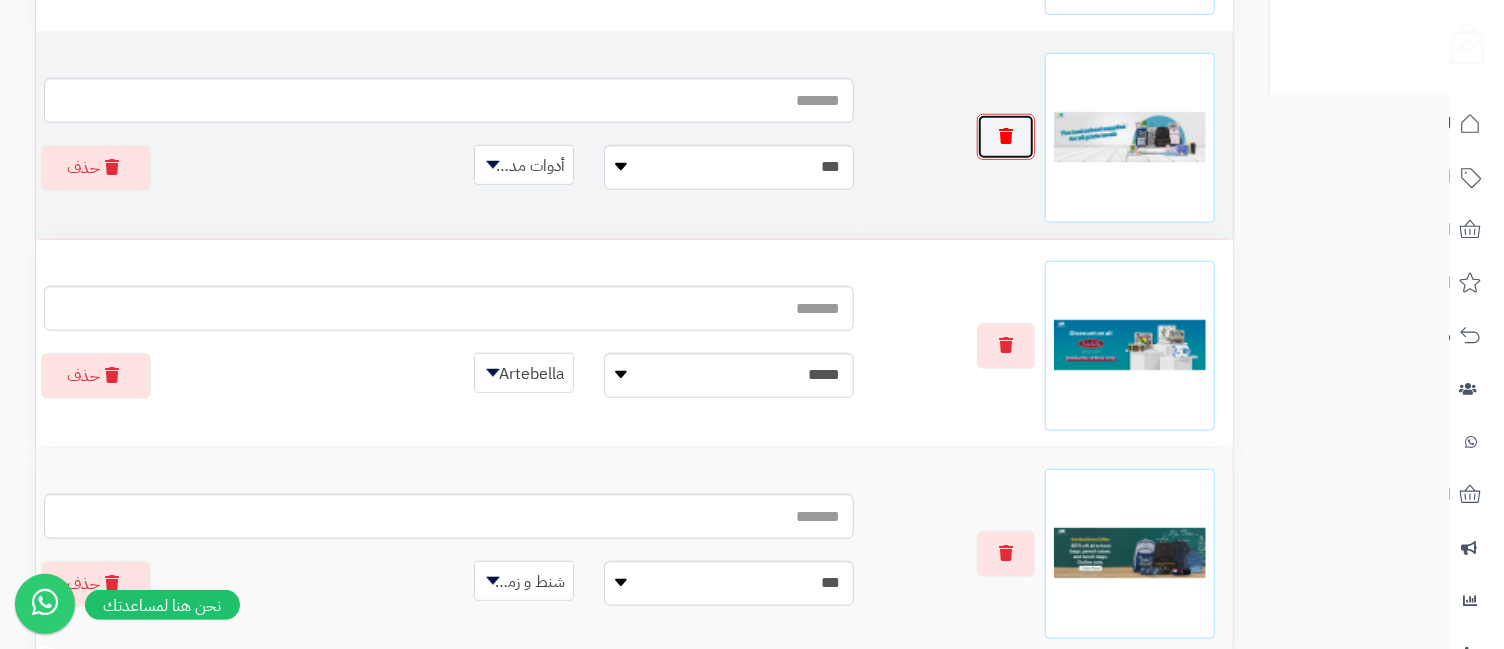 click at bounding box center (1006, 137) 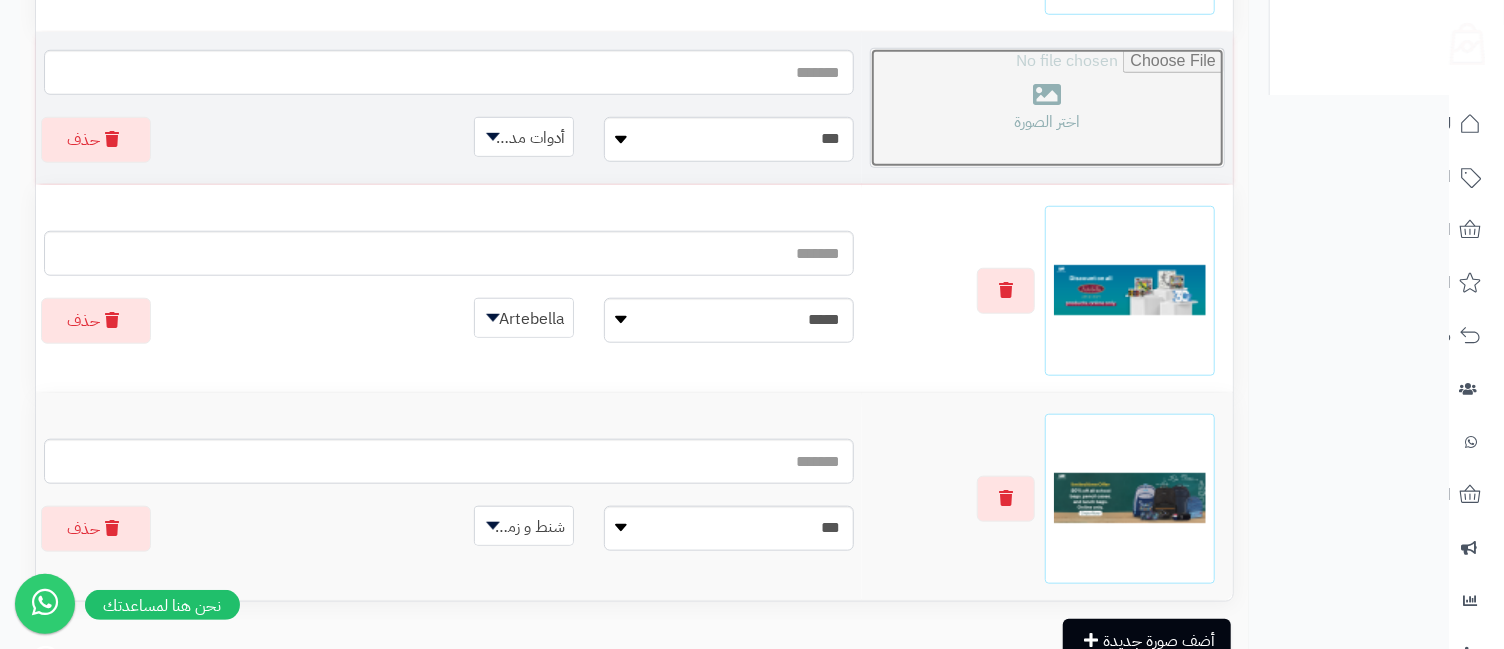 click at bounding box center (1047, 108) 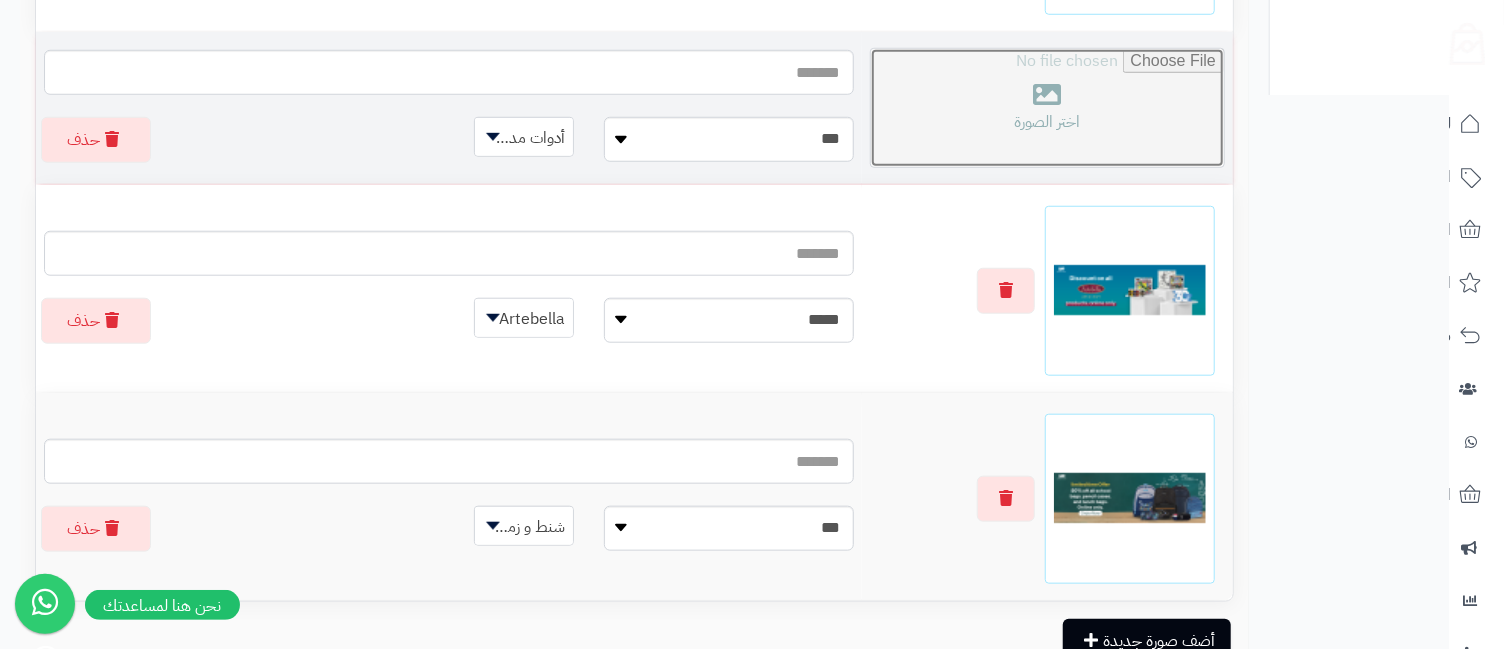 type on "**********" 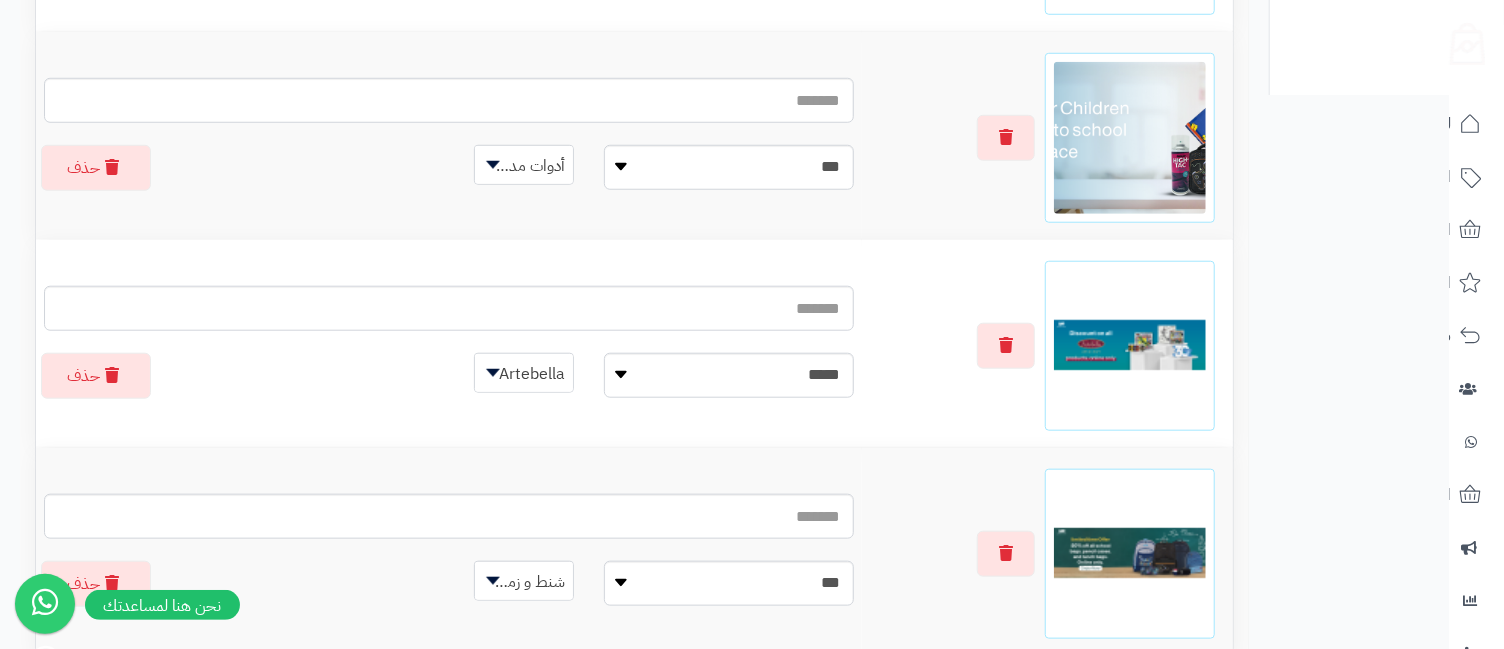 scroll, scrollTop: 1131, scrollLeft: 0, axis: vertical 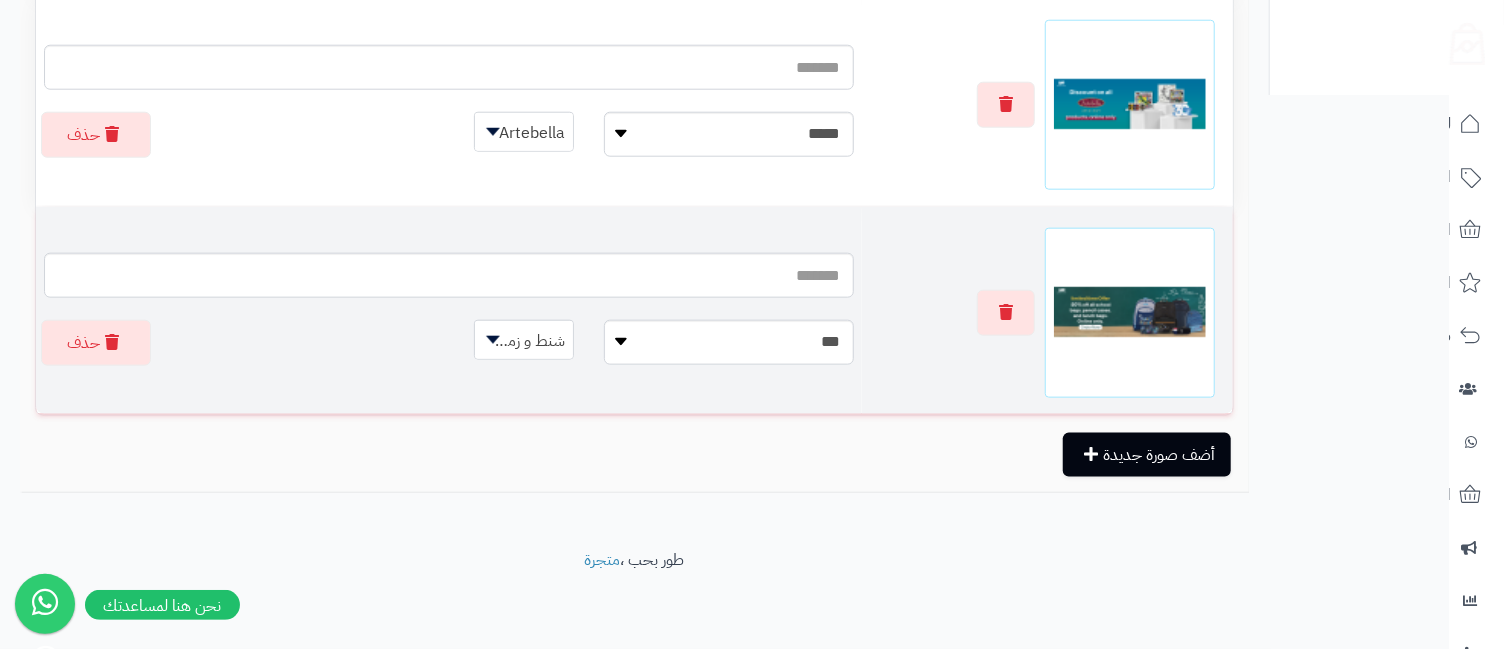 click at bounding box center (493, 340) 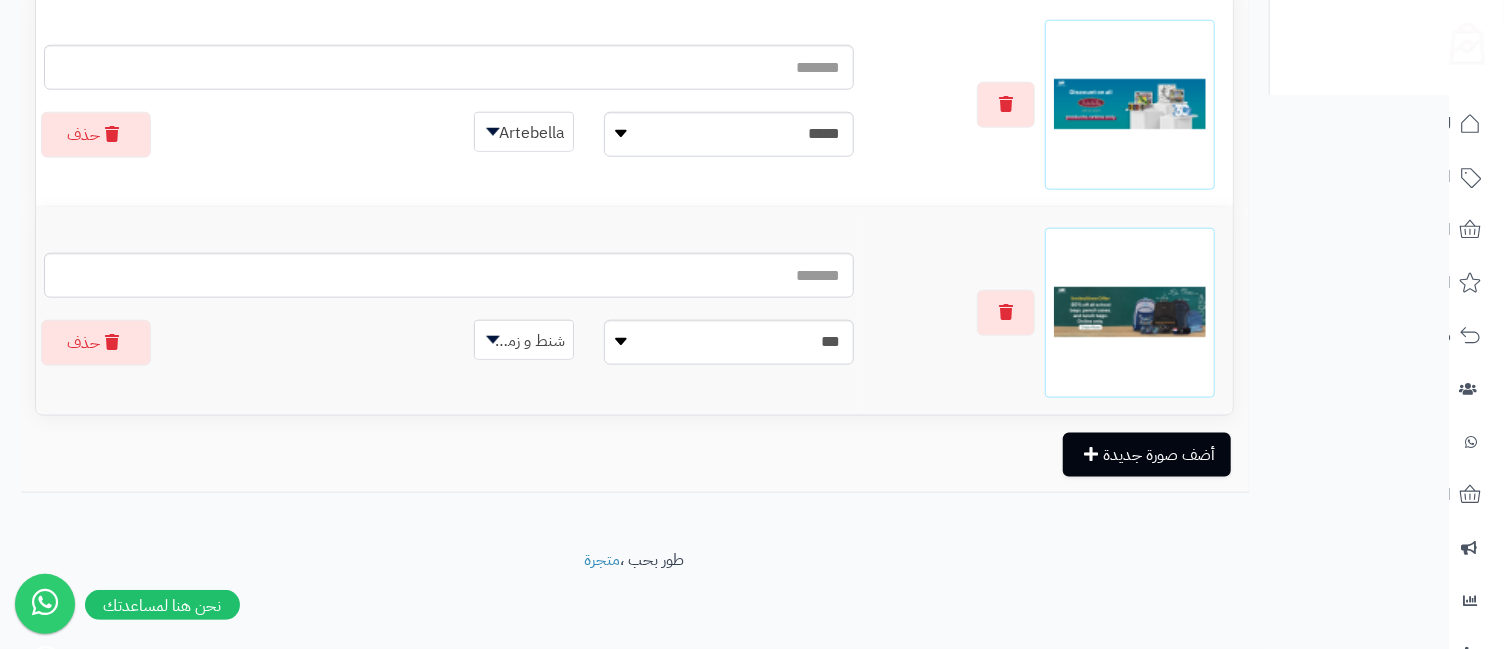 click on "**********" at bounding box center (634, -260) 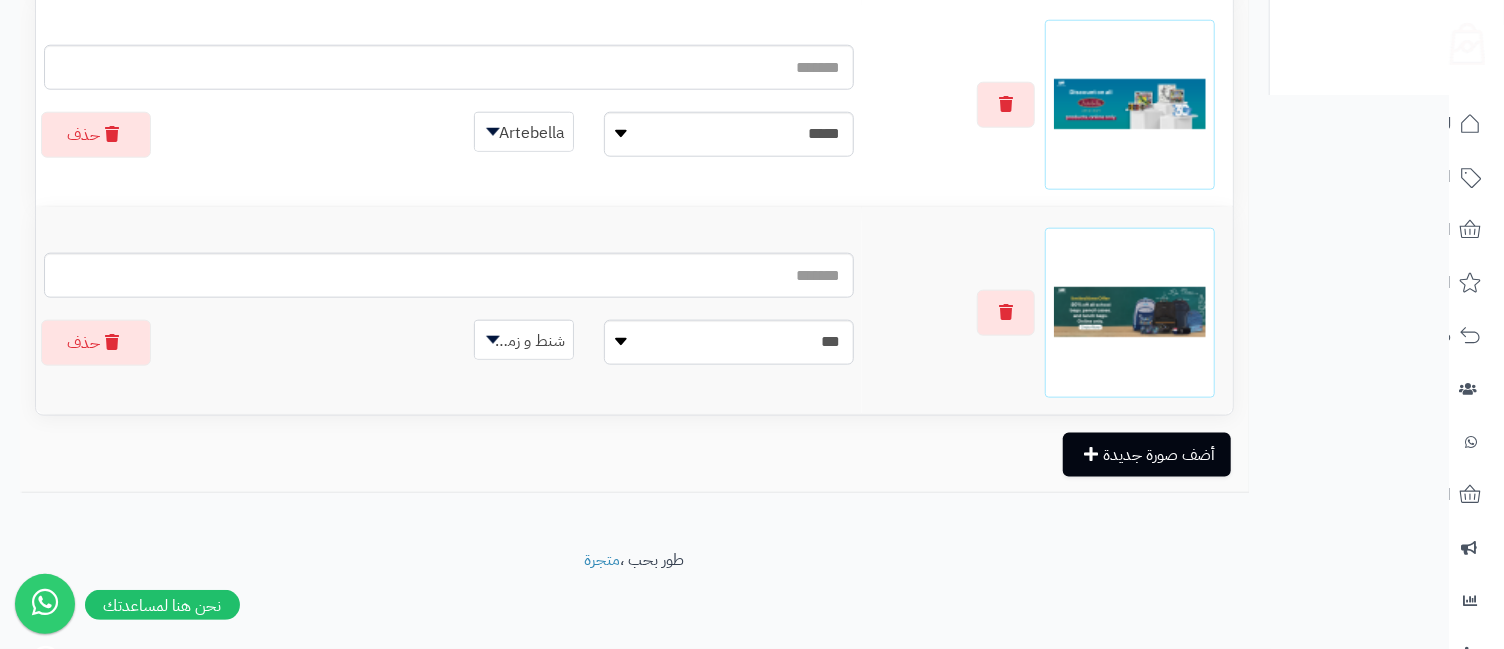scroll, scrollTop: 686, scrollLeft: 0, axis: vertical 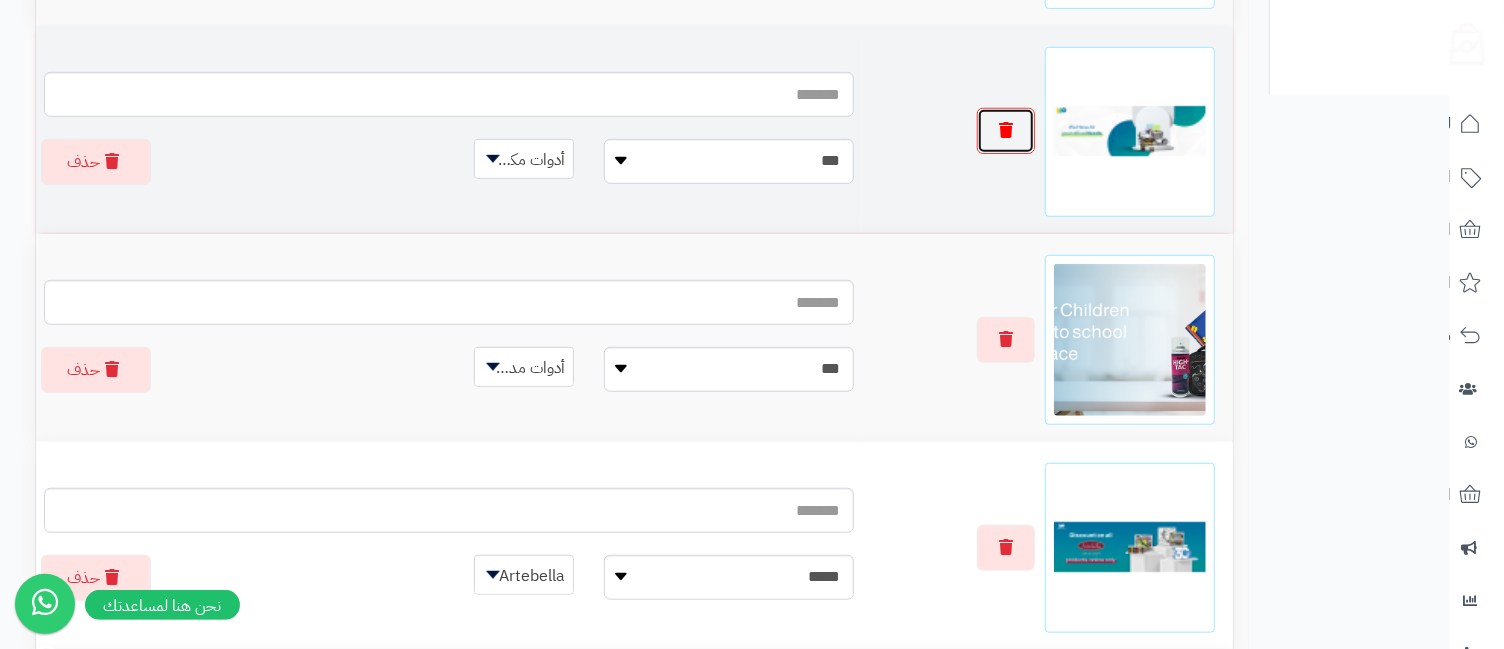click at bounding box center [1006, 131] 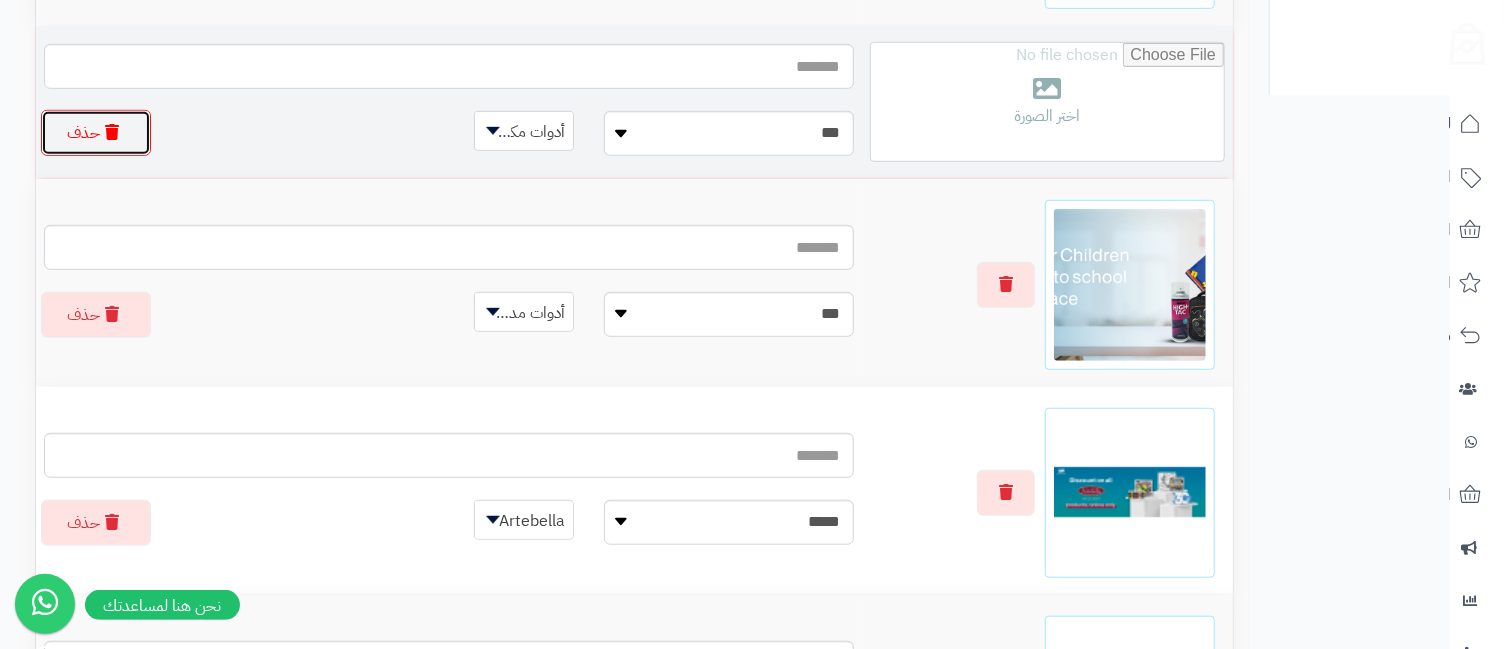click on "حذف" at bounding box center [96, 133] 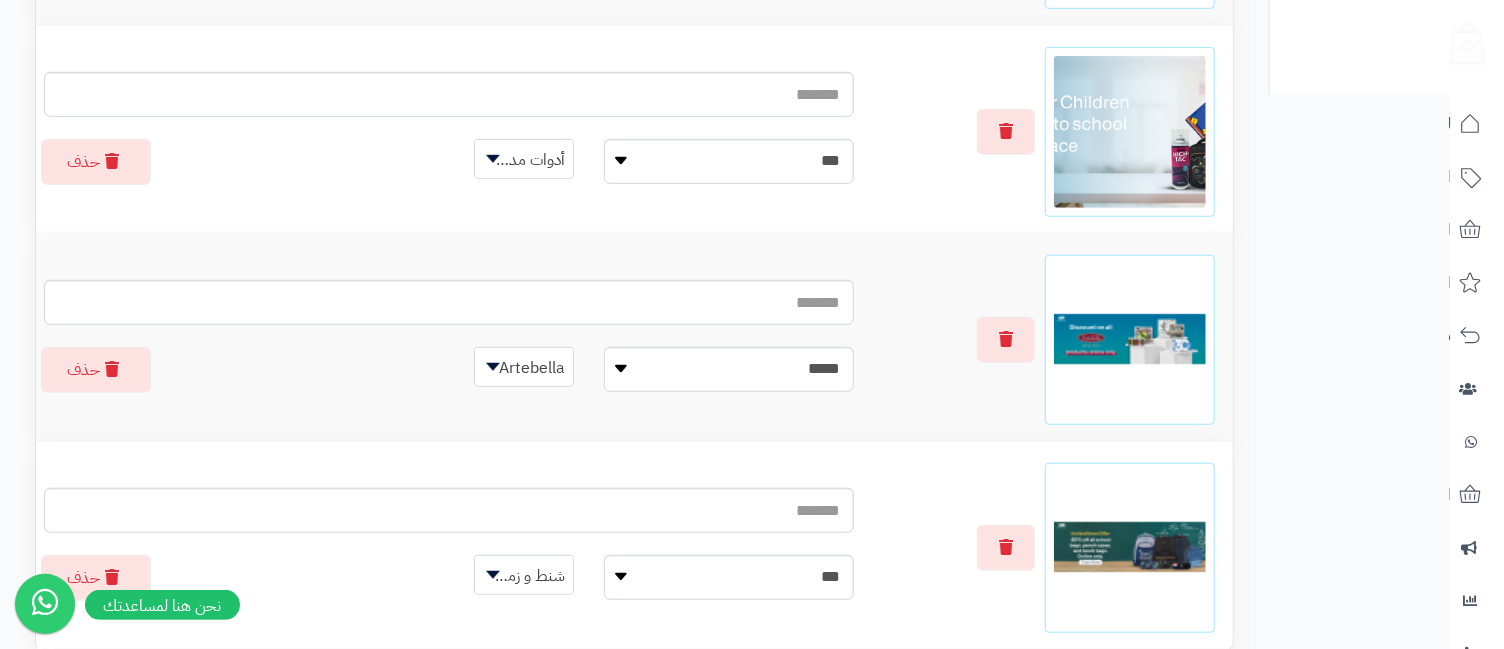 scroll, scrollTop: 242, scrollLeft: 0, axis: vertical 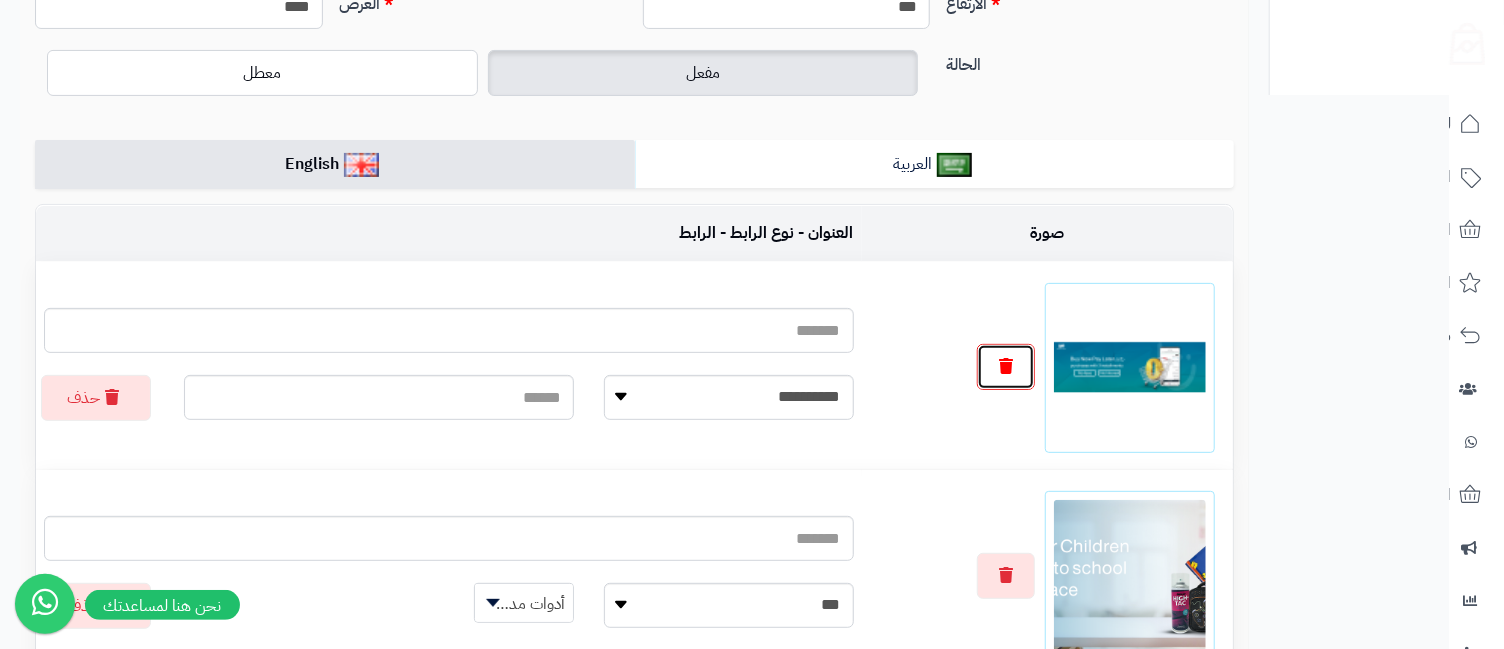 click at bounding box center [1006, 367] 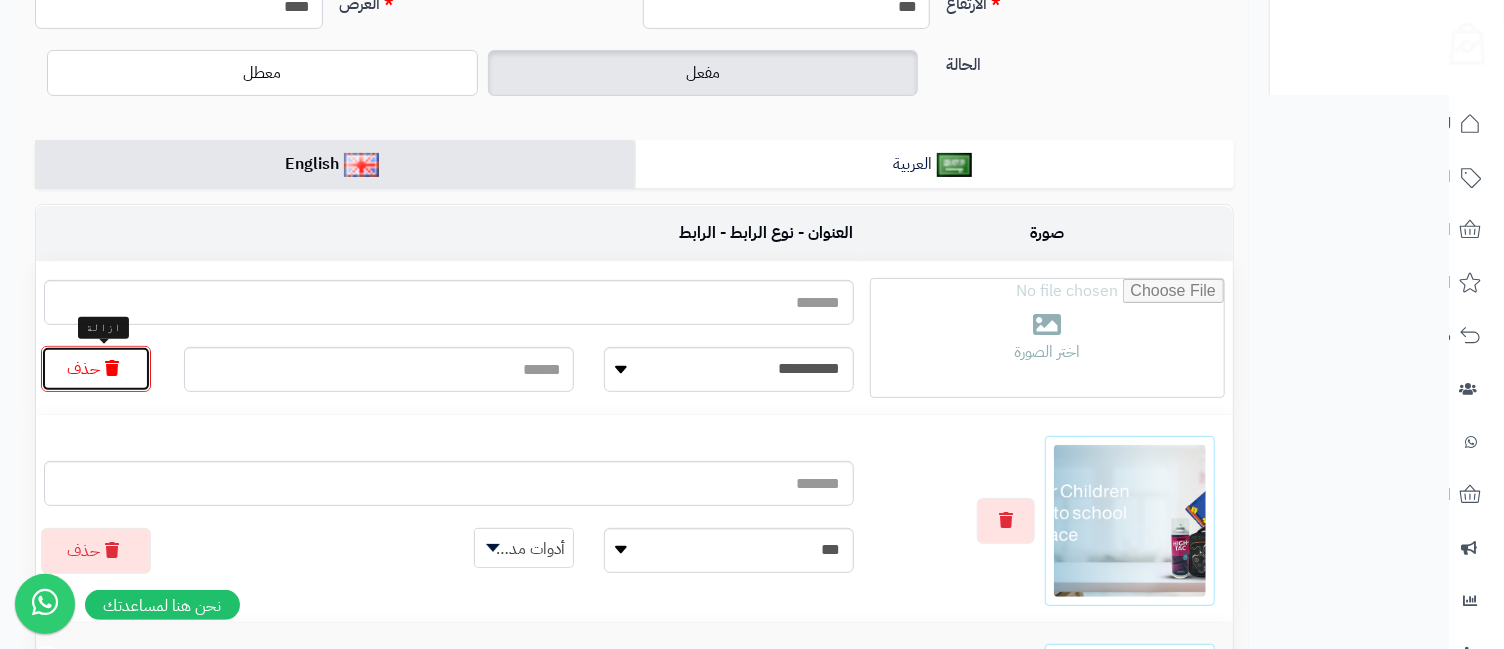 click on "حذف" at bounding box center [96, 369] 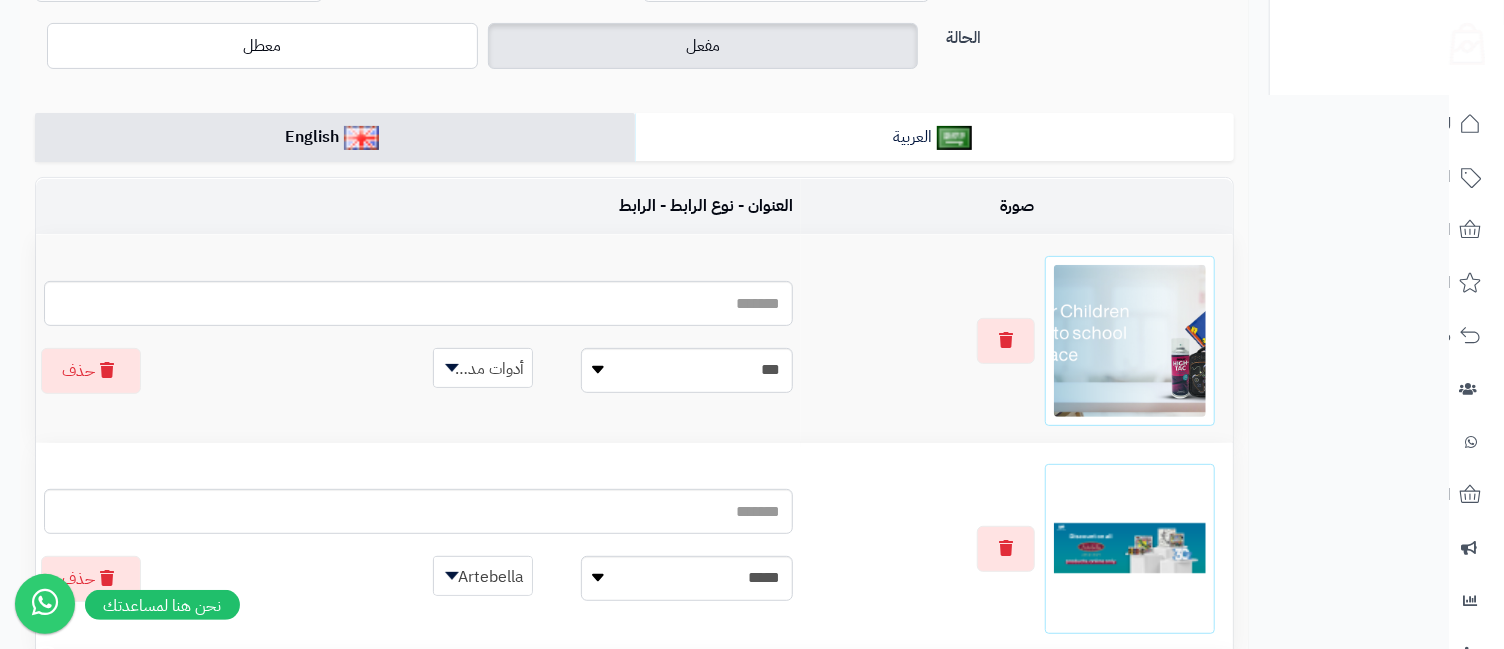 scroll, scrollTop: 713, scrollLeft: 0, axis: vertical 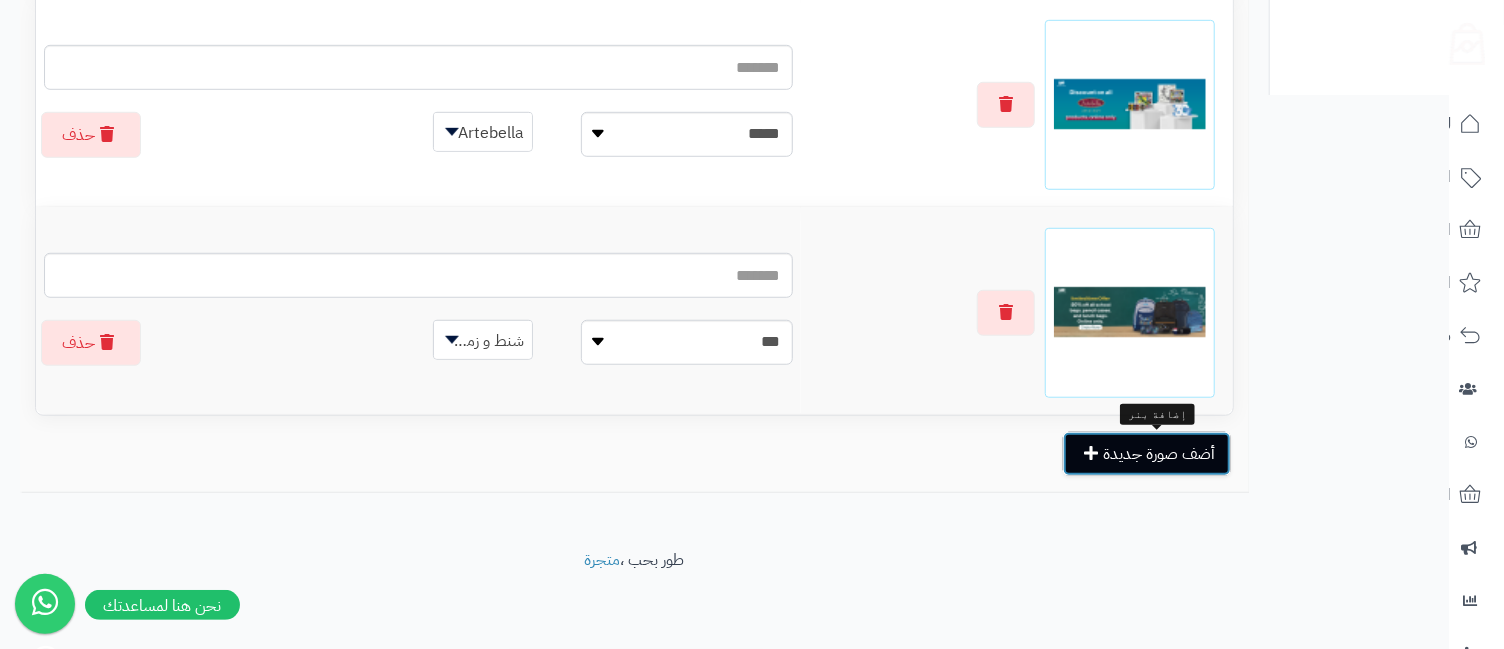 click on "أضف صورة جديدة" at bounding box center (1147, 454) 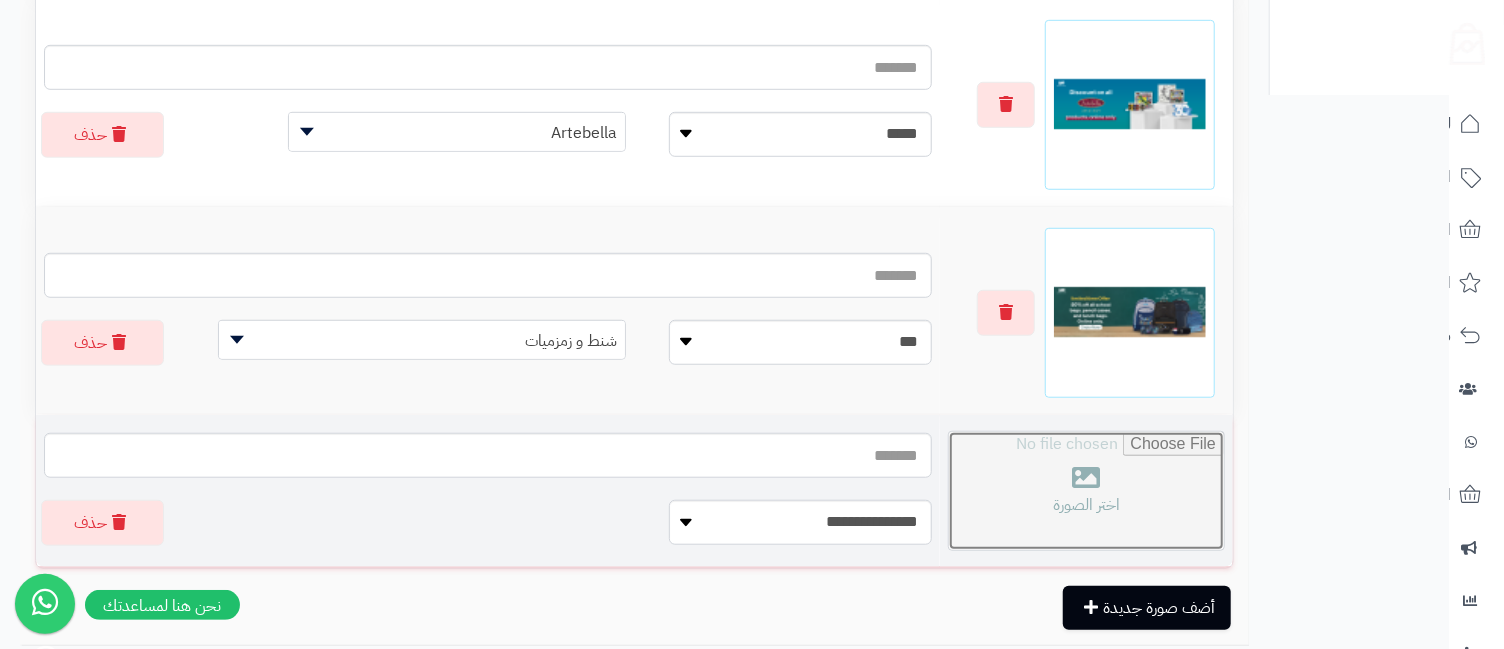 click at bounding box center [1086, 491] 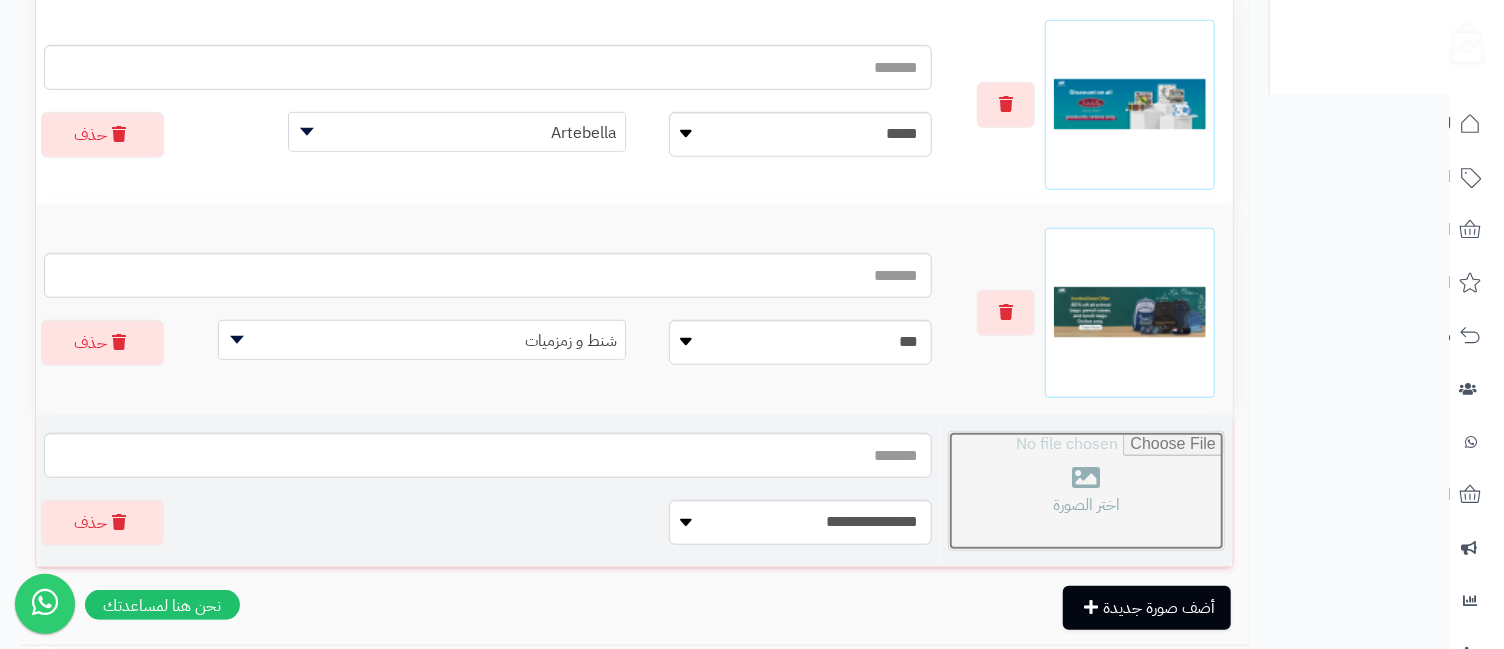 type on "**********" 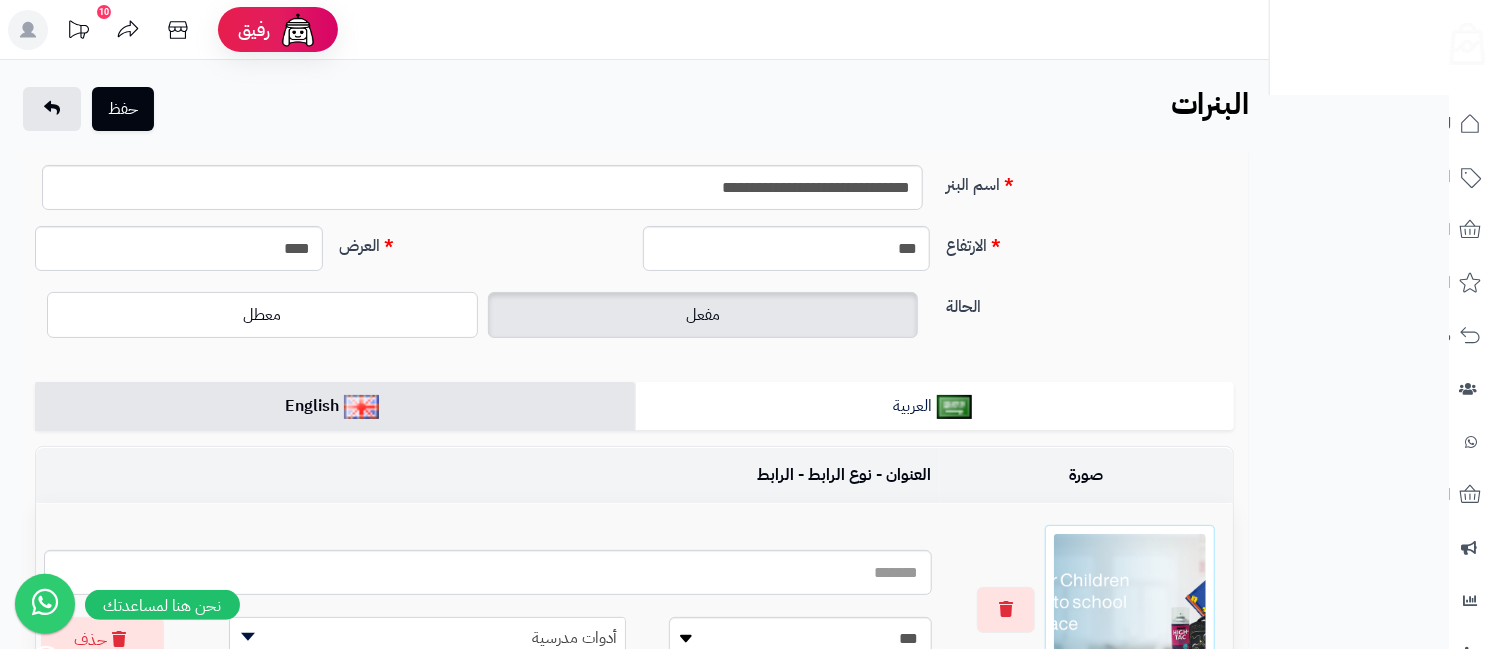 scroll, scrollTop: 888, scrollLeft: 0, axis: vertical 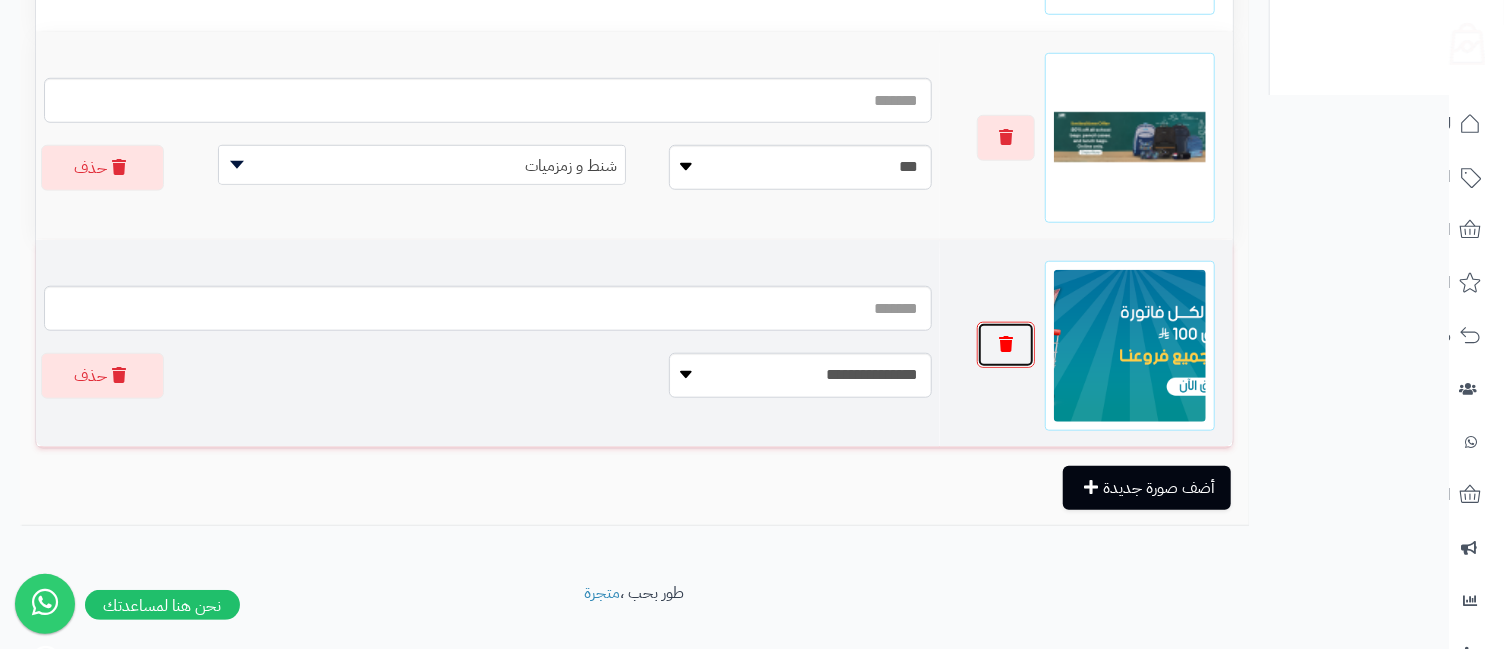 click at bounding box center (1006, 345) 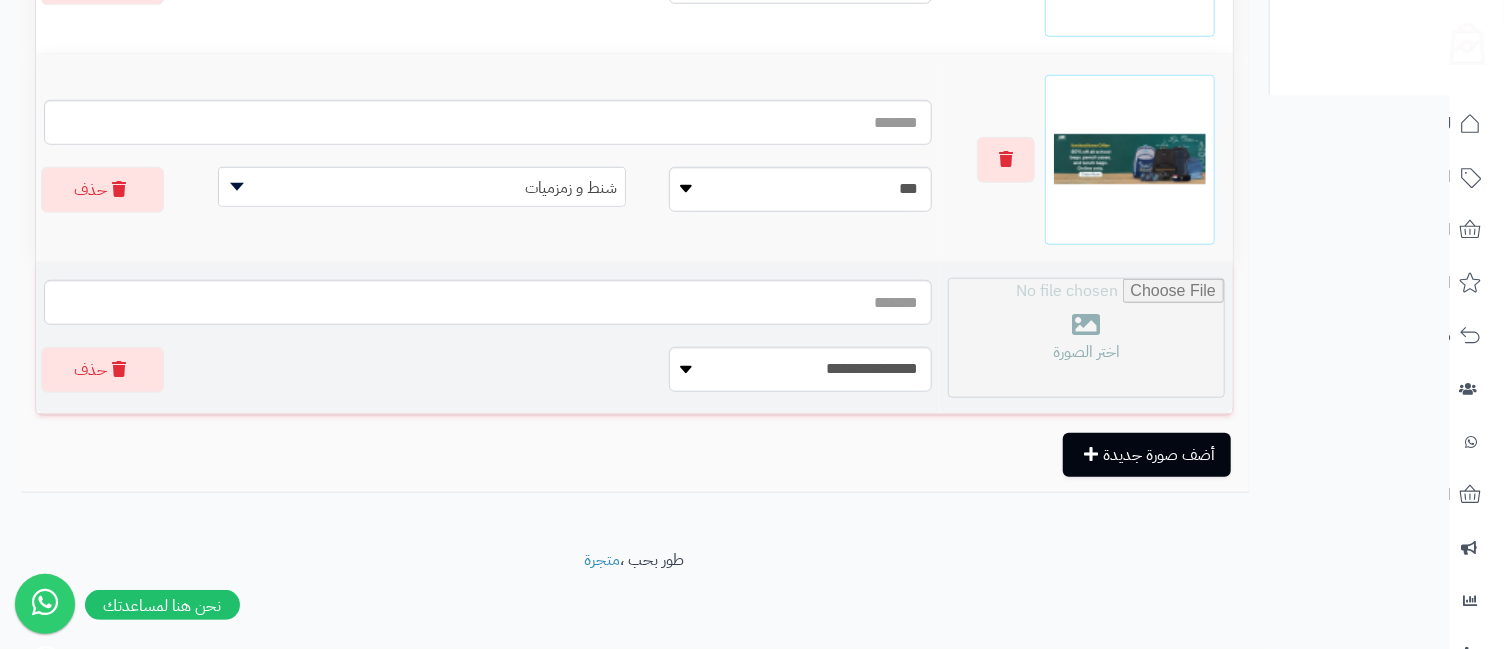 scroll, scrollTop: 867, scrollLeft: 0, axis: vertical 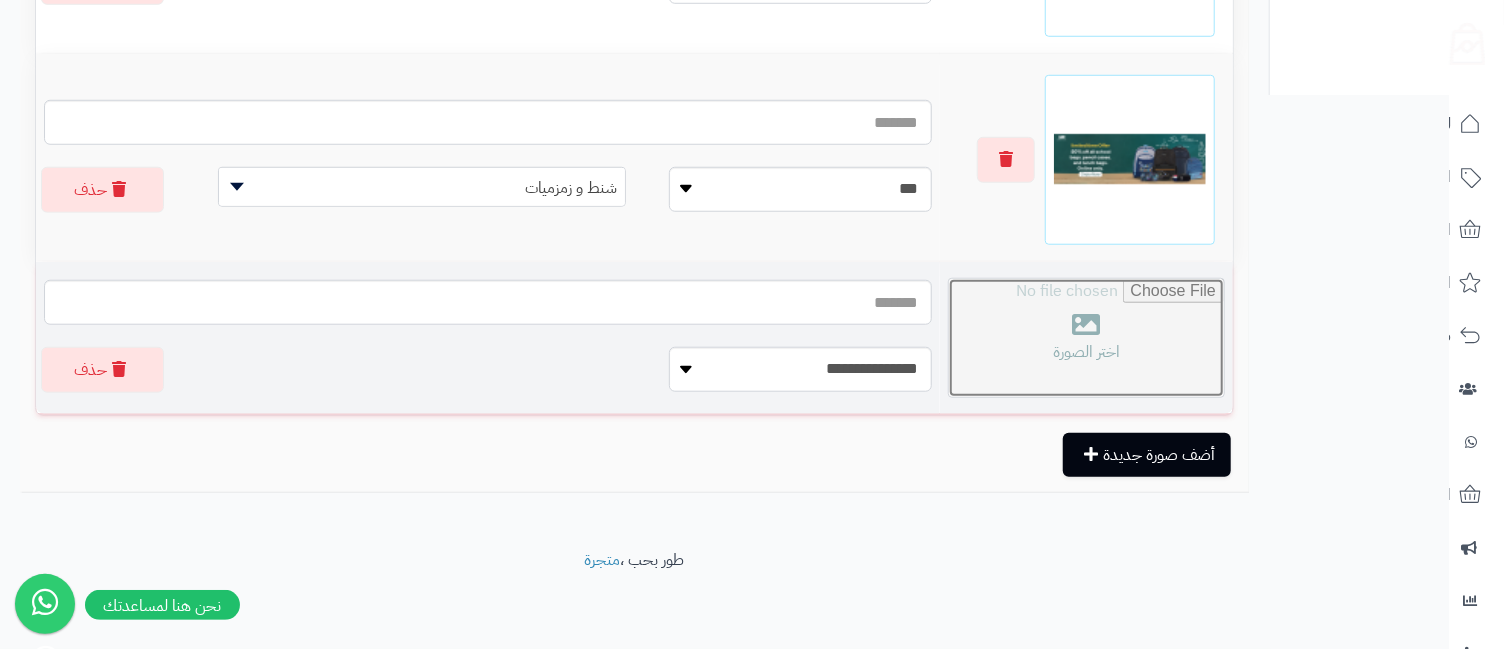 click at bounding box center (1086, 338) 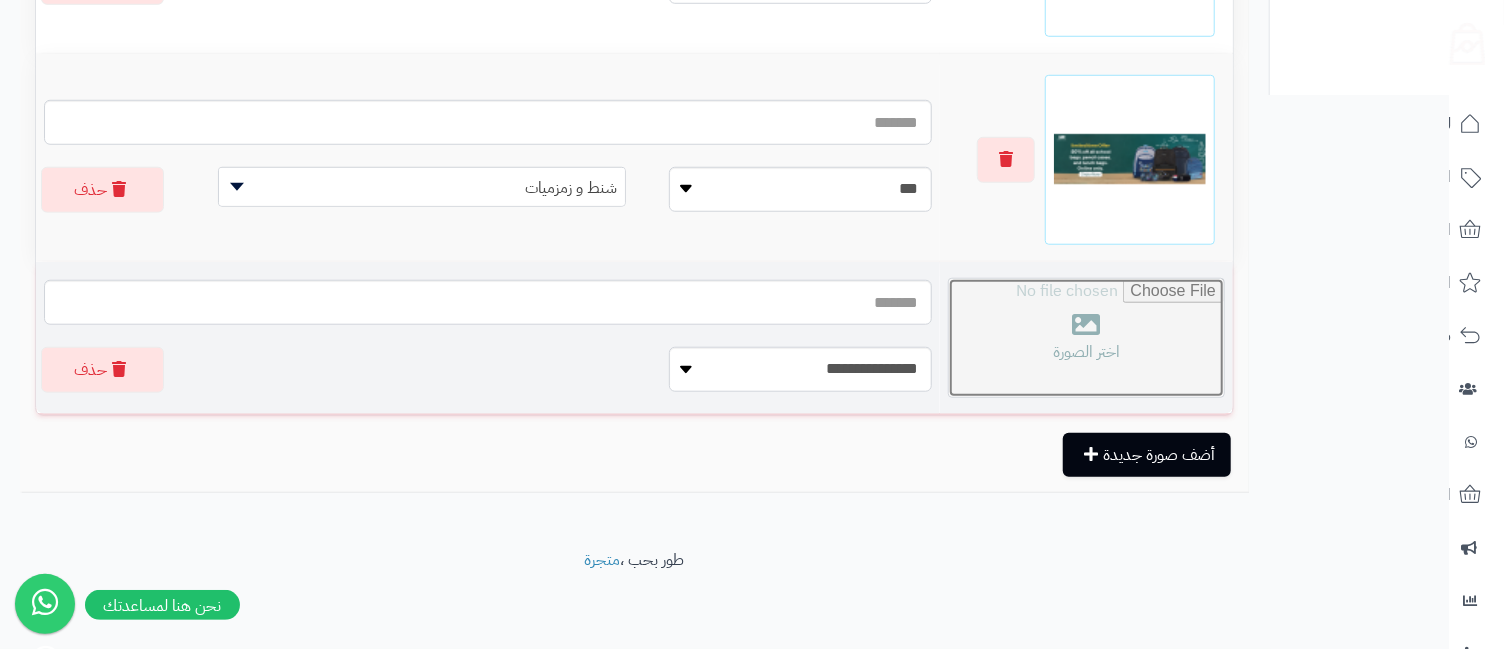 type on "**********" 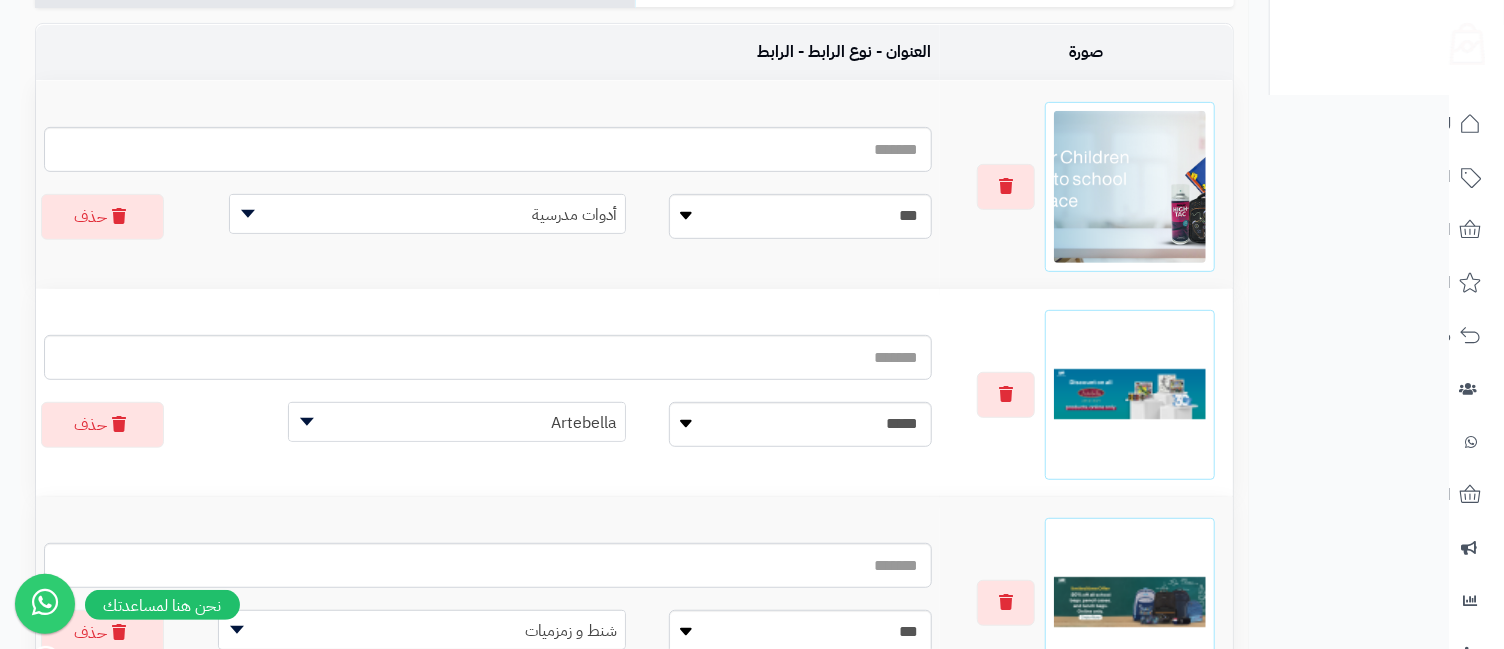 scroll, scrollTop: 0, scrollLeft: 0, axis: both 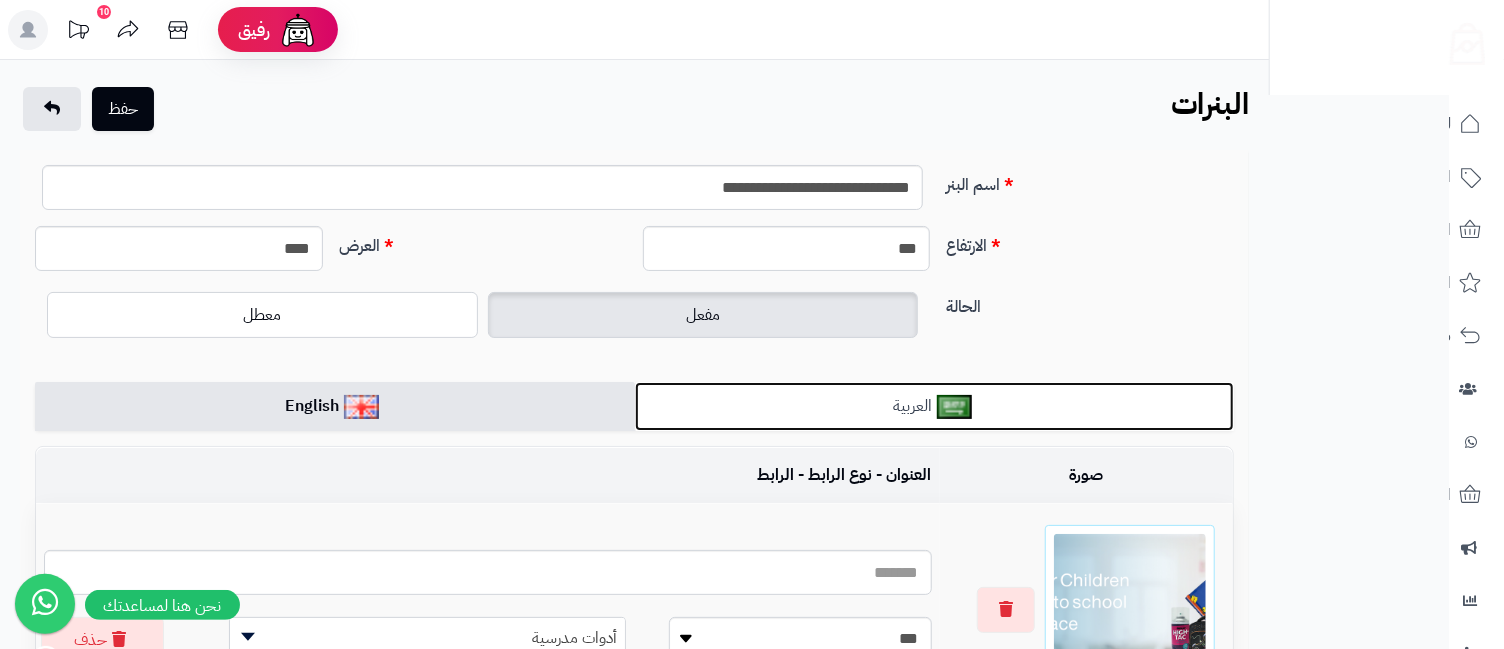 click on "العربية" at bounding box center (935, 406) 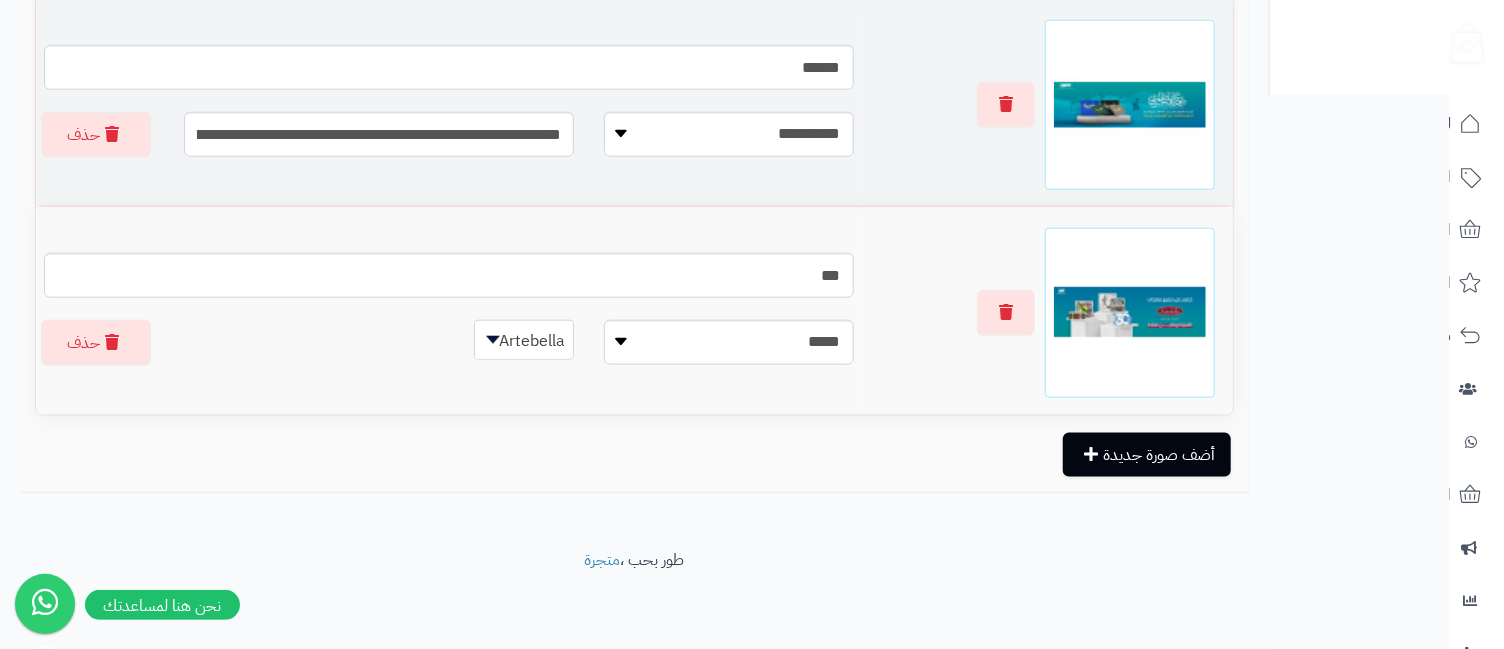 scroll, scrollTop: 686, scrollLeft: 0, axis: vertical 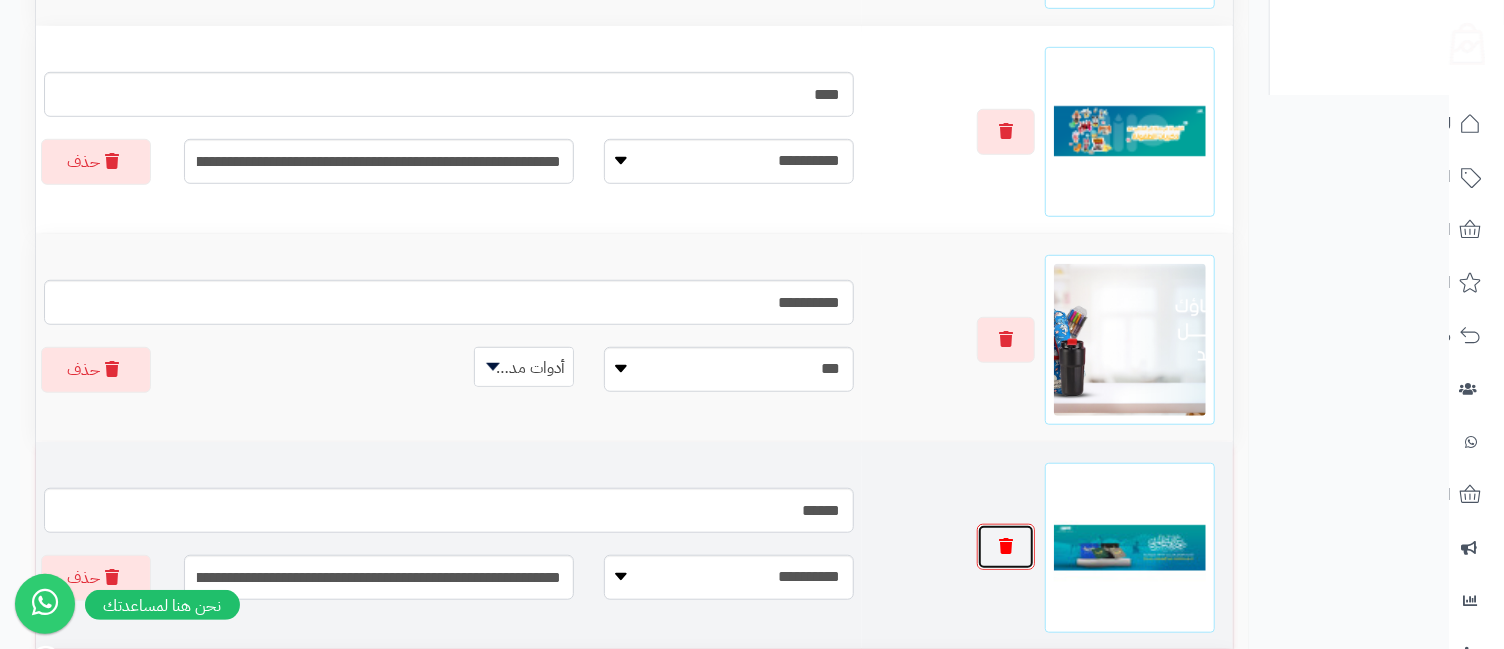 click at bounding box center (1006, 547) 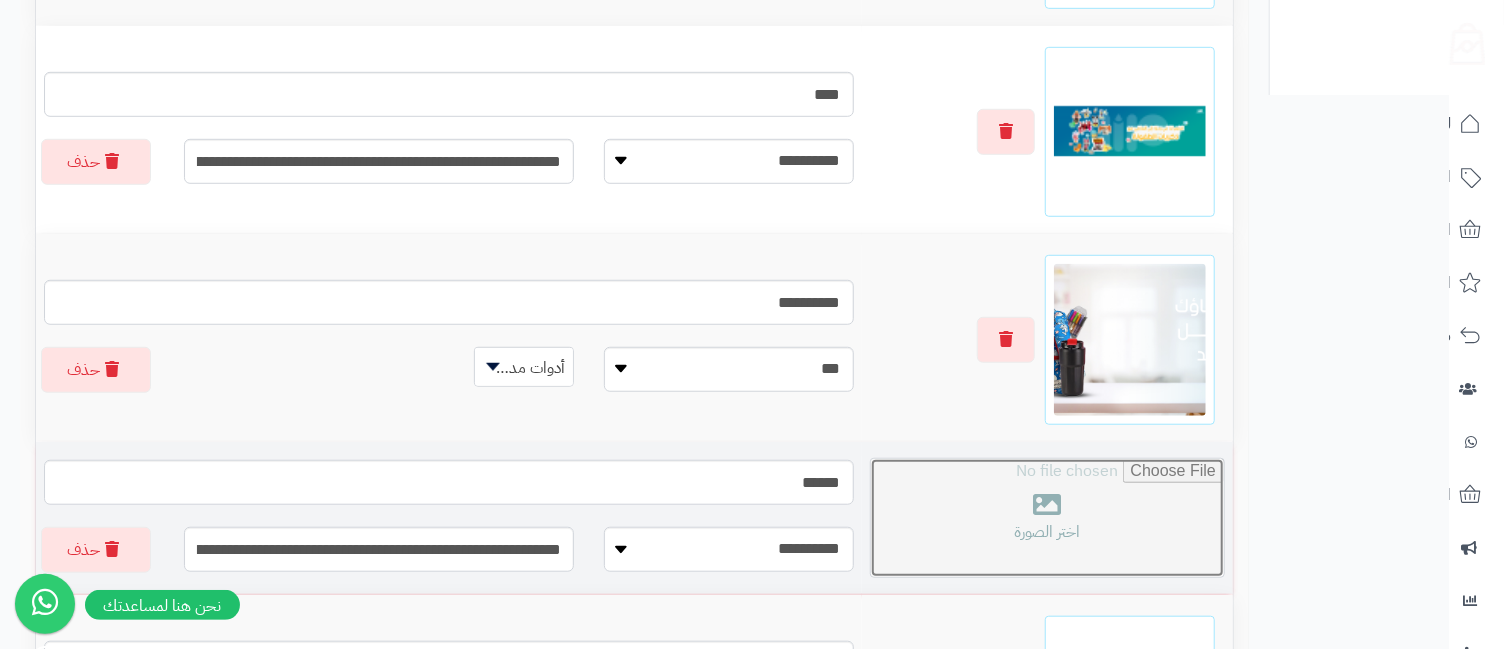 click at bounding box center (1047, 518) 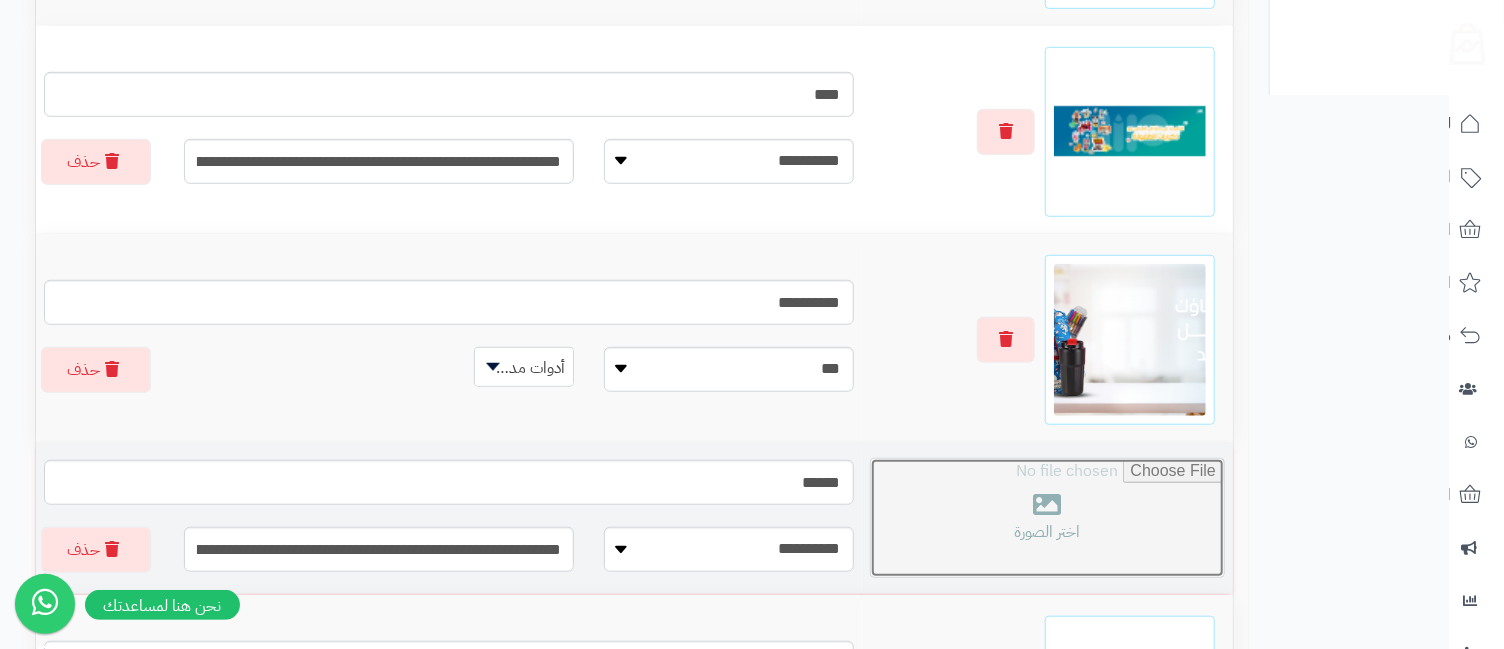 type on "**********" 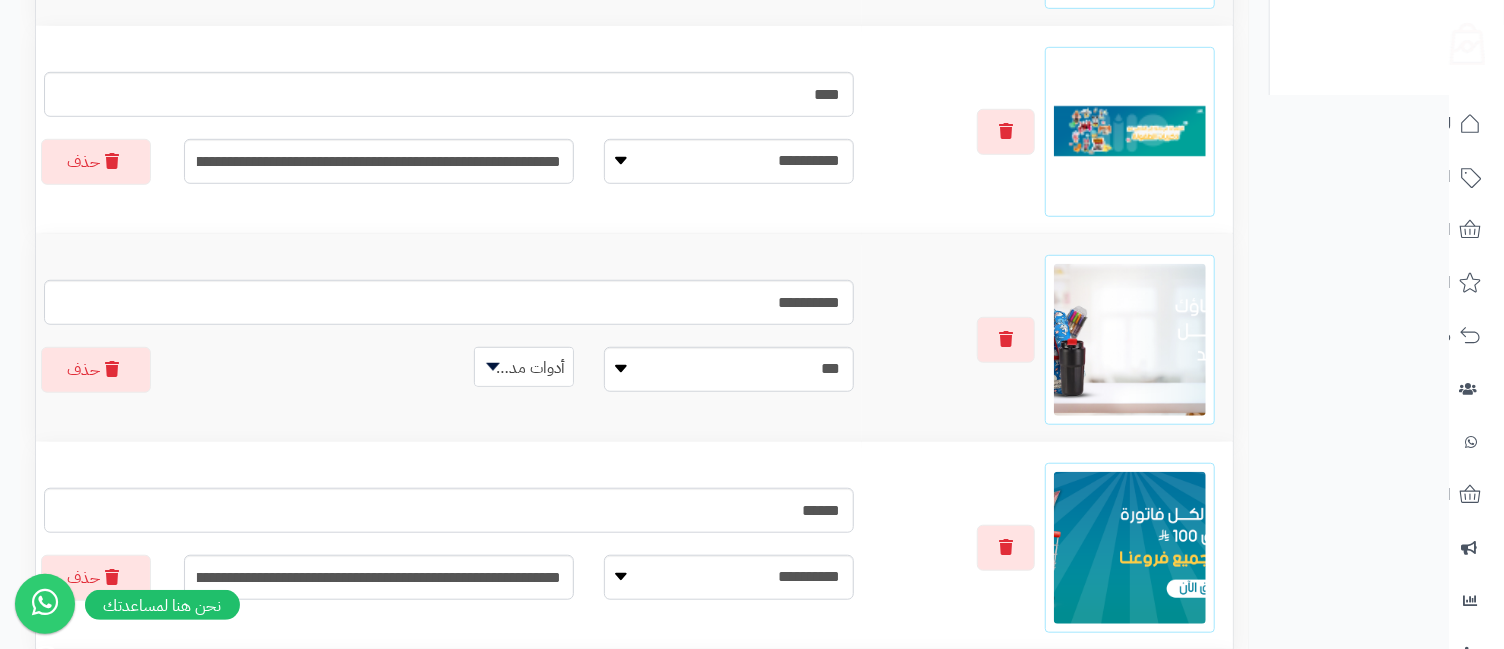 scroll, scrollTop: 1131, scrollLeft: 0, axis: vertical 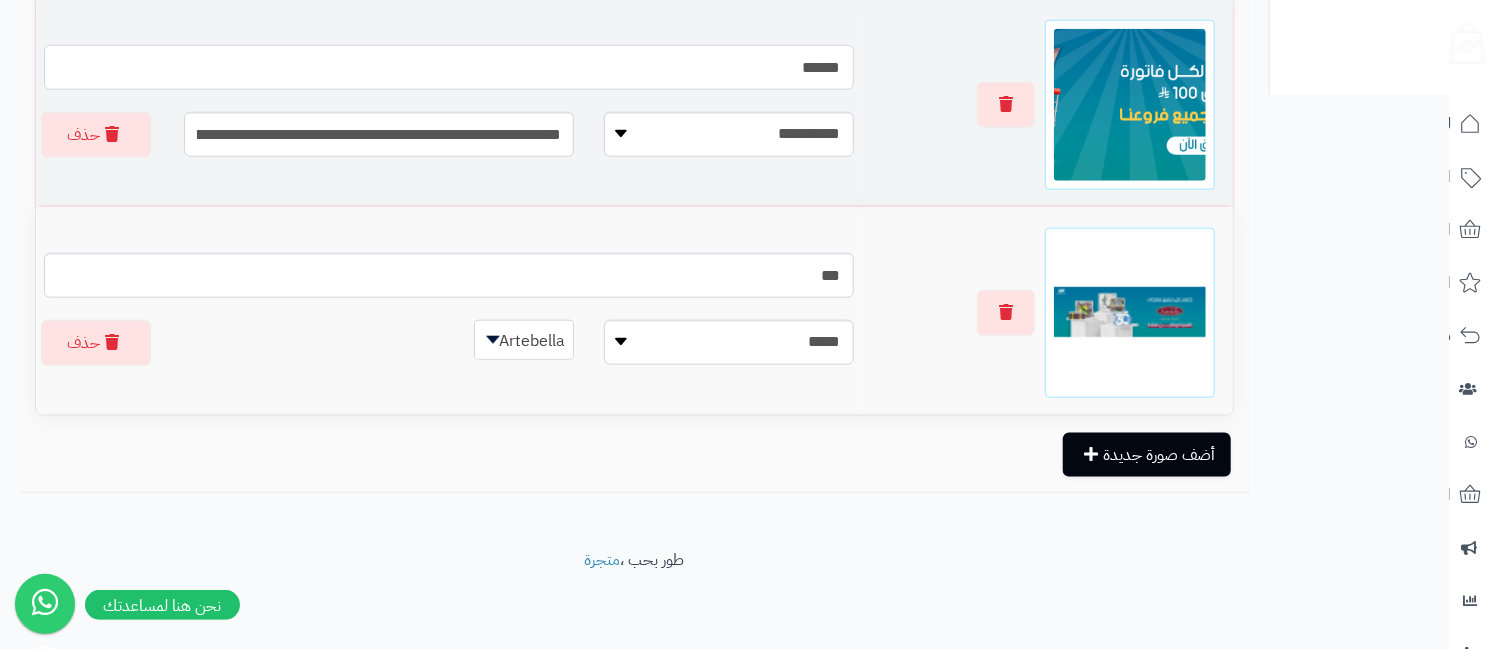 click on "******" at bounding box center [449, 67] 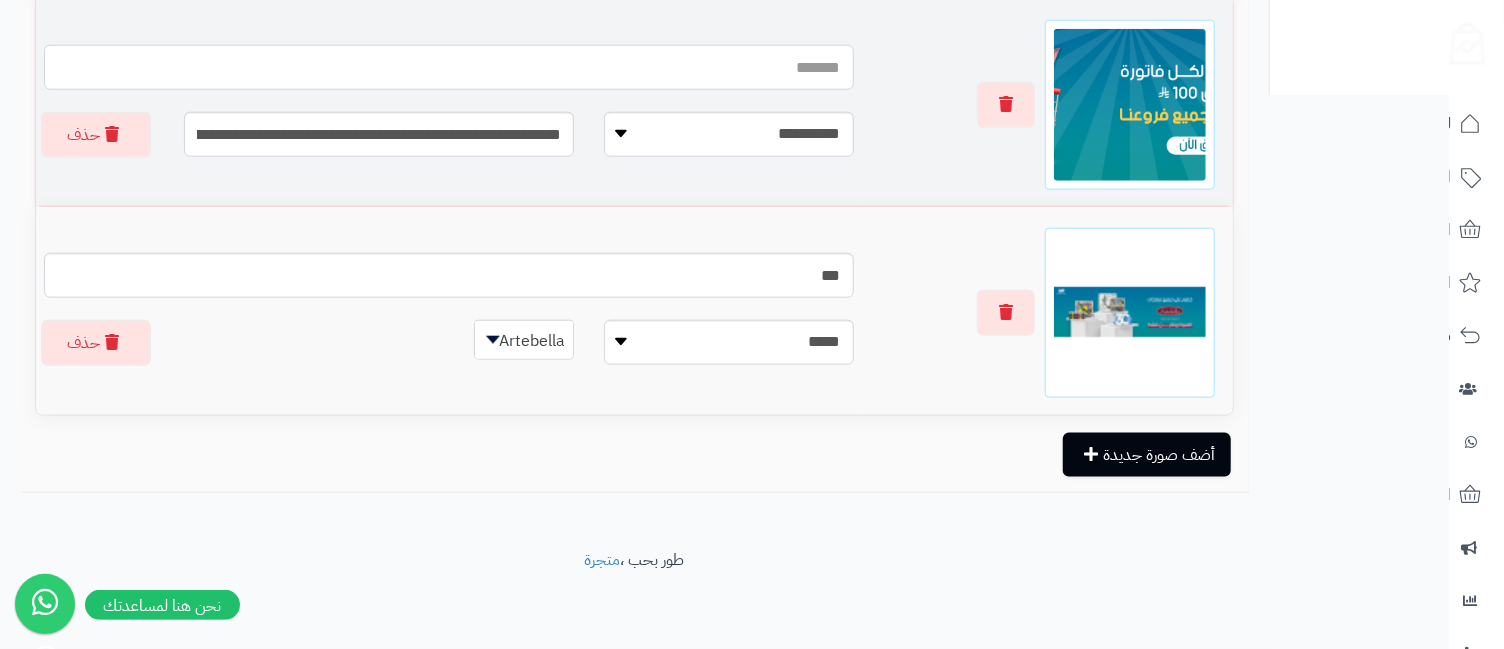 type on "*" 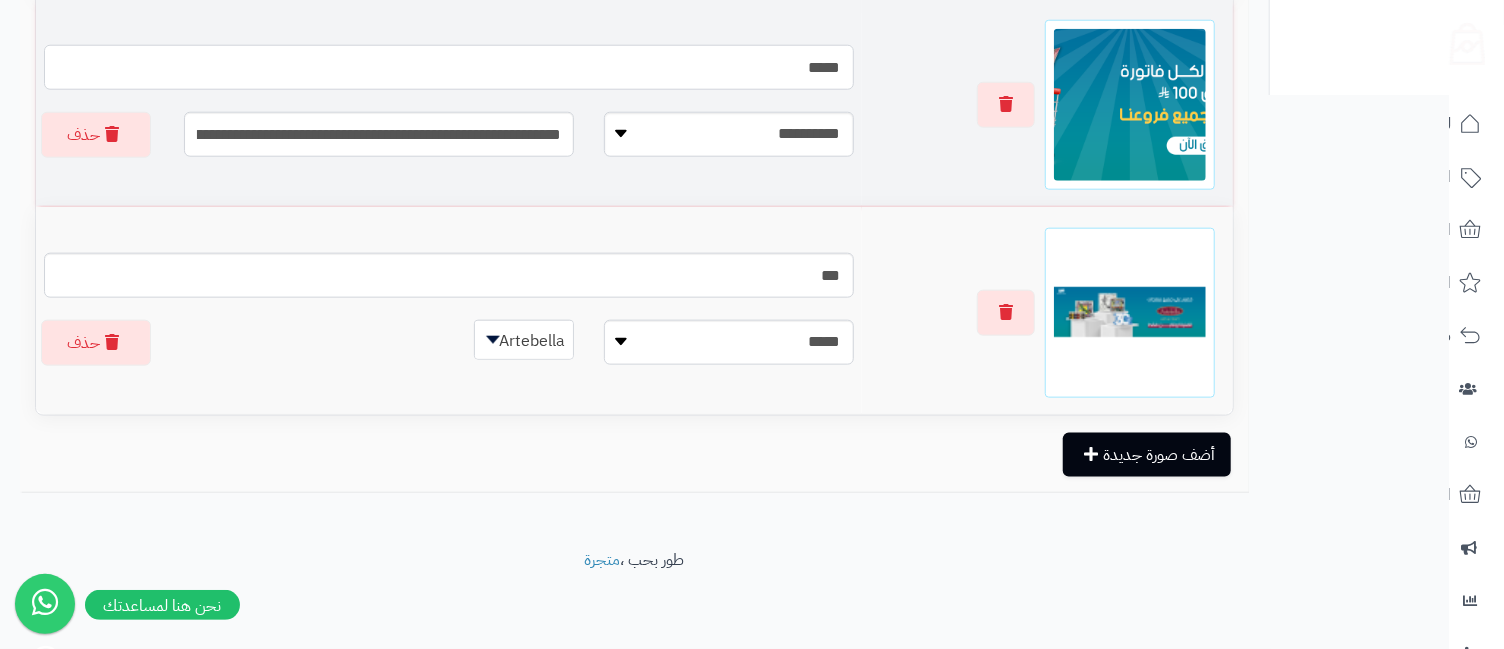 type on "*****" 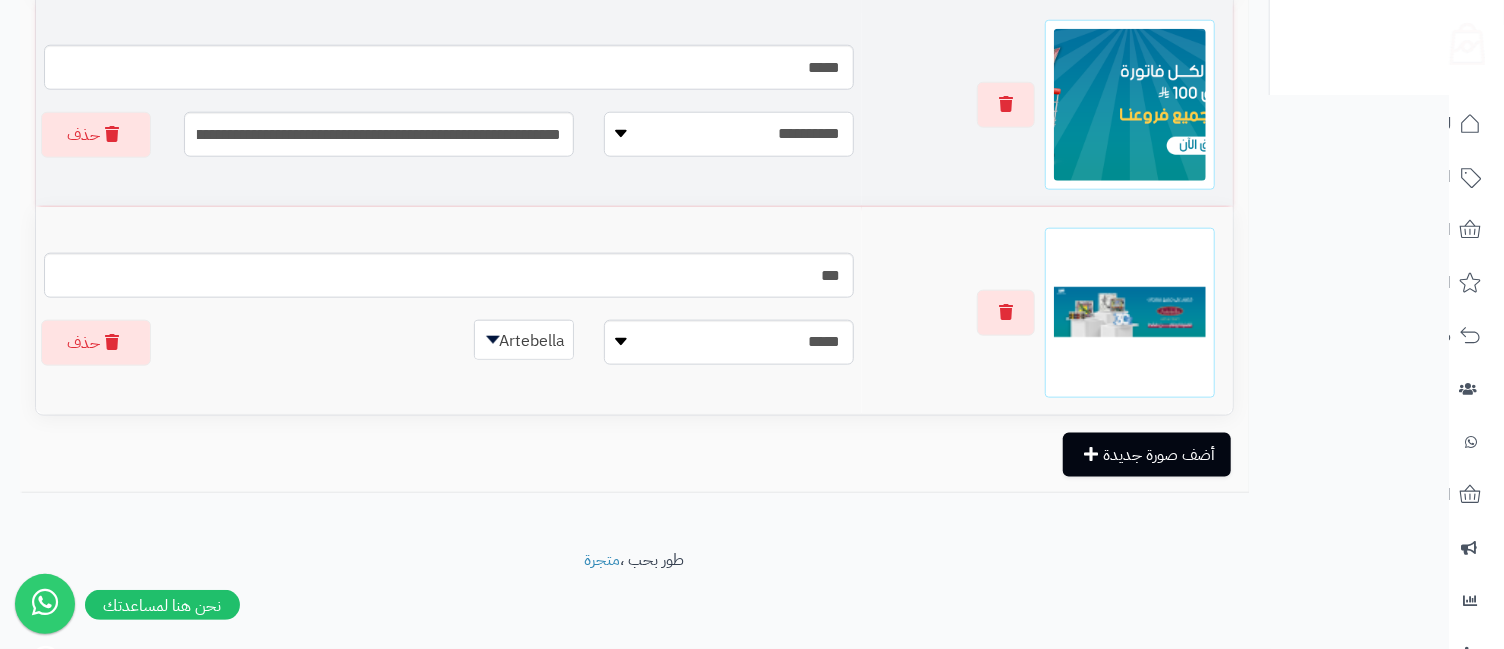 click on "**********" at bounding box center (729, 134) 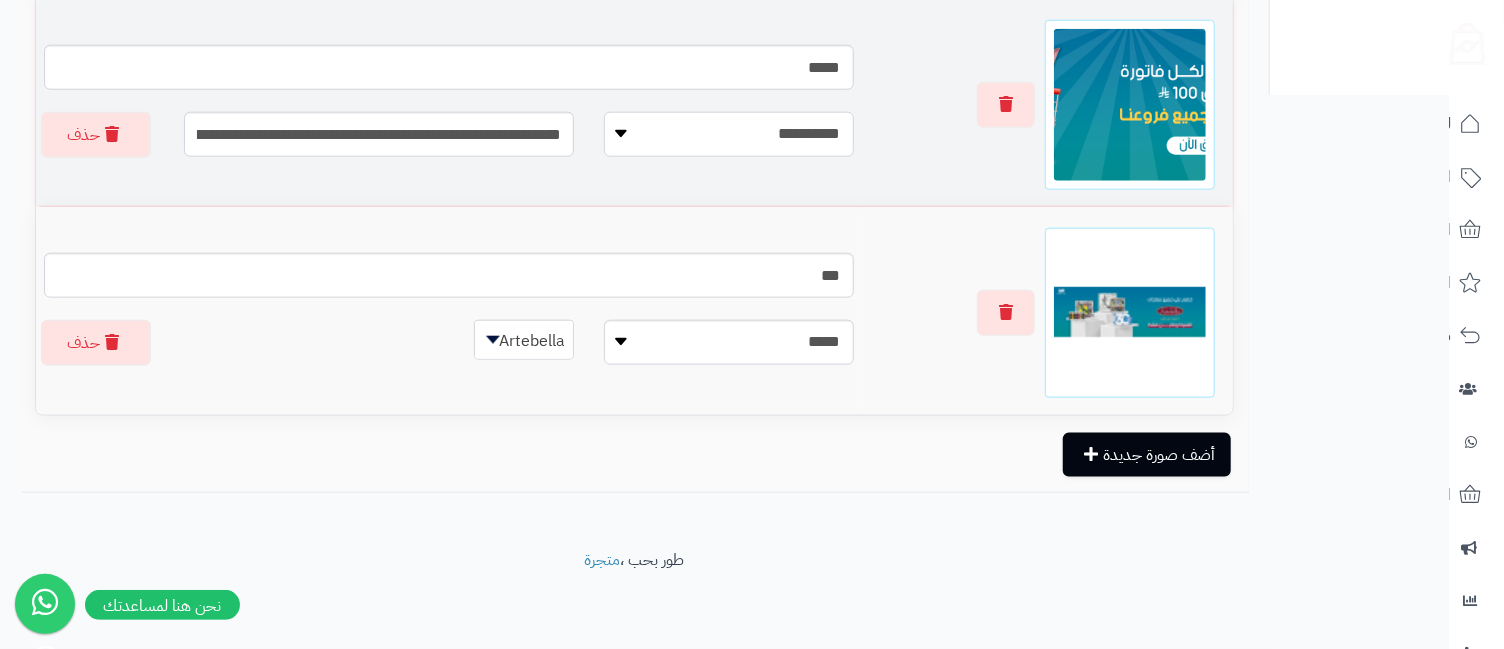 select 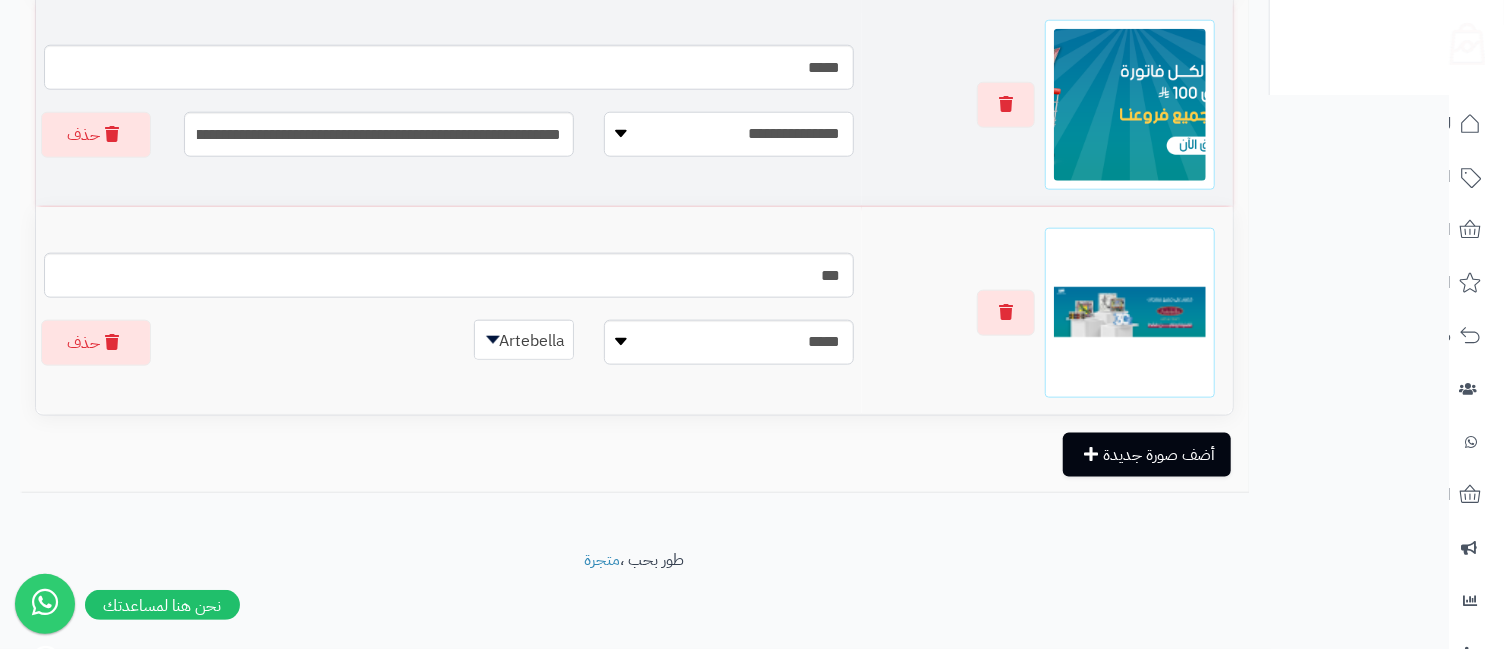 click on "**********" at bounding box center [729, 134] 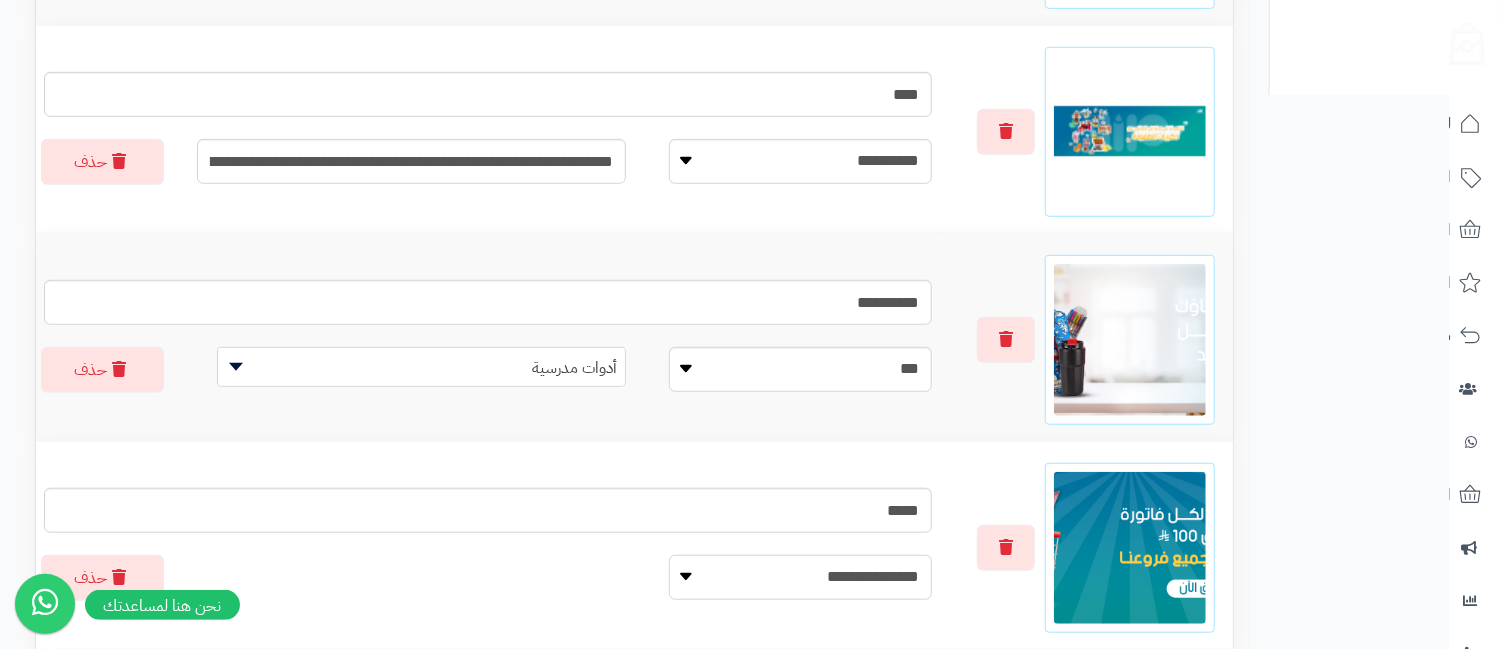 scroll, scrollTop: 242, scrollLeft: 0, axis: vertical 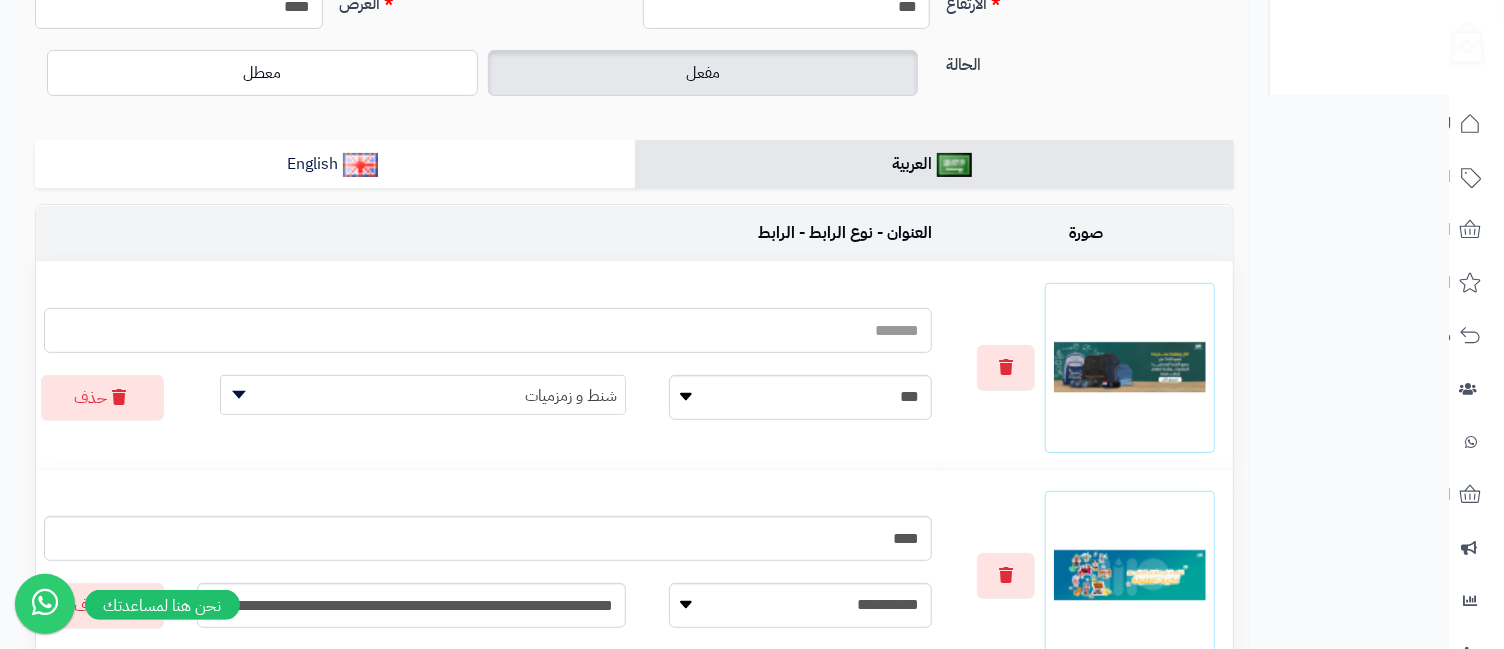 click at bounding box center [488, 330] 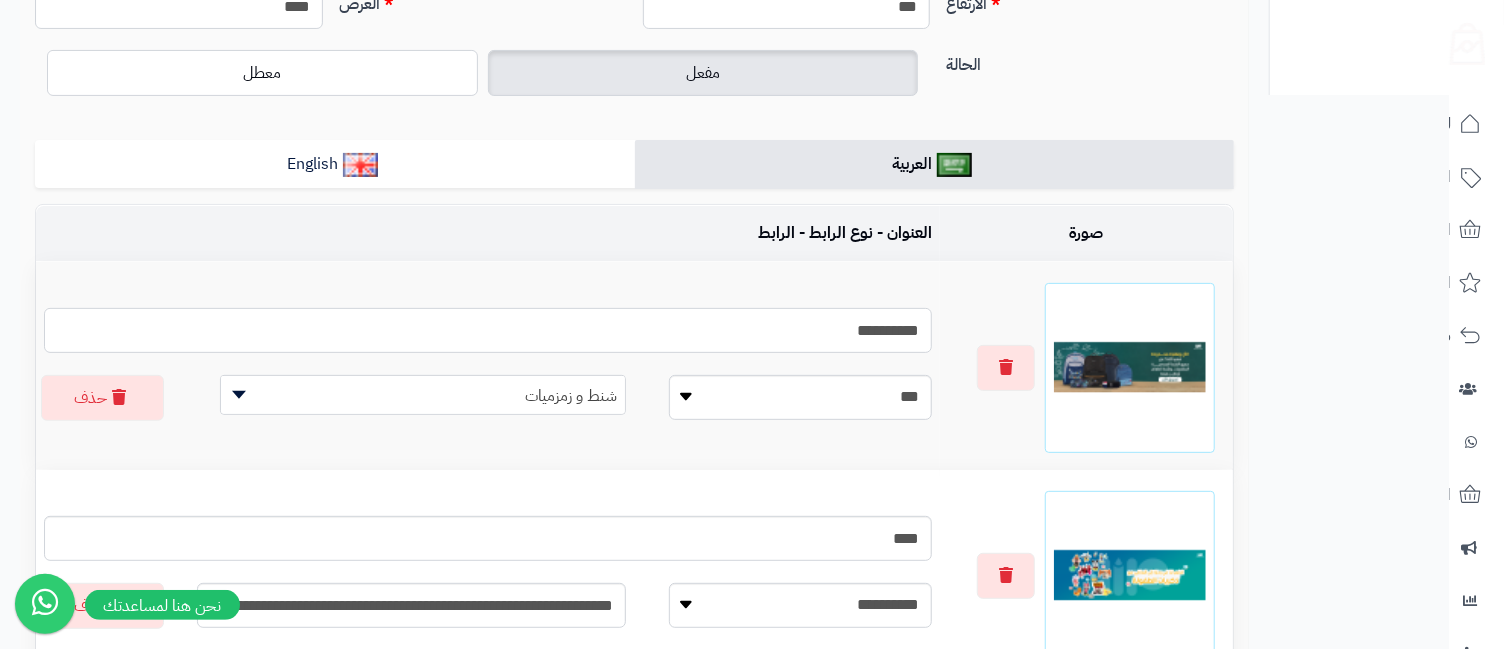 scroll, scrollTop: 0, scrollLeft: 0, axis: both 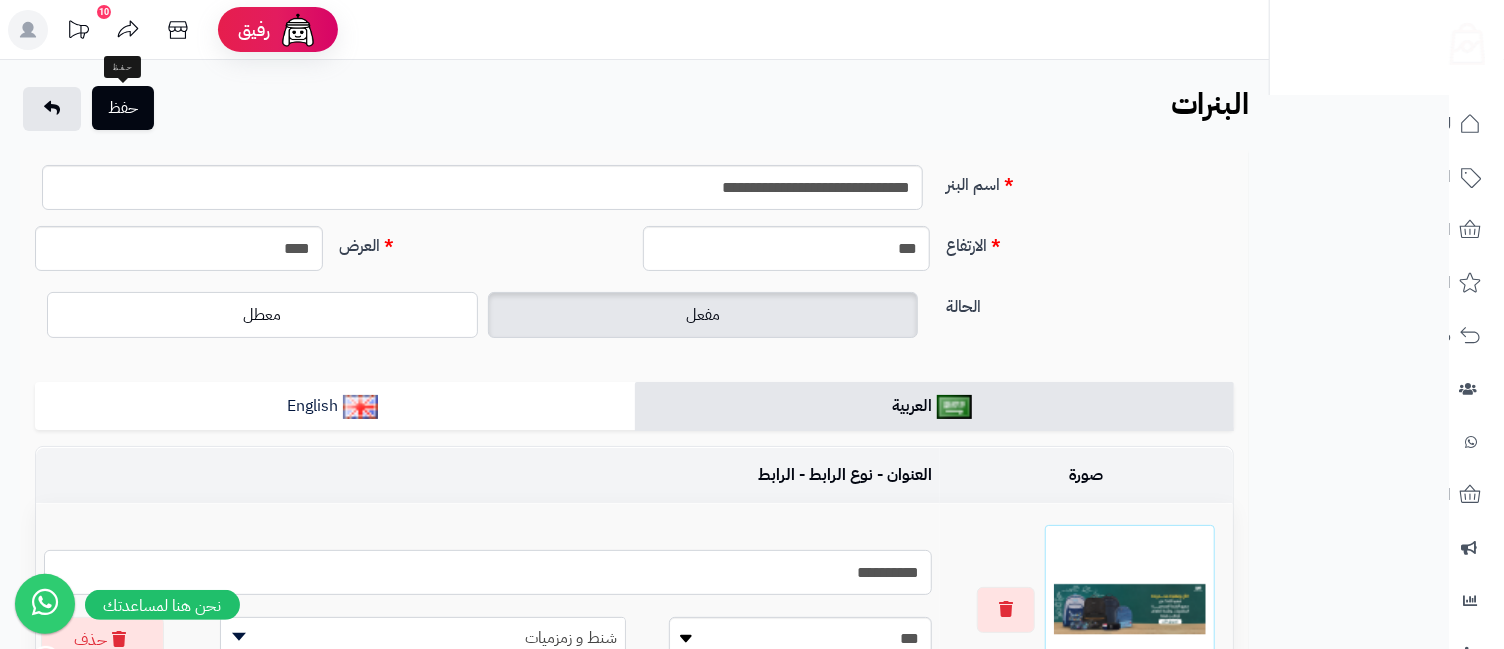 type on "**********" 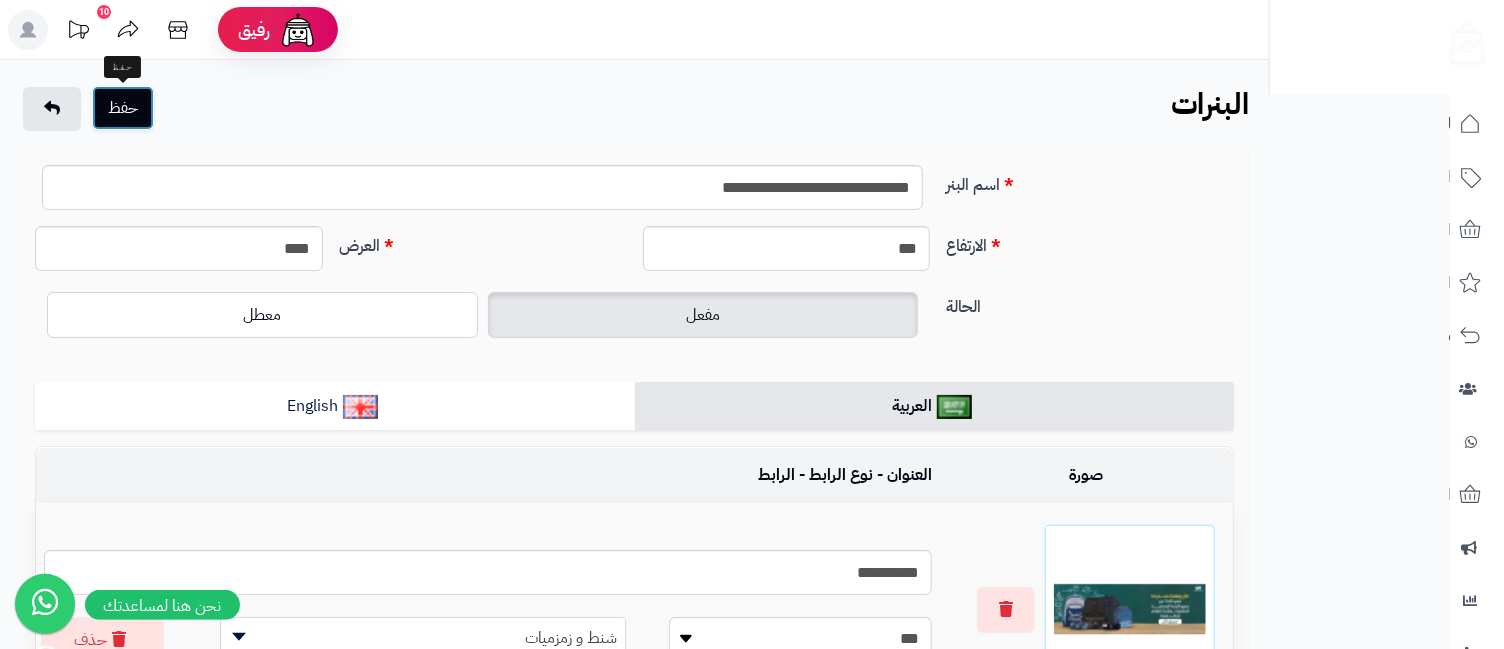 click on "حفظ" at bounding box center (123, 108) 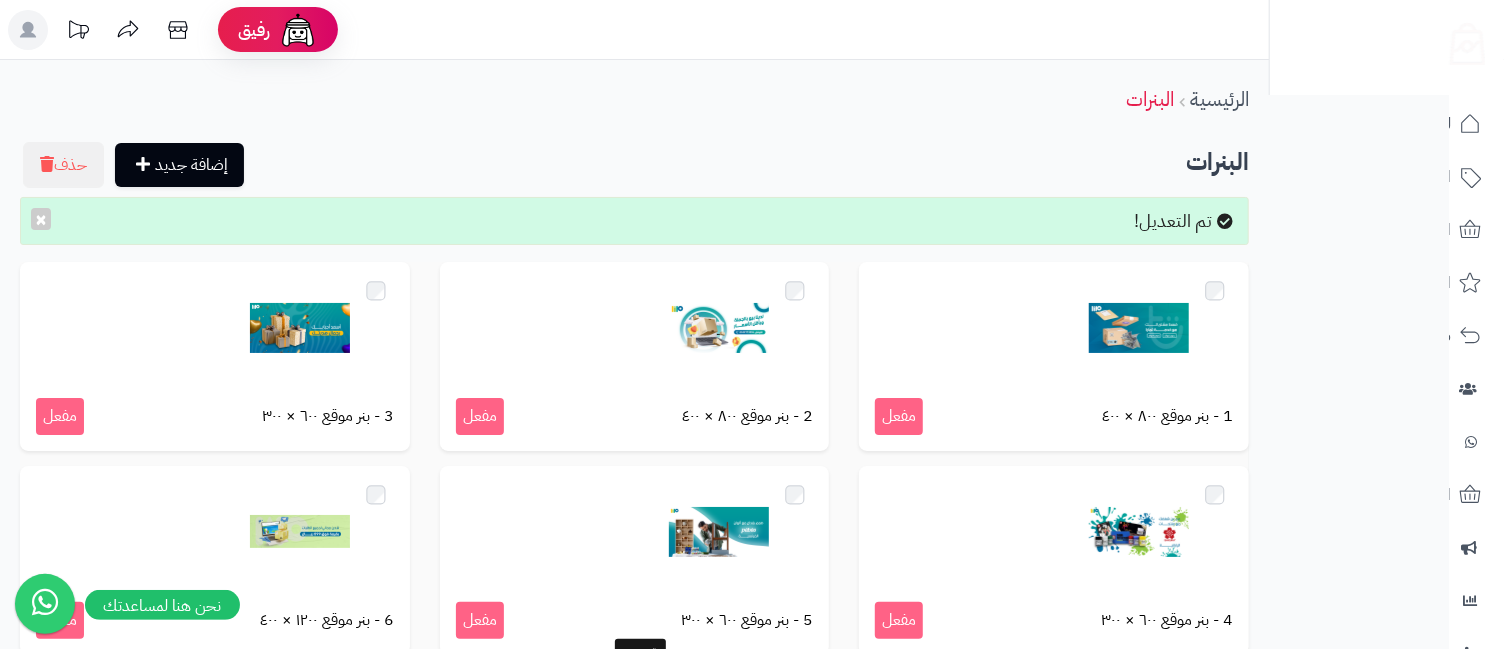 scroll, scrollTop: 403, scrollLeft: 0, axis: vertical 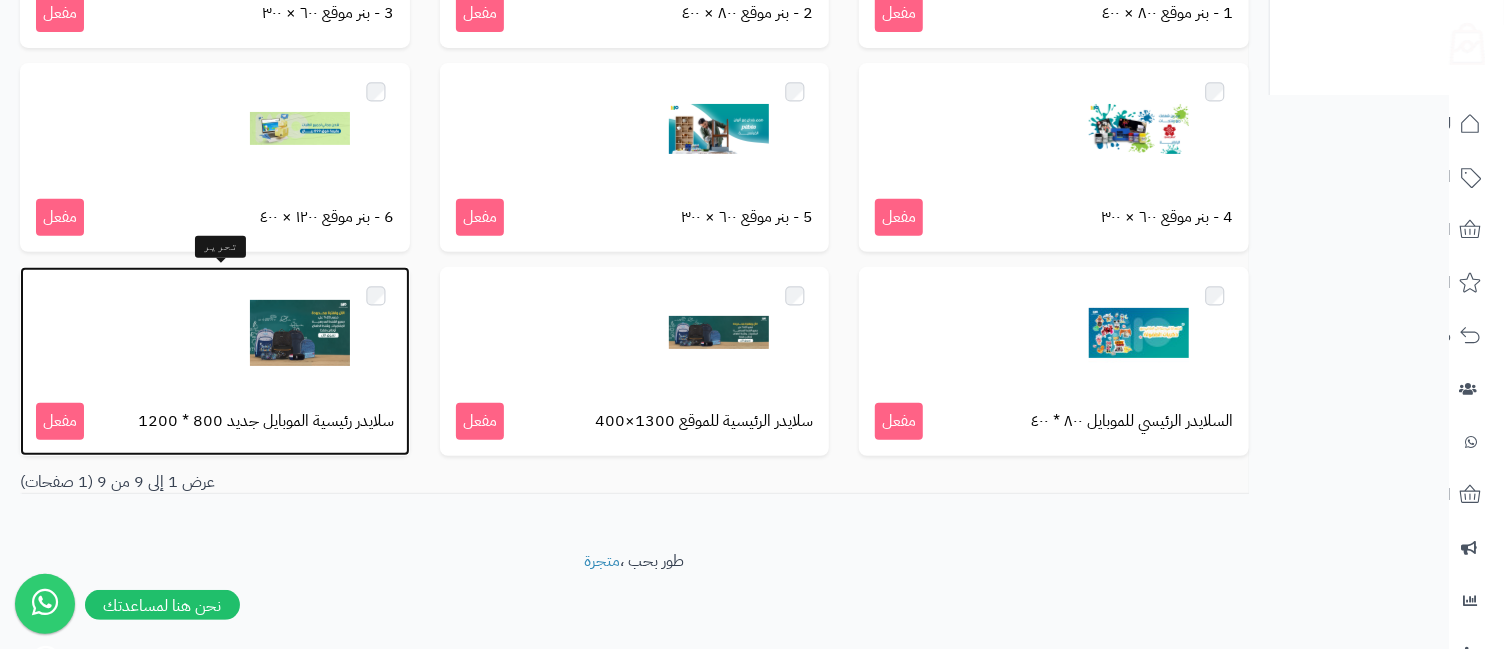 click on "سلايدر رئيسية الموبايل جديد 800 * 1200
مفعل" at bounding box center [215, 421] 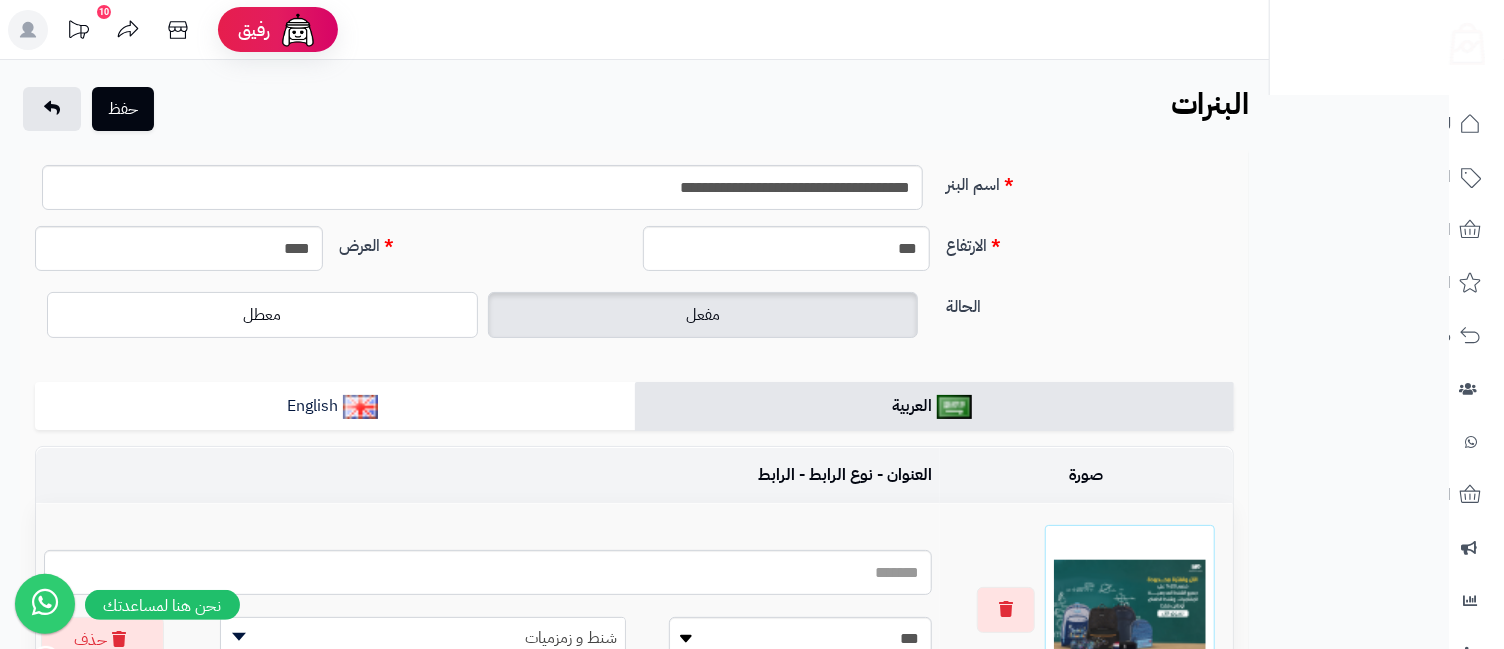 scroll, scrollTop: 444, scrollLeft: 0, axis: vertical 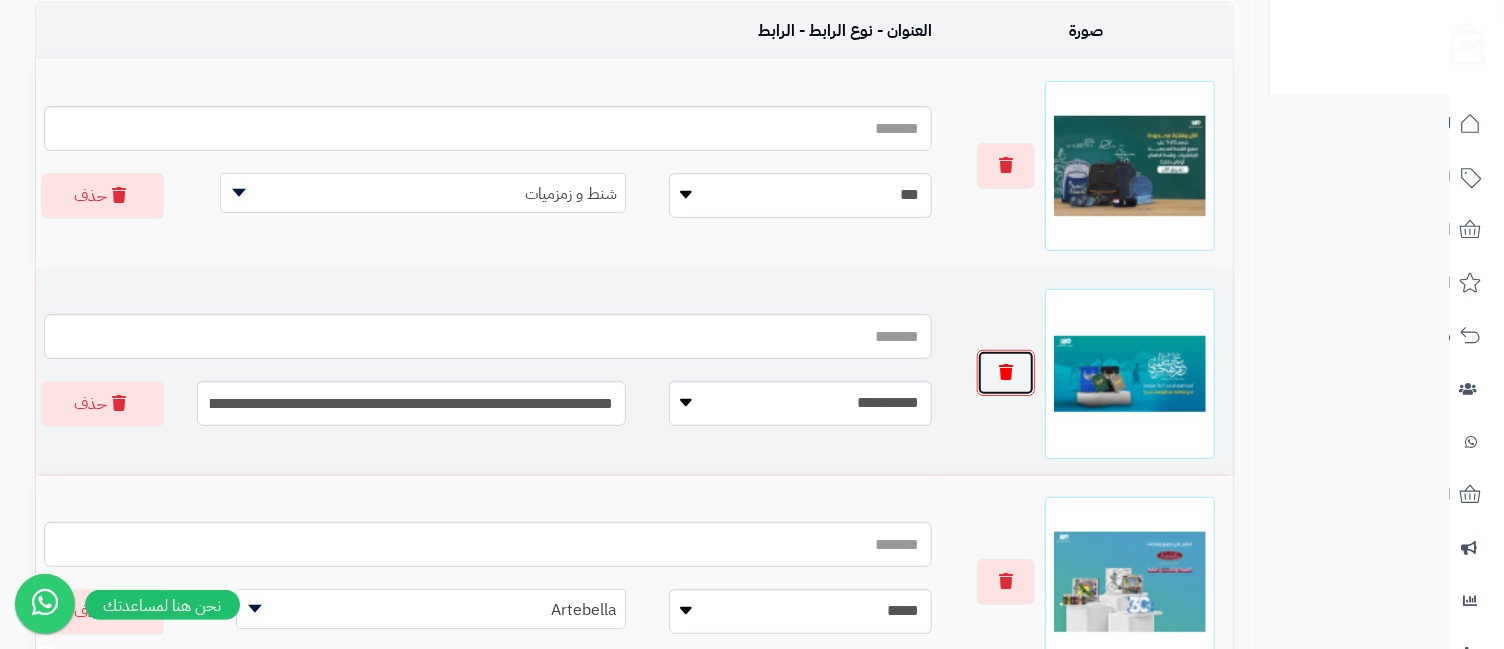 click at bounding box center (1006, 373) 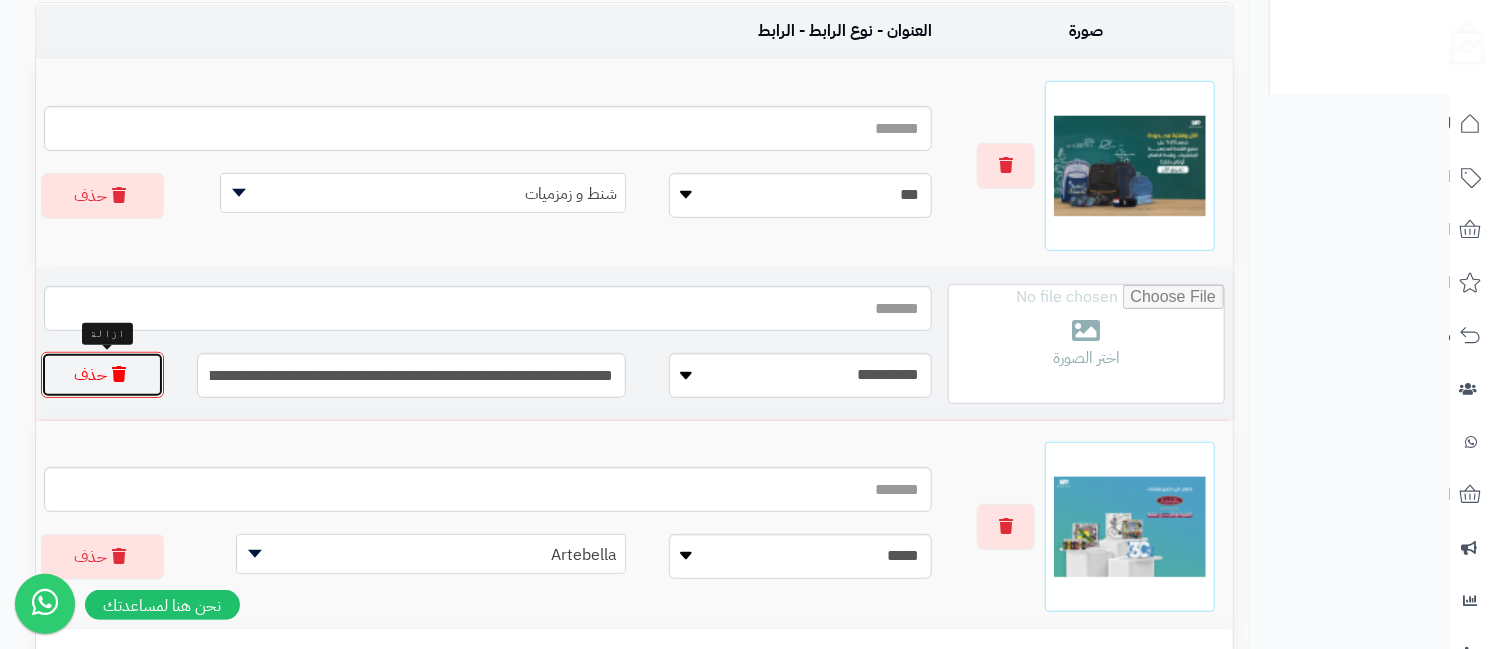 click at bounding box center [119, 374] 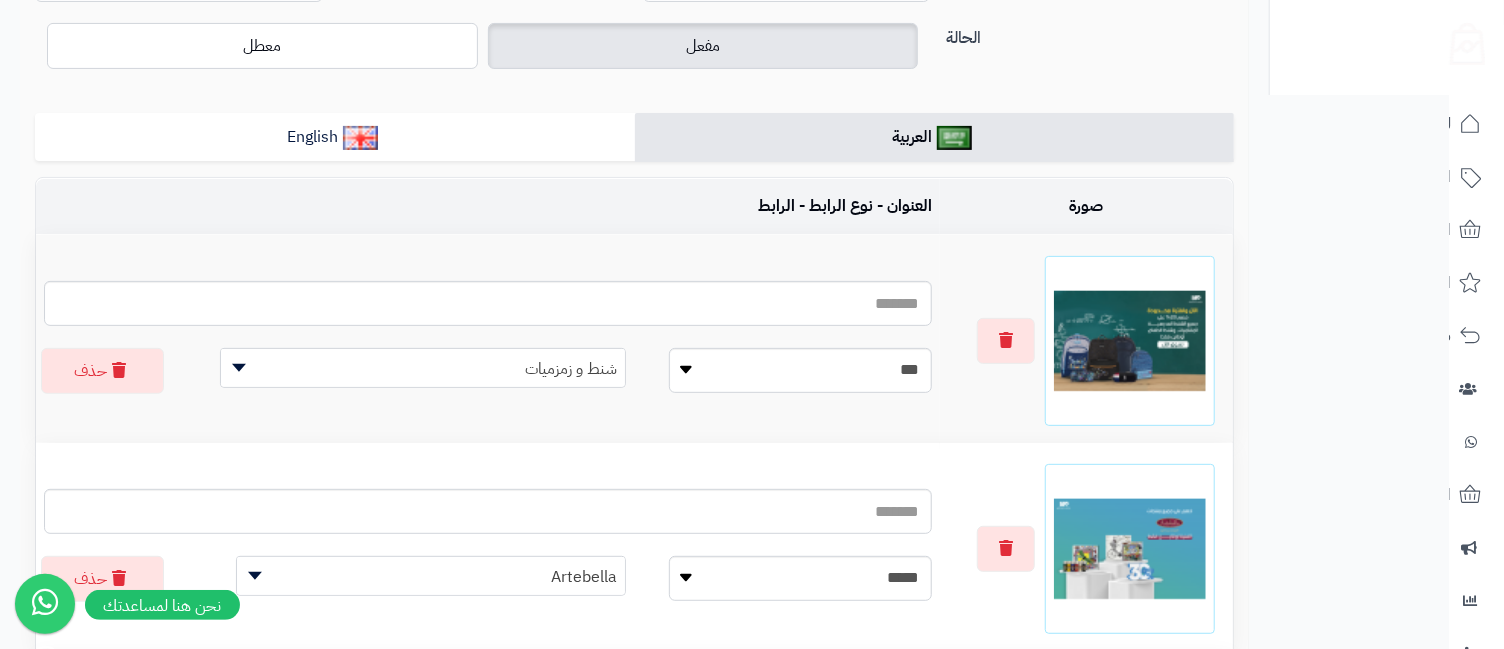 scroll, scrollTop: 713, scrollLeft: 0, axis: vertical 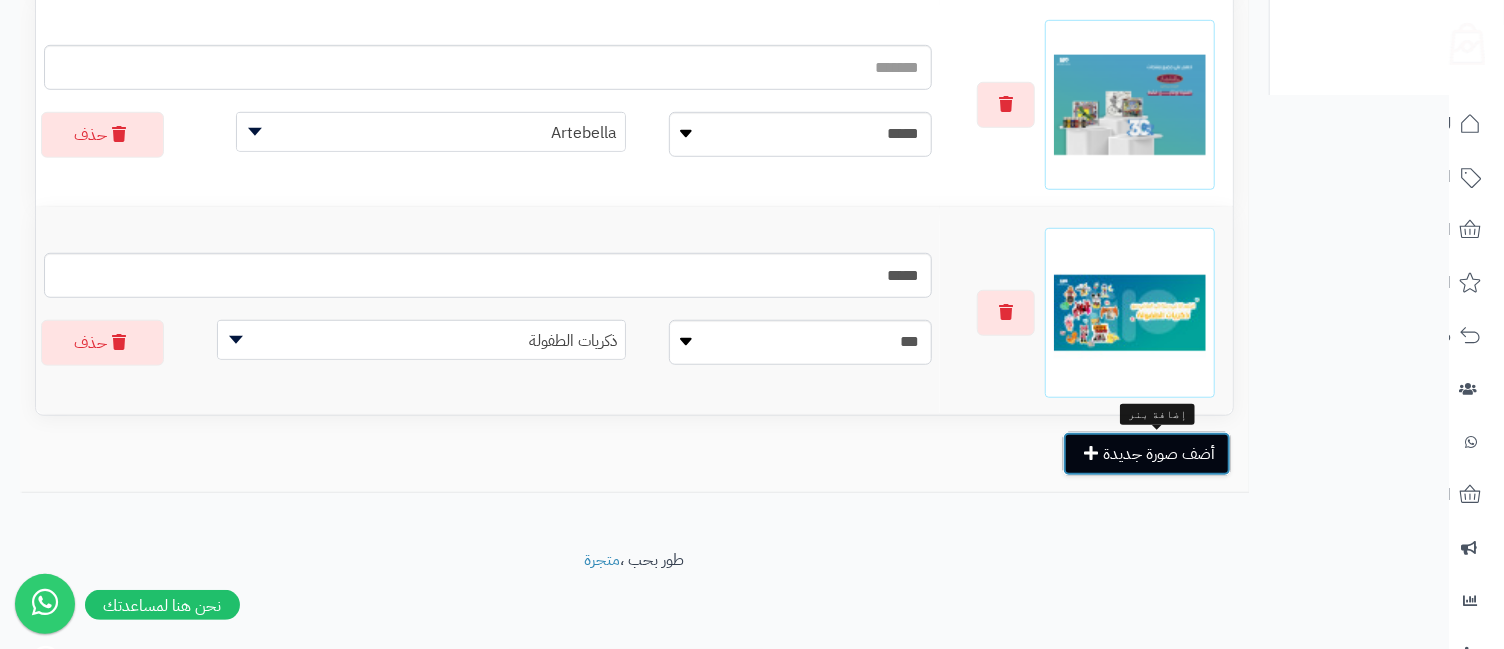 click on "أضف صورة جديدة" at bounding box center [1147, 454] 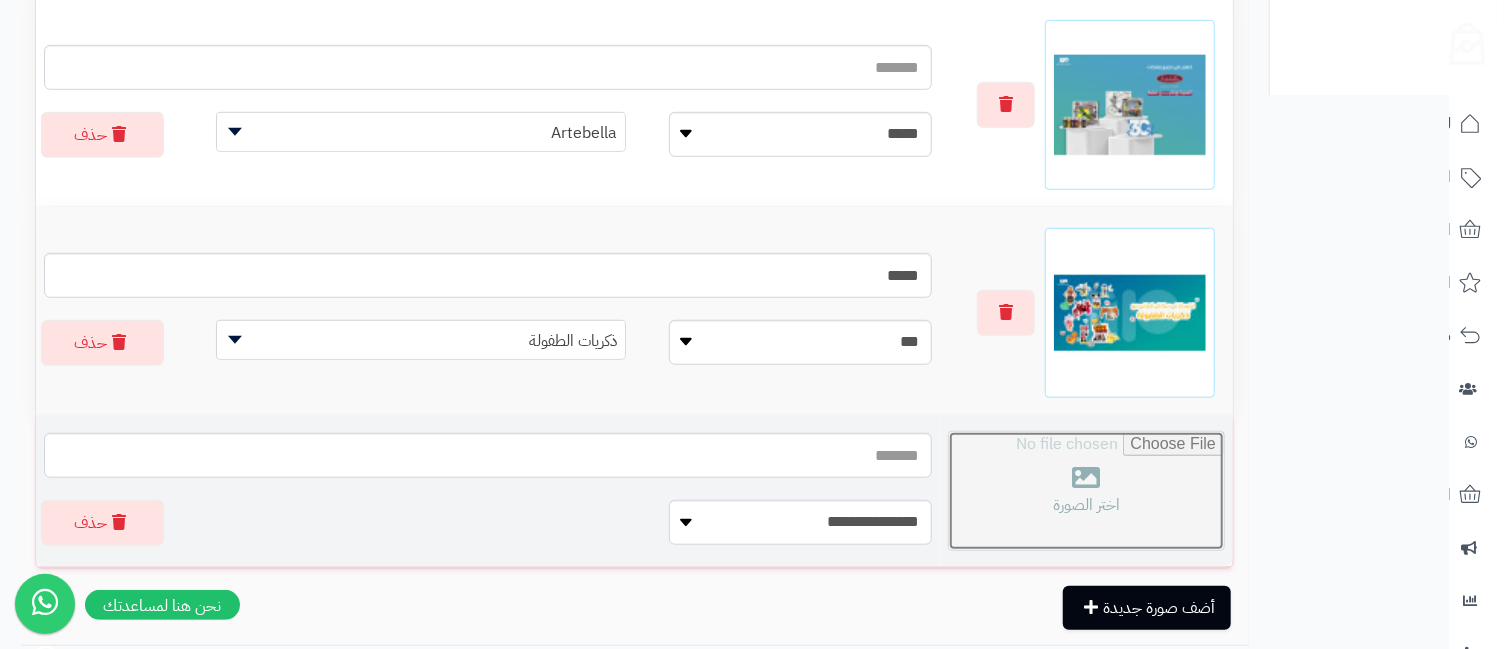 click at bounding box center (1086, 491) 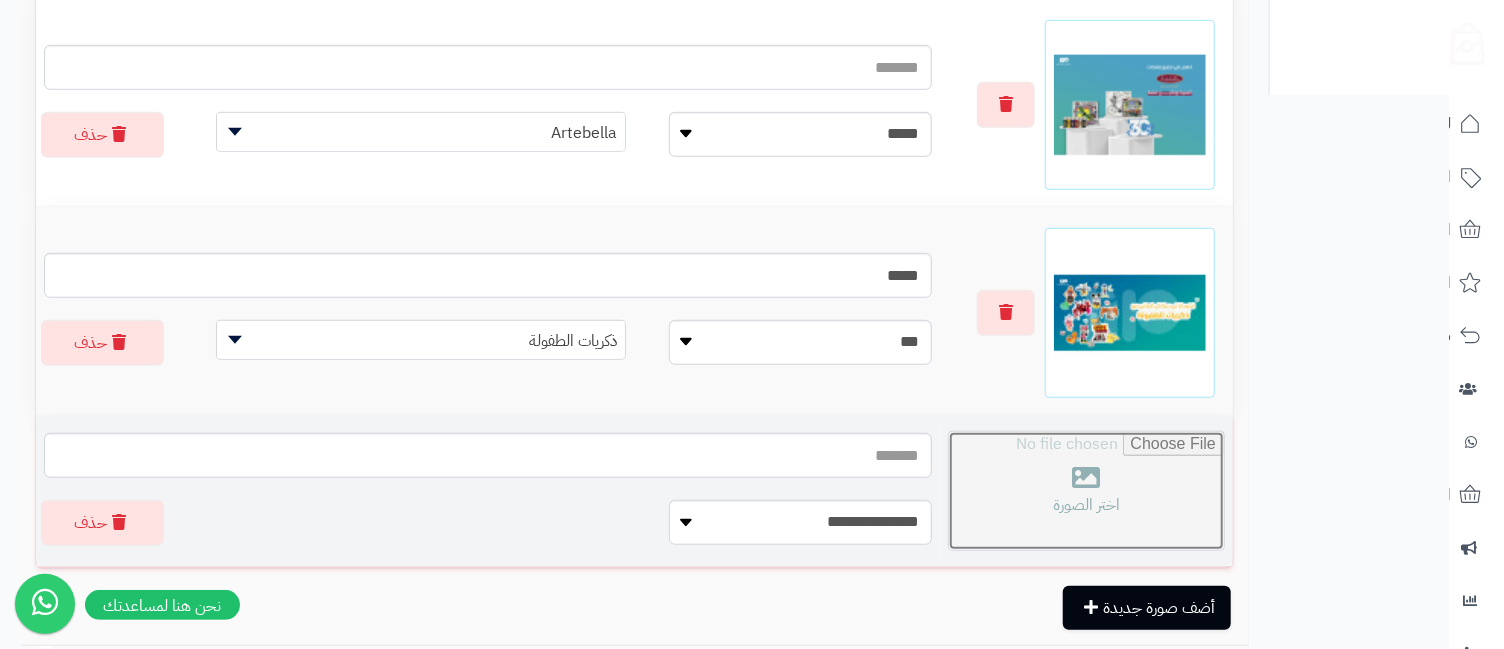 type on "**********" 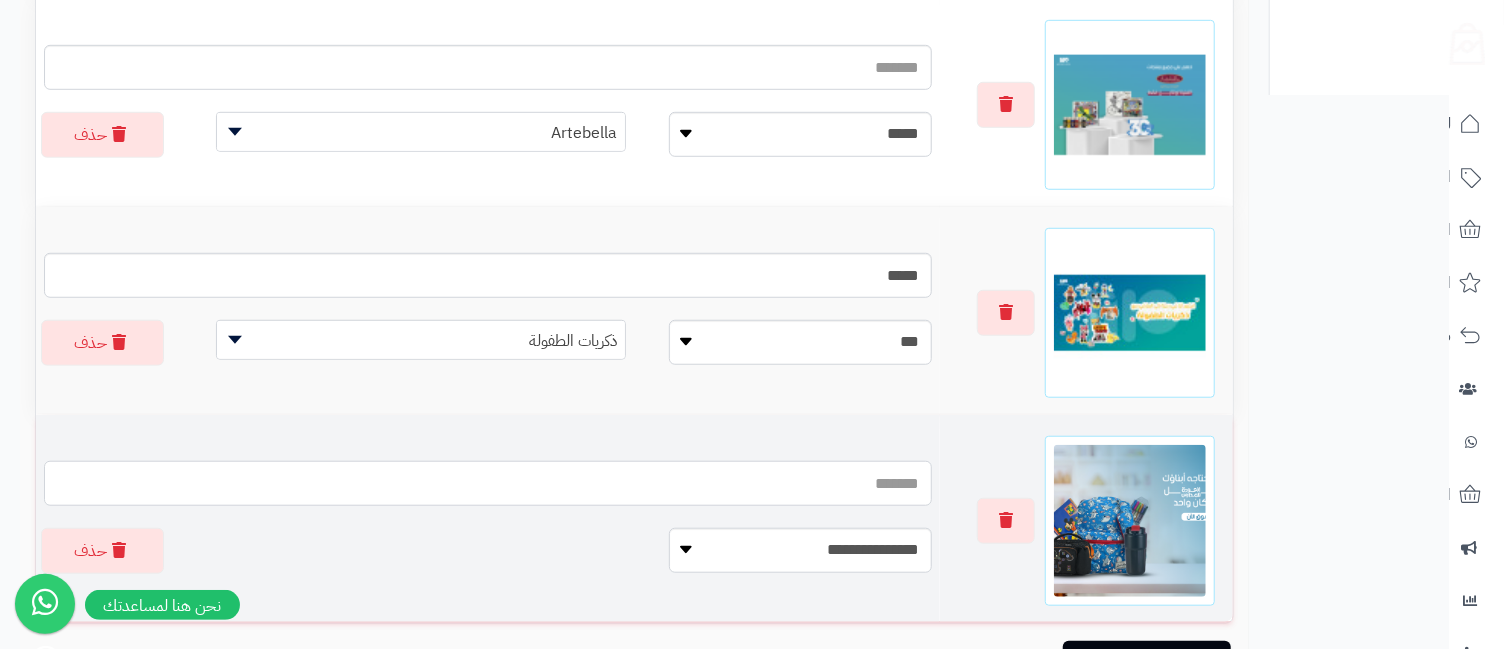 click at bounding box center [488, 483] 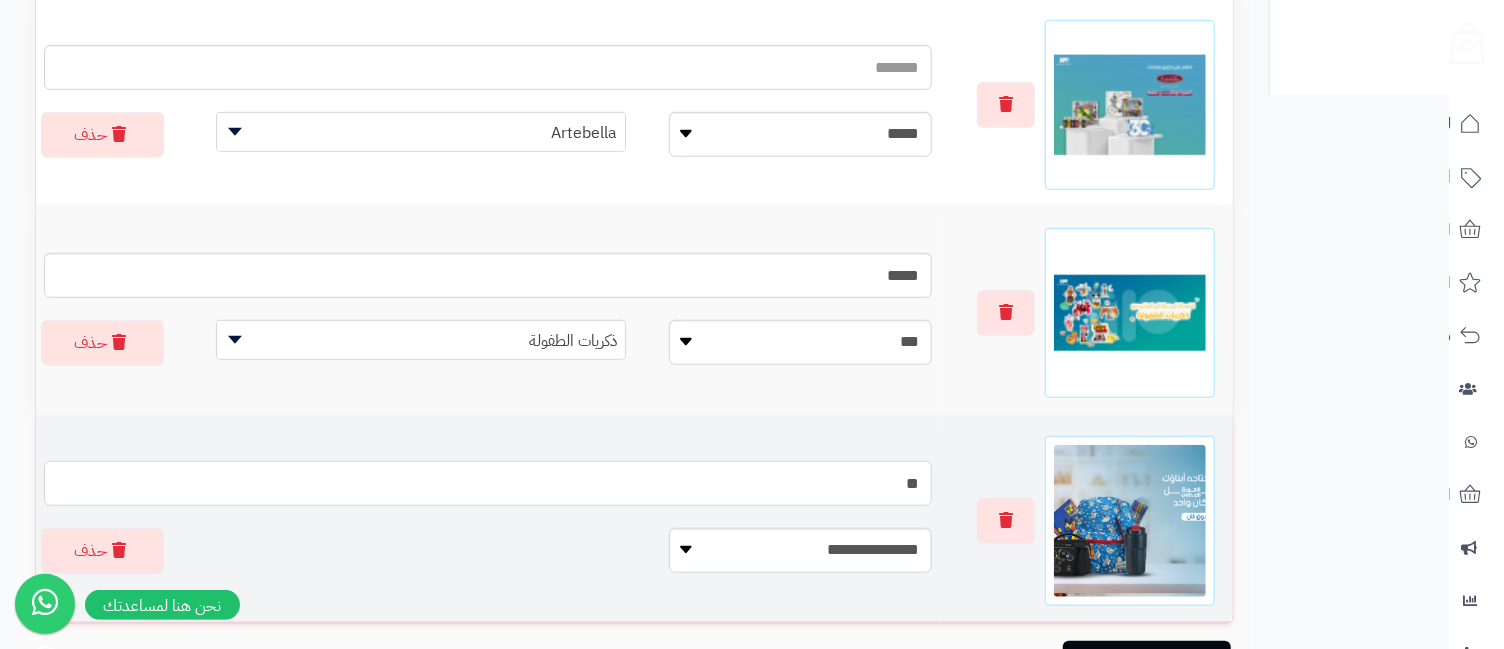 type on "**" 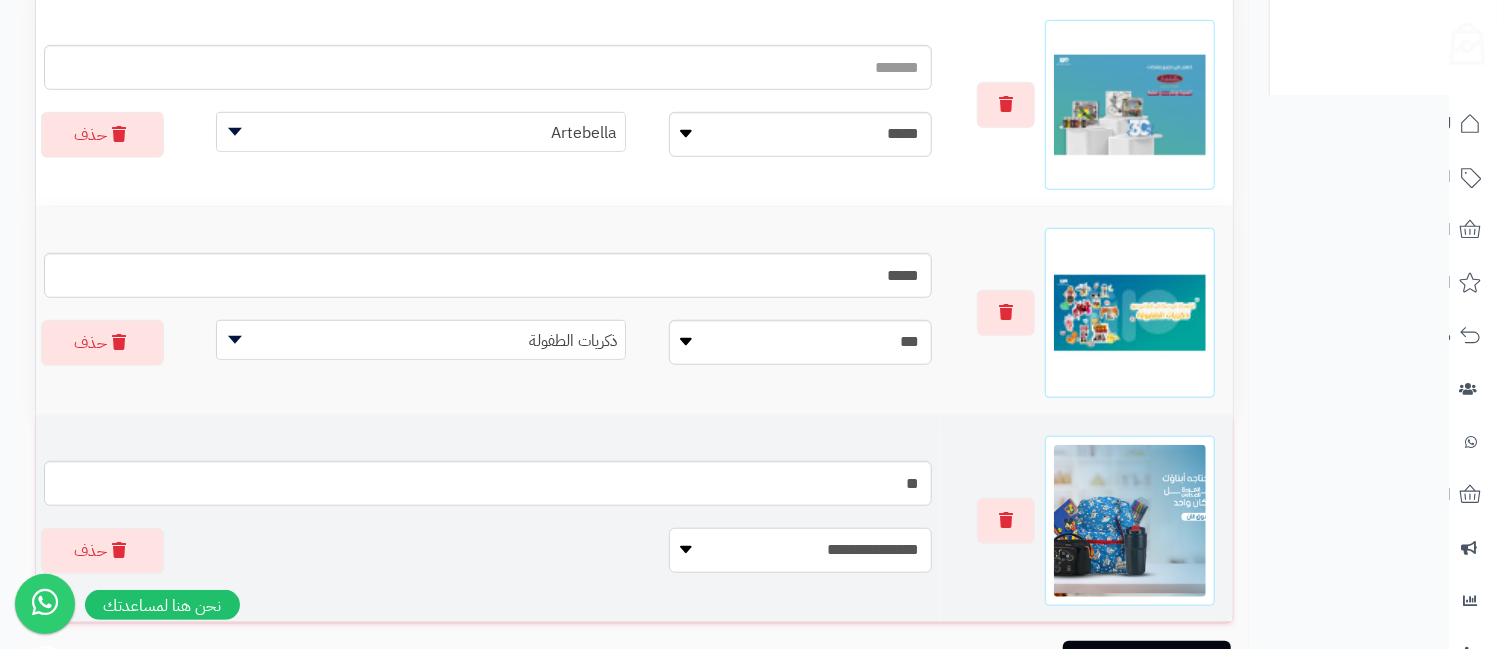 click on "**********" at bounding box center [800, 550] 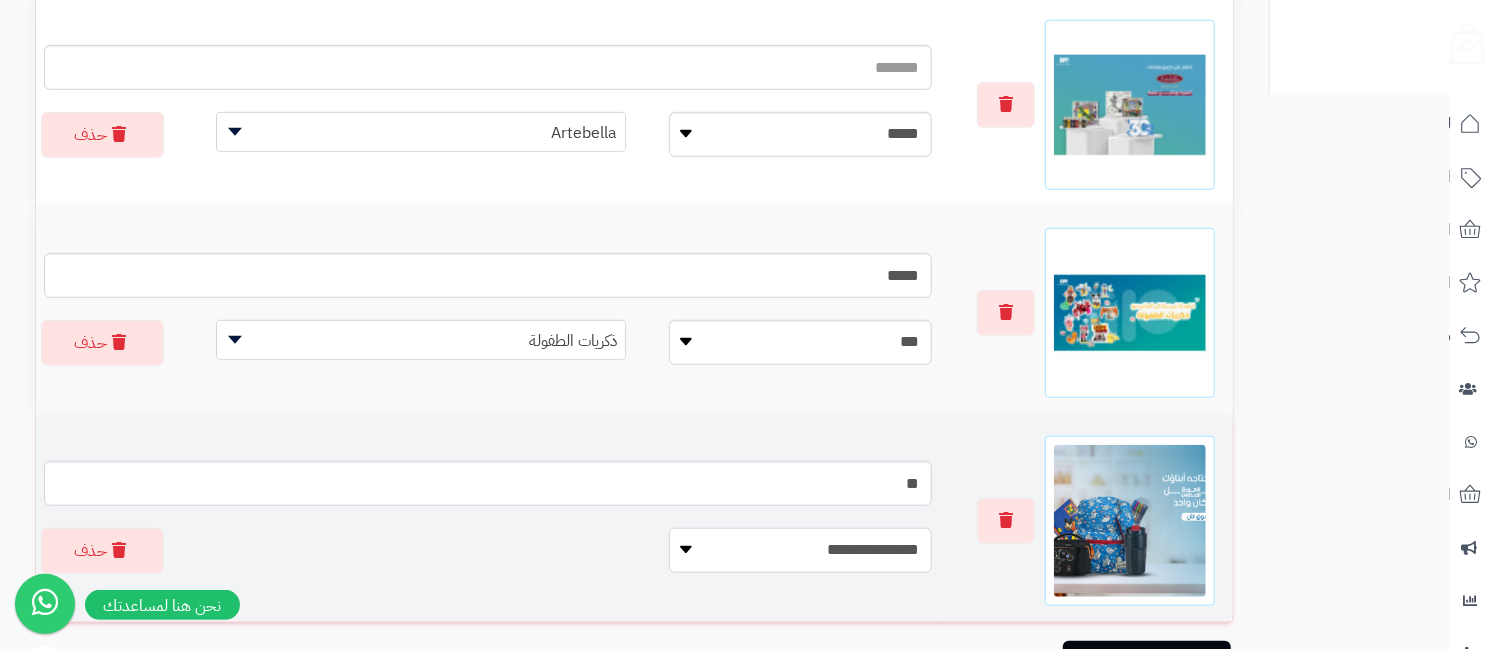 select on "**********" 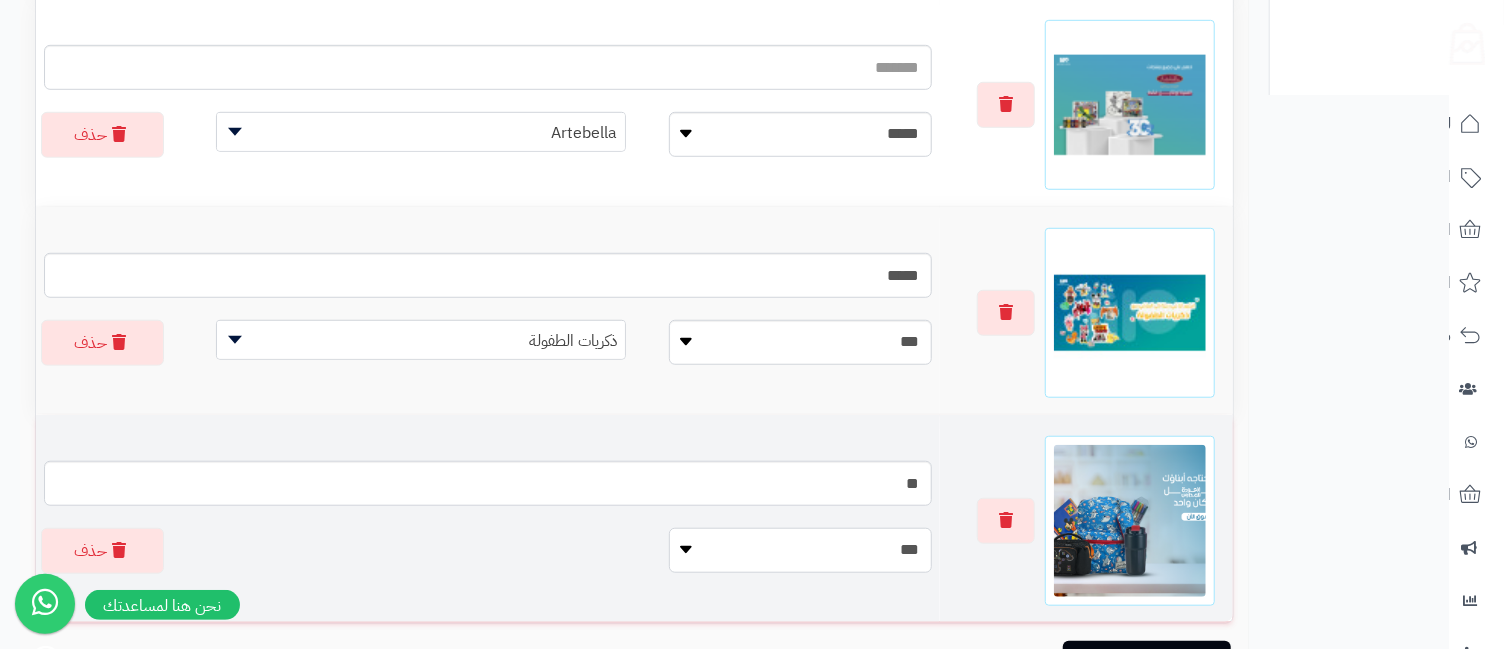 click on "**********" at bounding box center [800, 550] 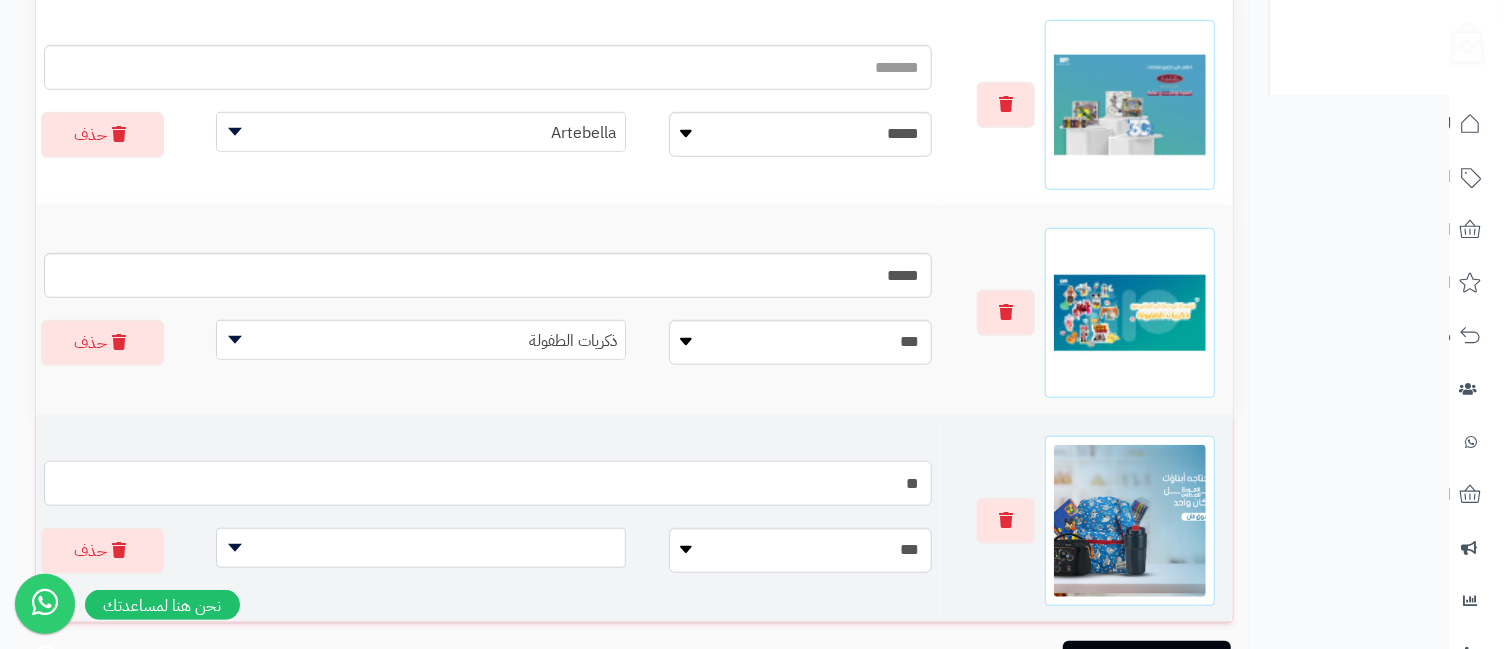 click on "**" at bounding box center [488, 483] 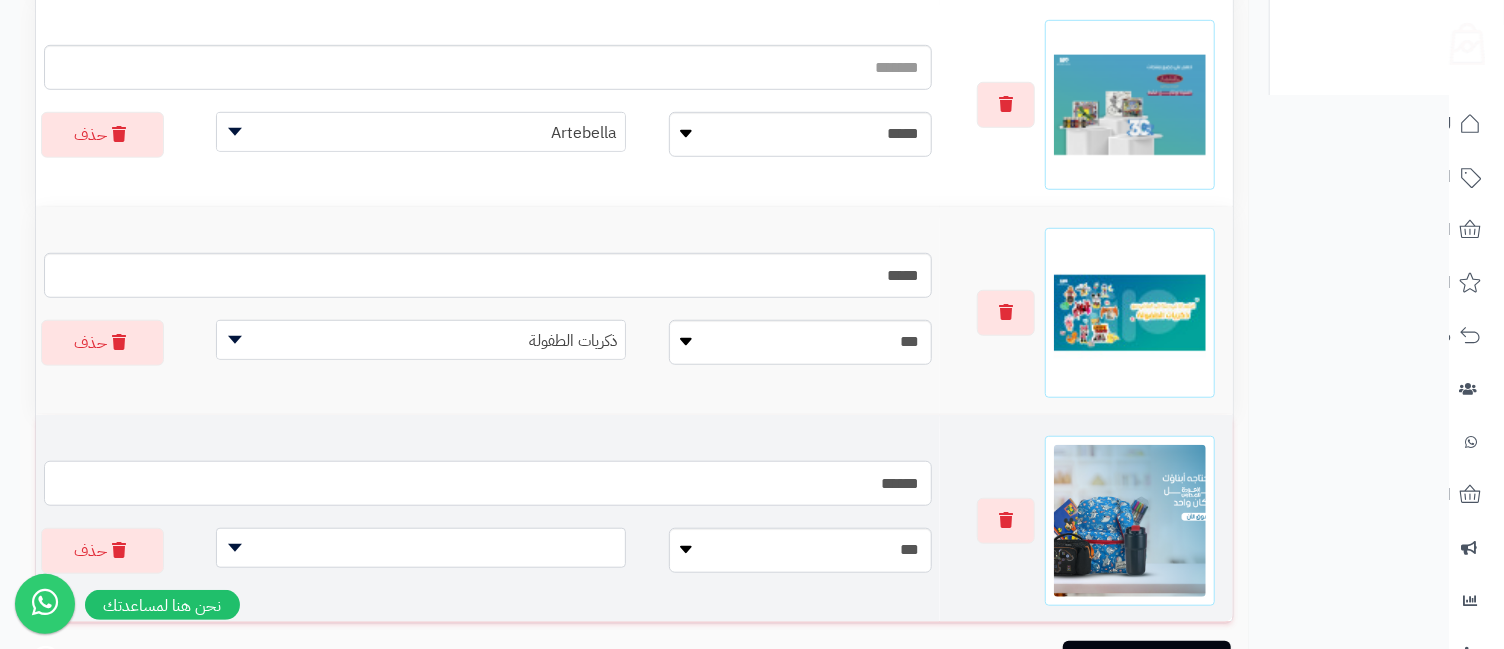 type on "******" 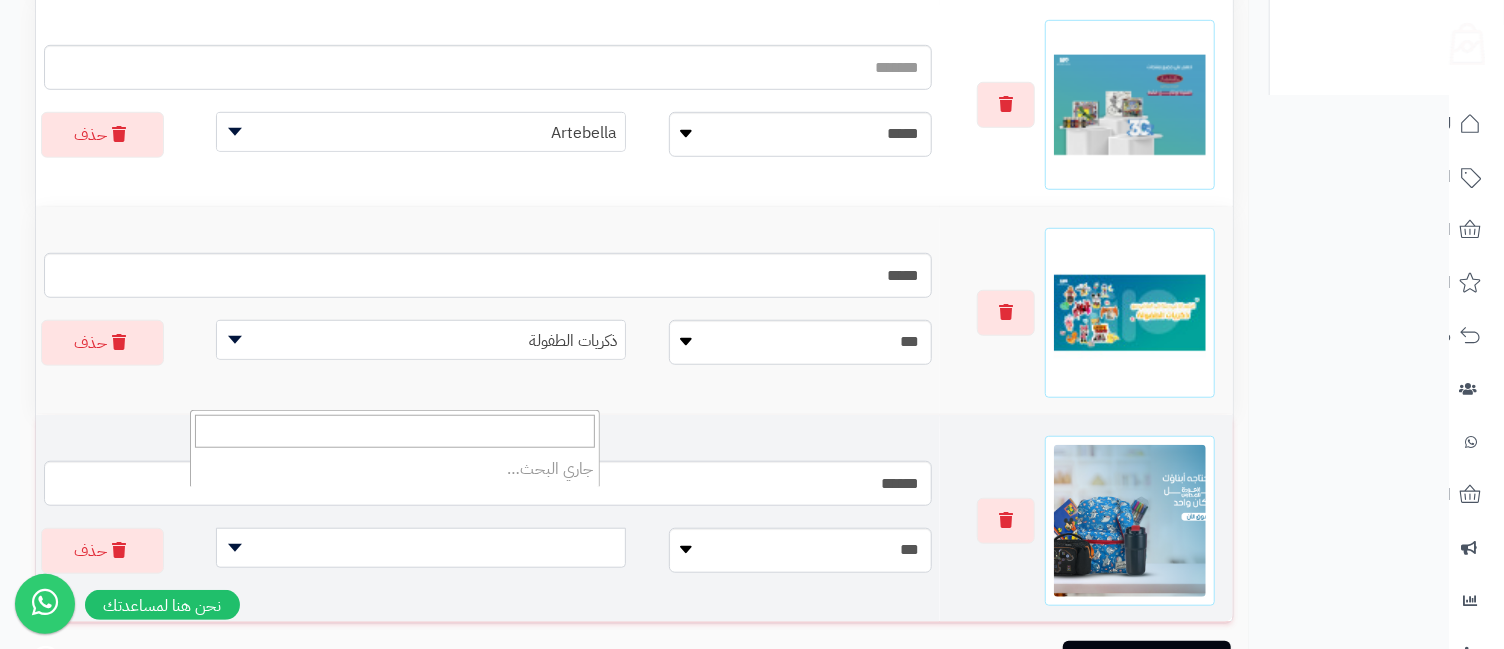 click at bounding box center (235, 548) 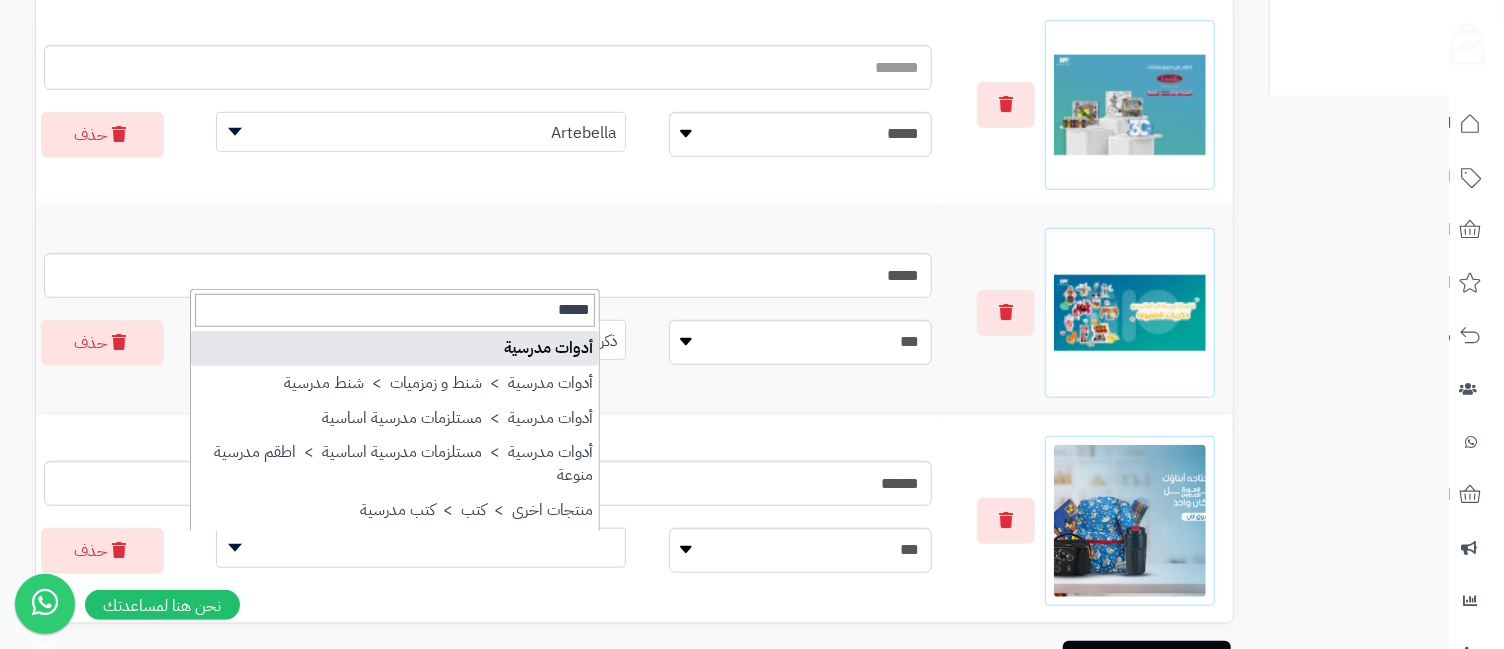 type on "*****" 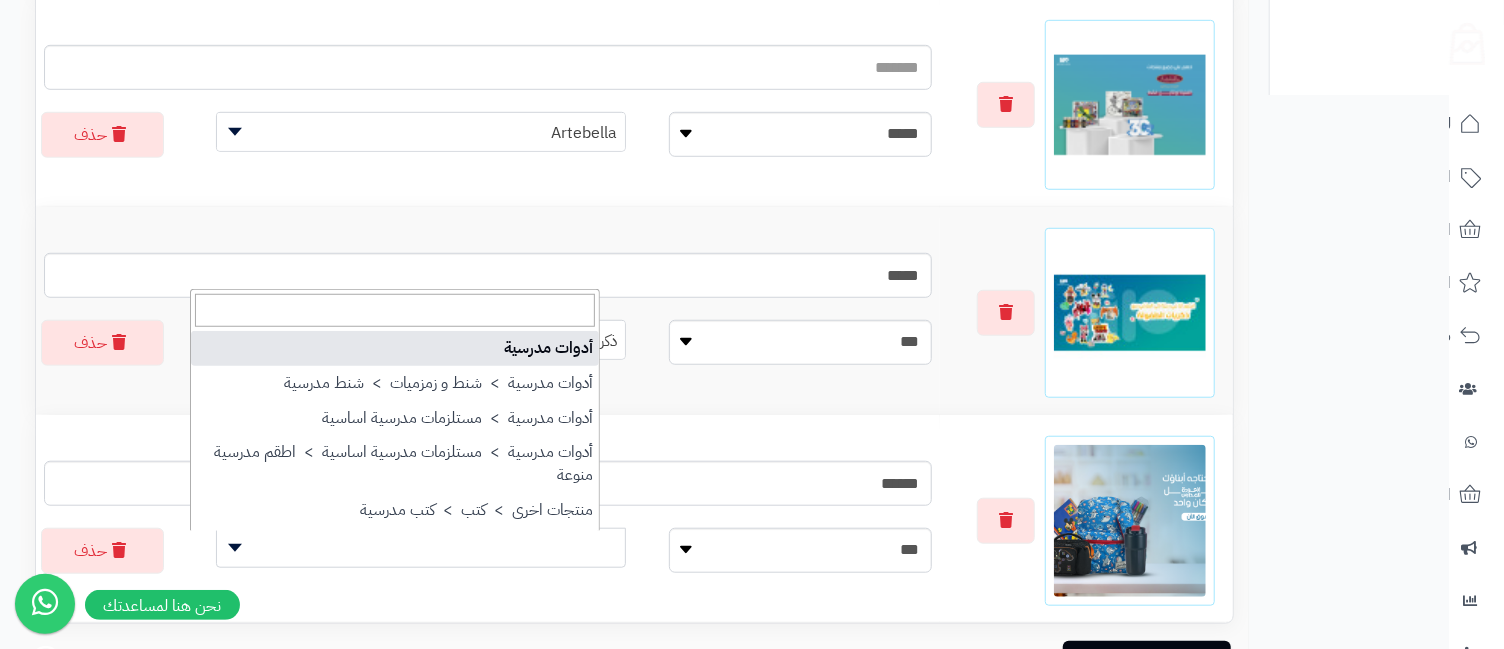 select on "***" 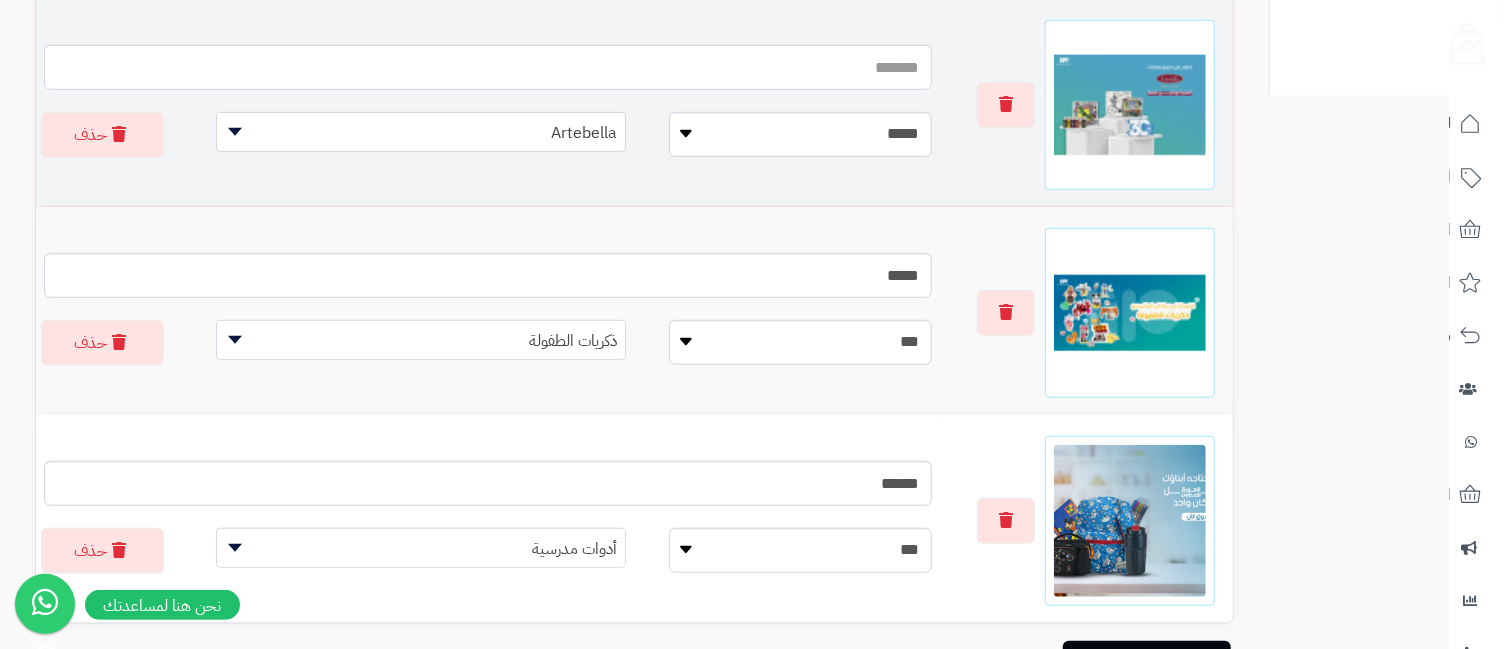 click at bounding box center (488, 67) 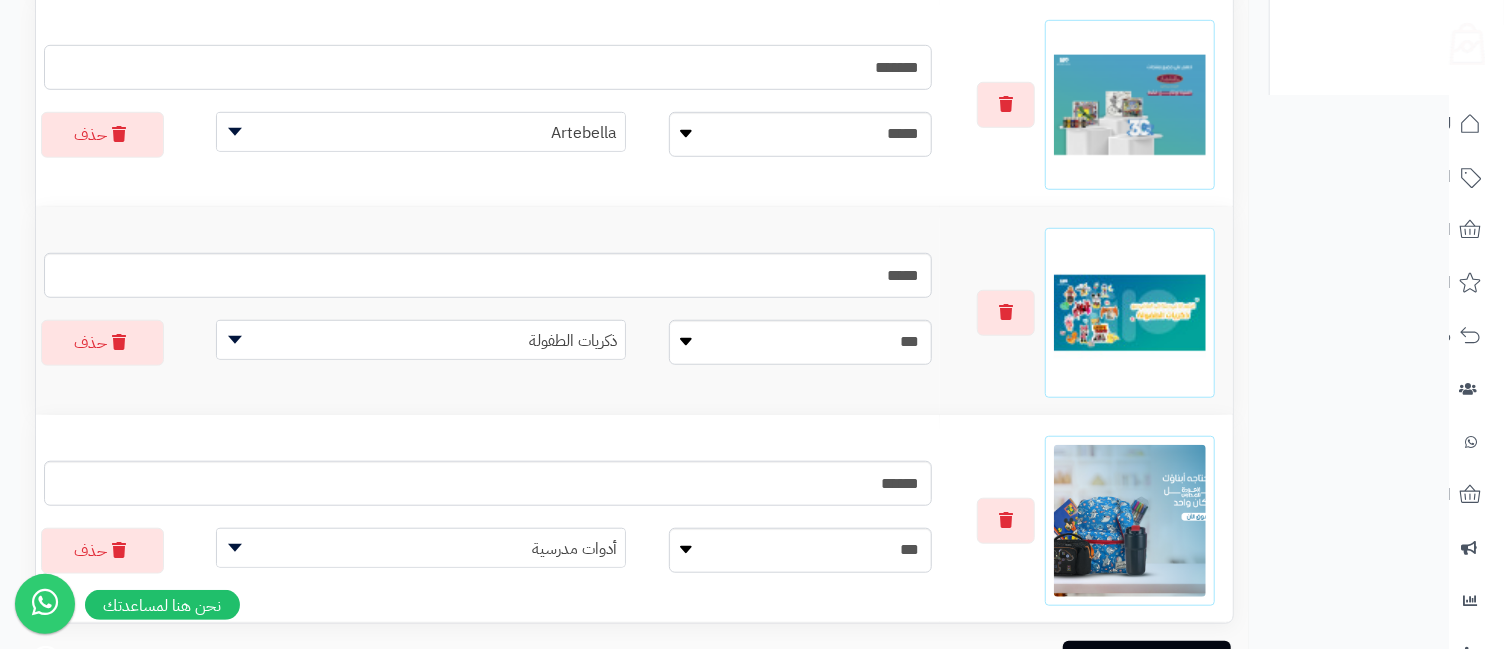 scroll, scrollTop: 269, scrollLeft: 0, axis: vertical 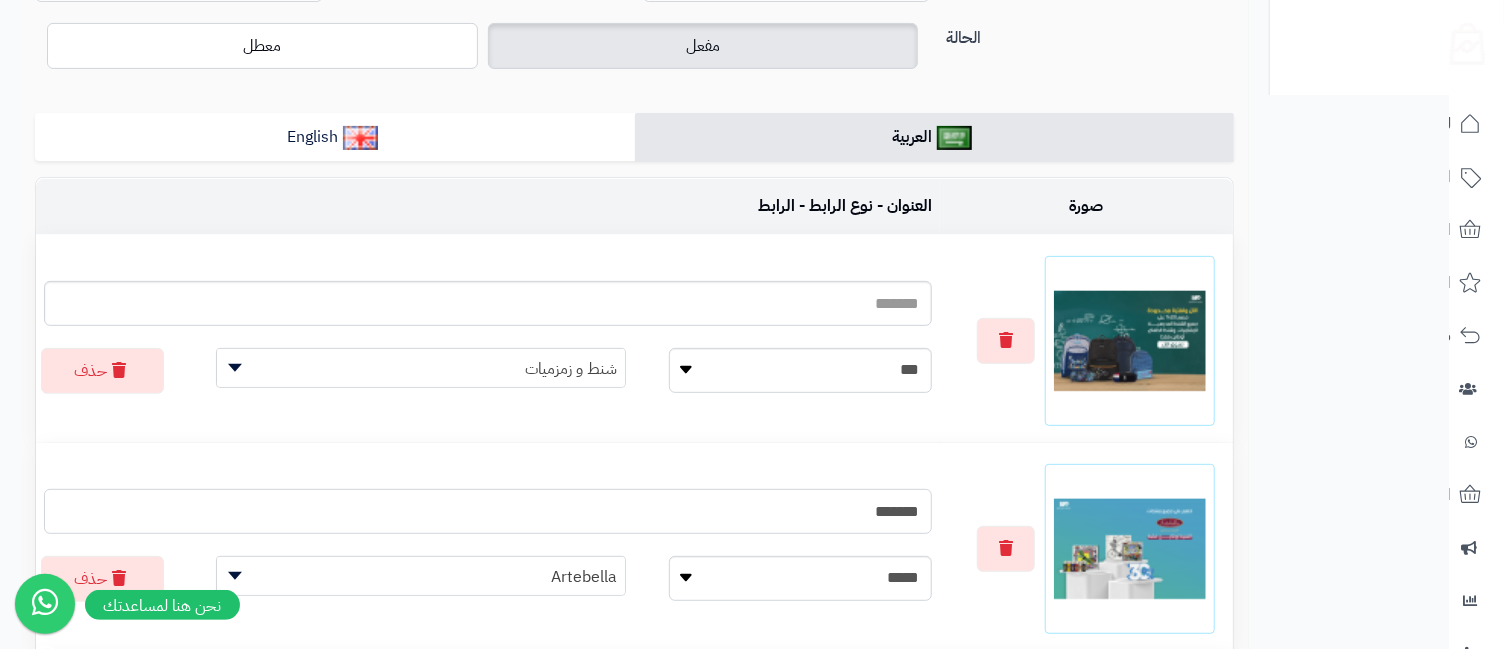 type on "*******" 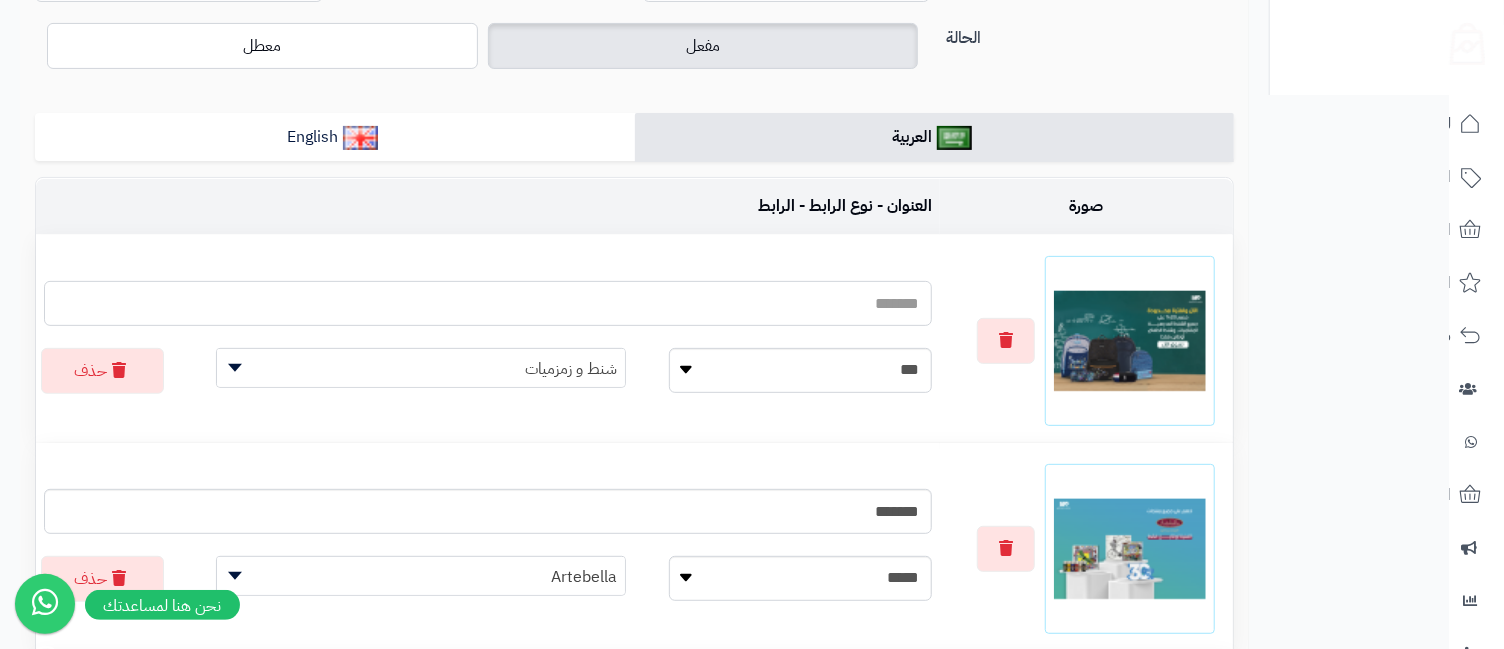 click at bounding box center [488, 303] 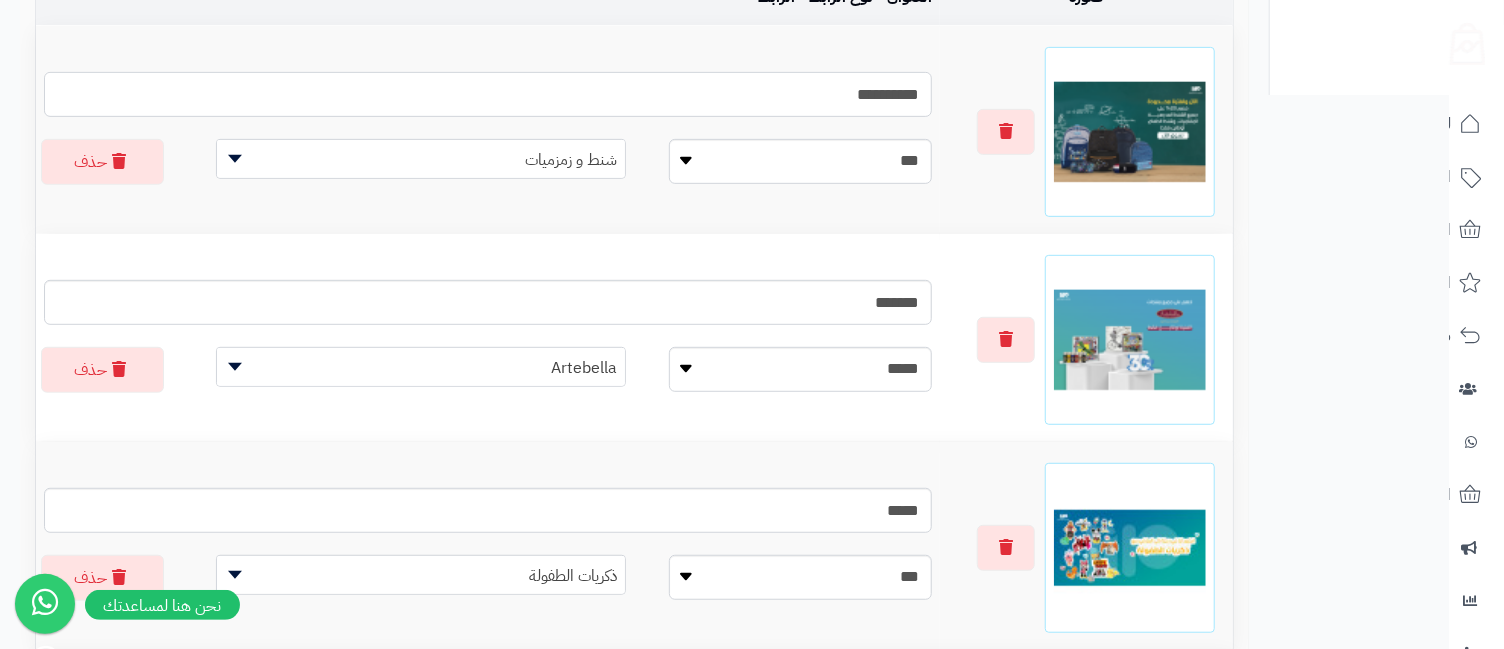 scroll, scrollTop: 33, scrollLeft: 0, axis: vertical 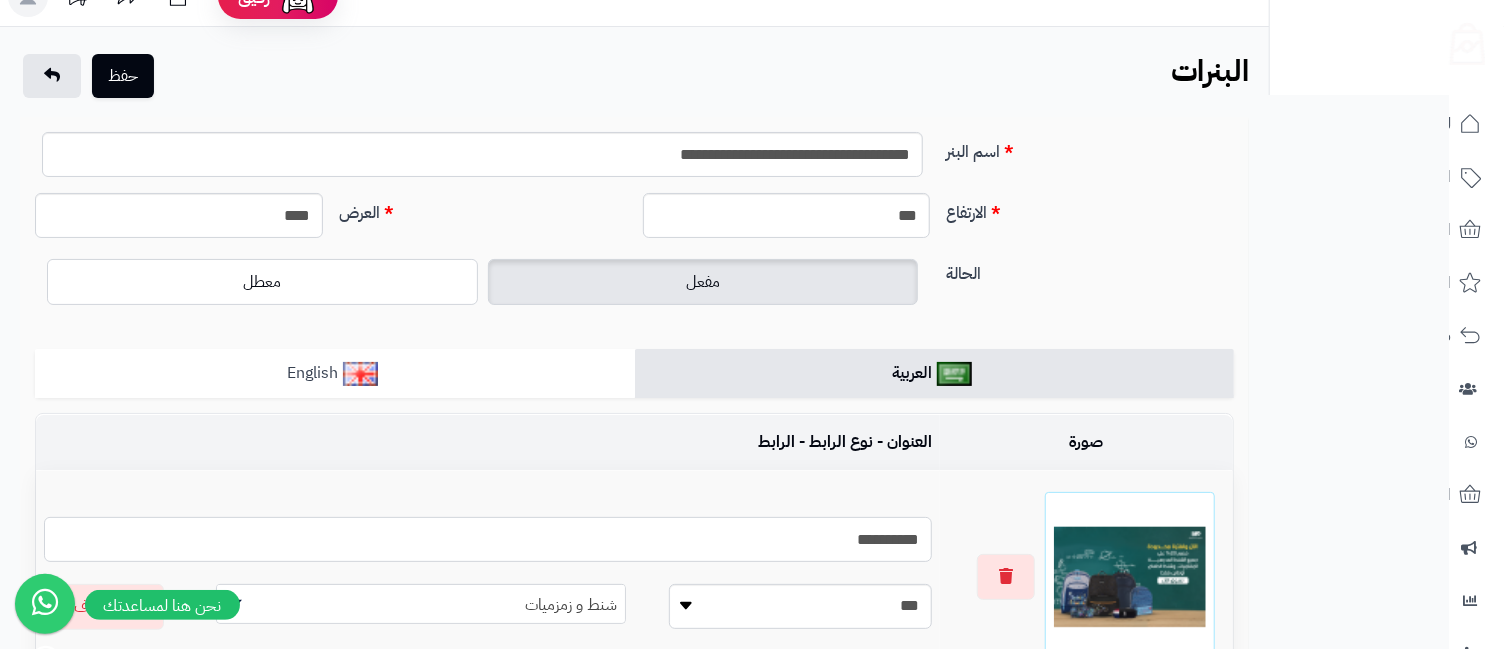 type on "**********" 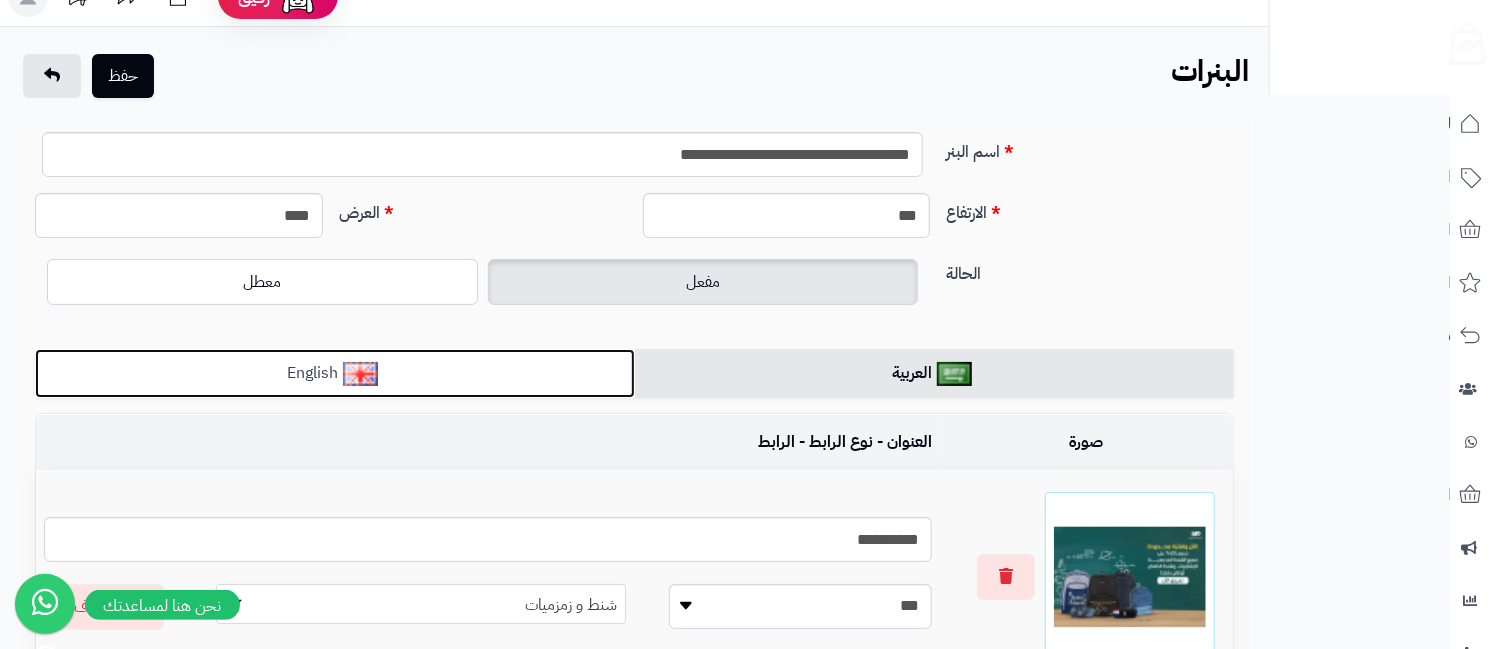 click at bounding box center [360, 374] 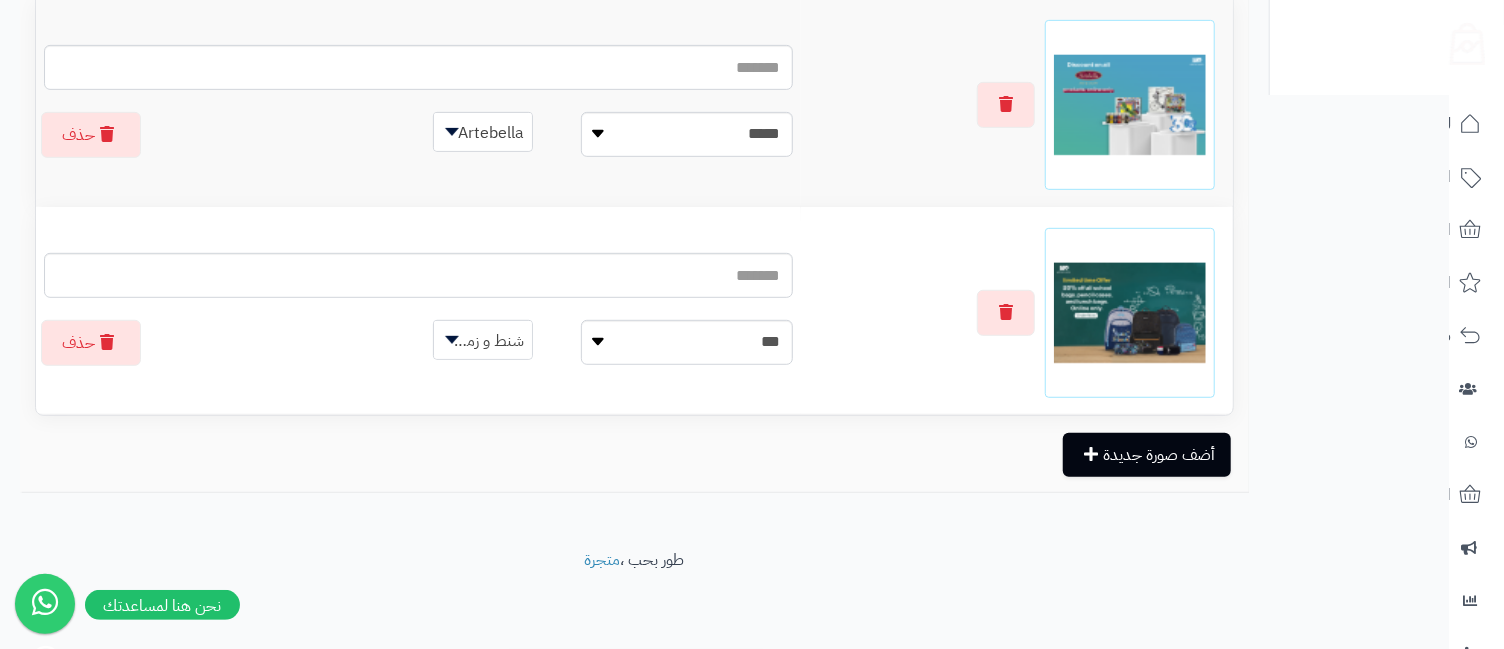 scroll, scrollTop: 61, scrollLeft: 0, axis: vertical 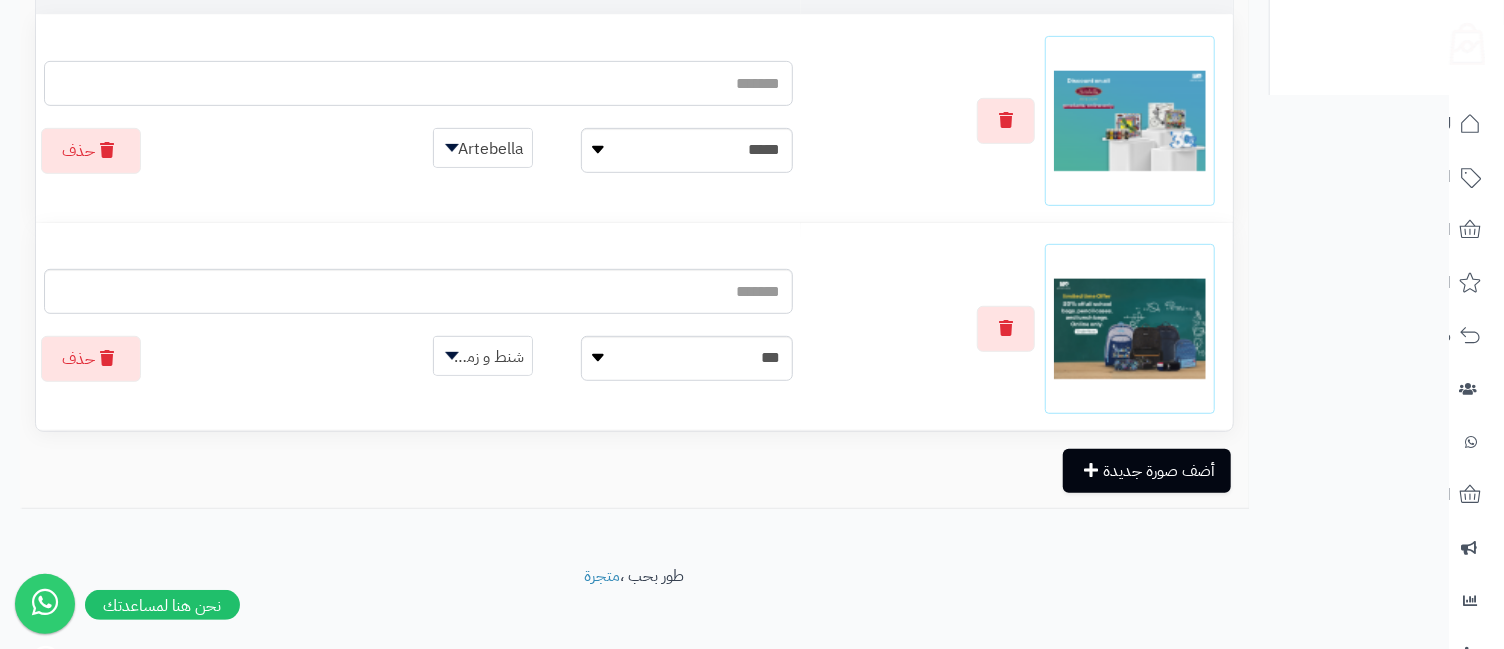 click at bounding box center (418, 83) 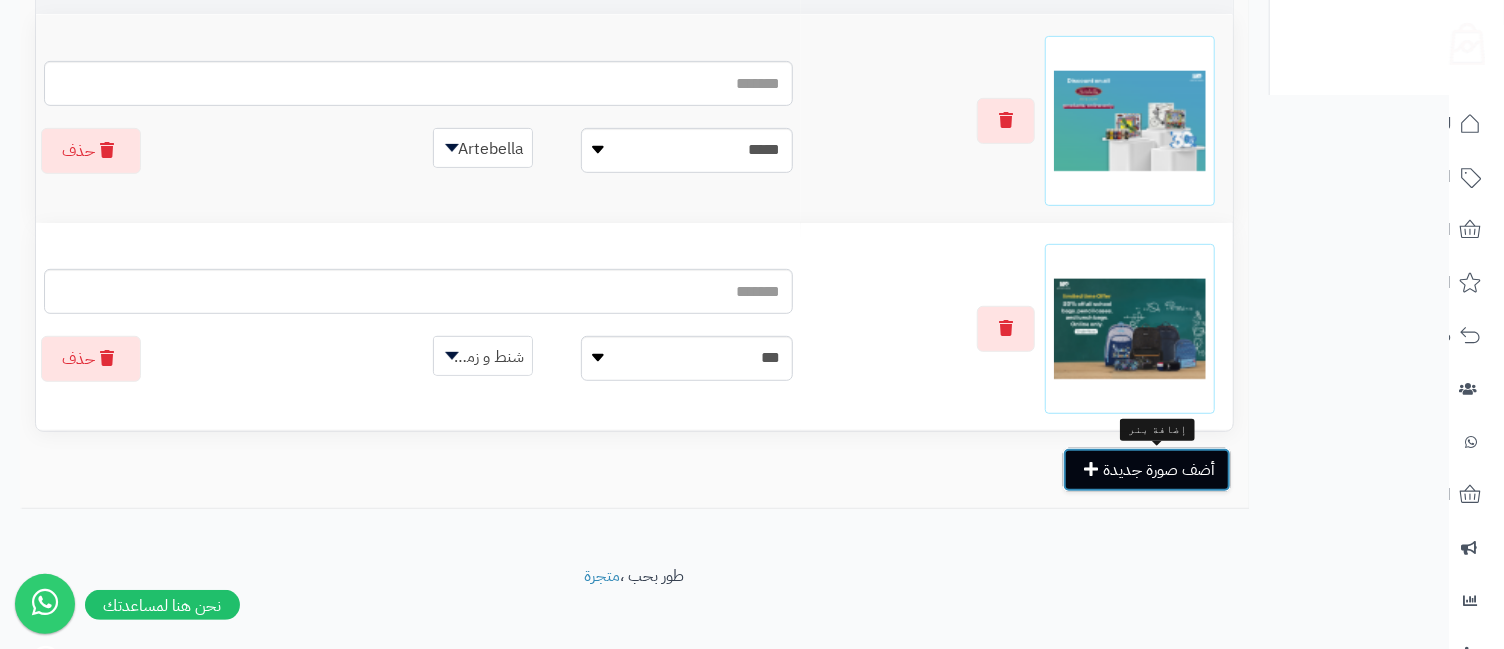 click on "أضف صورة جديدة" at bounding box center [1147, 470] 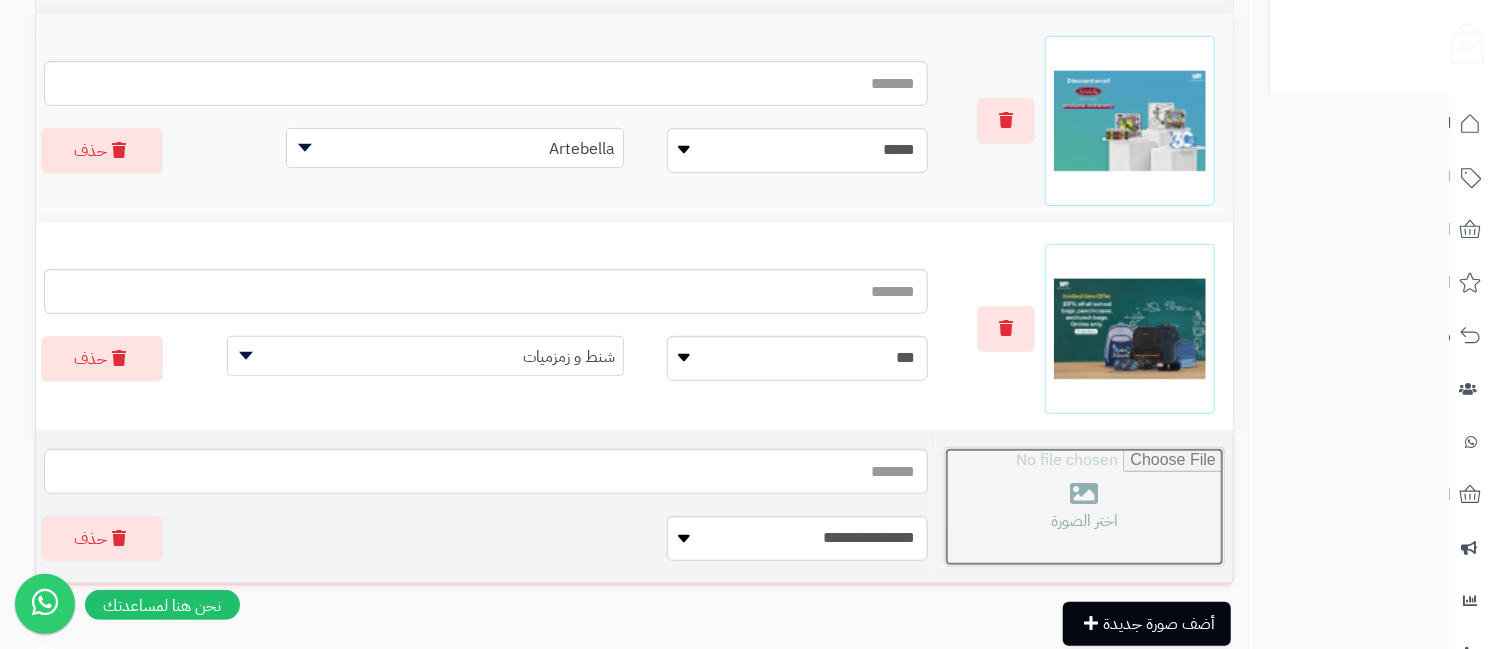 click at bounding box center [1084, 507] 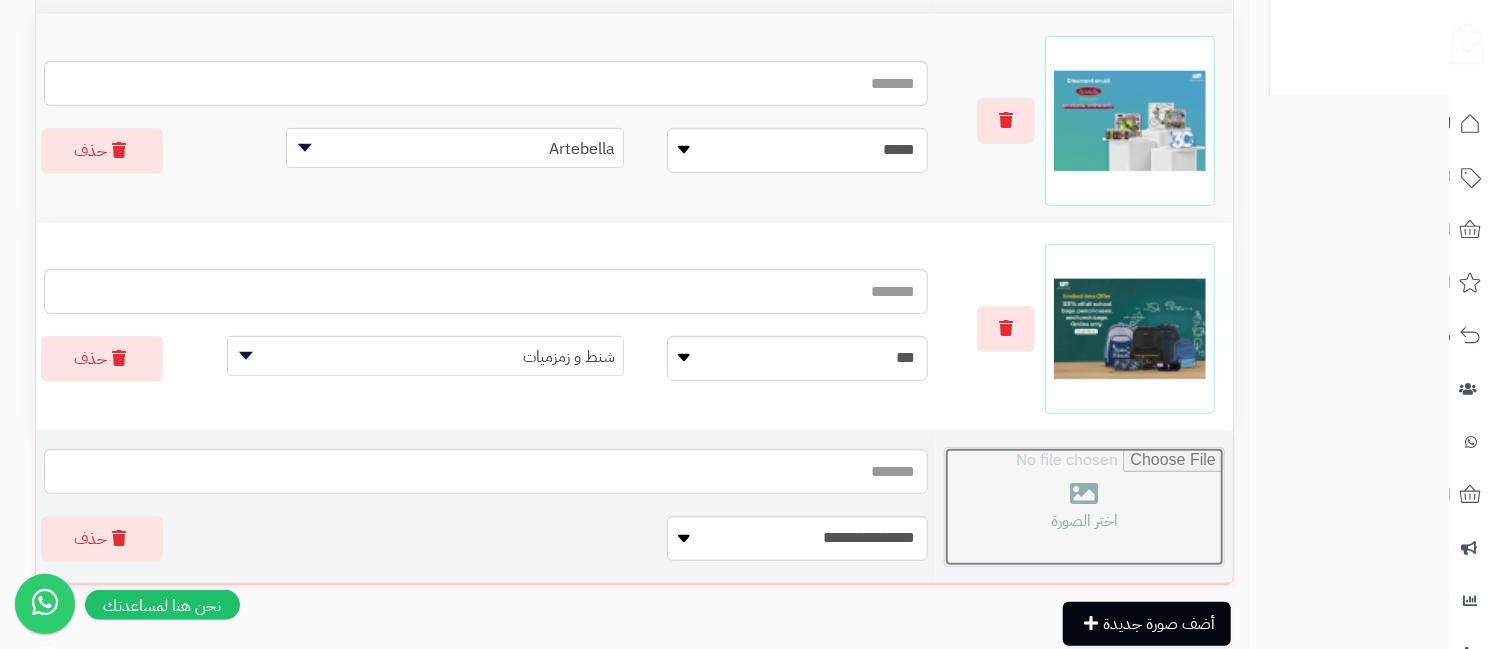 type on "**********" 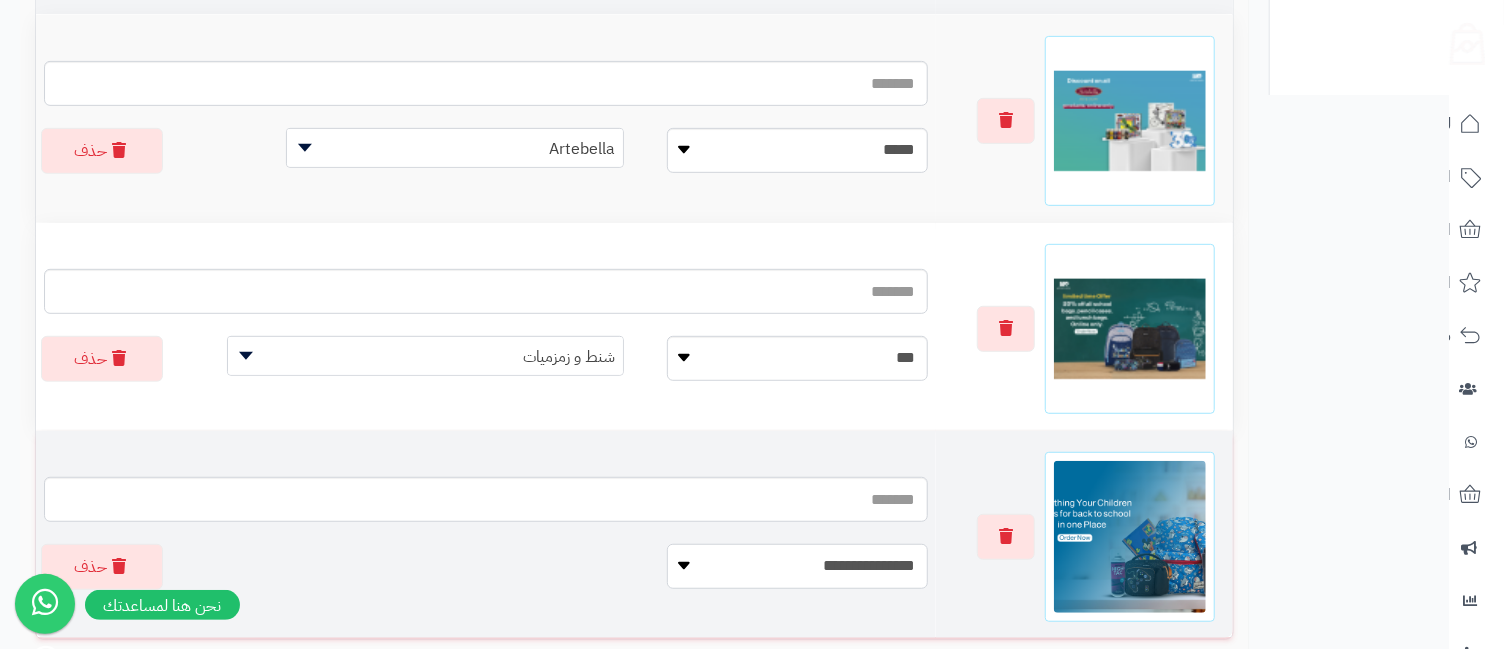 click on "**********" at bounding box center [798, 566] 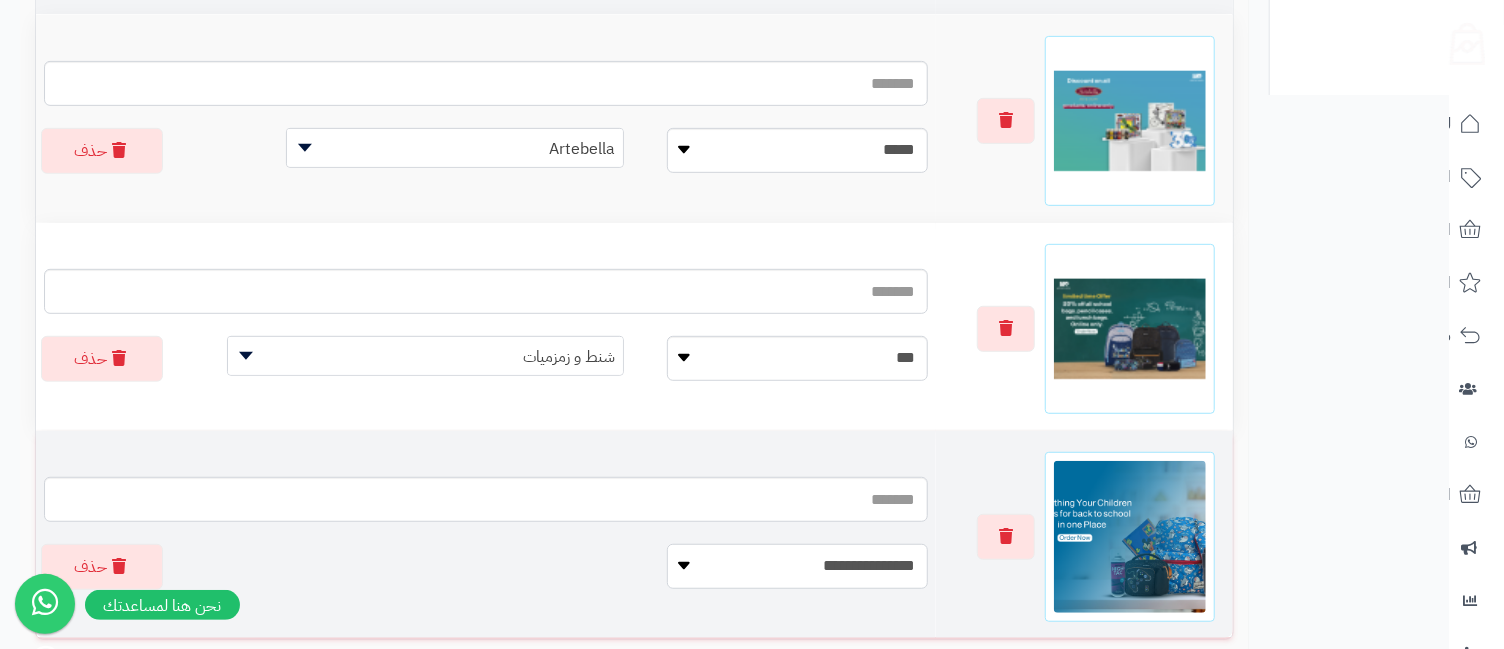 select on "**********" 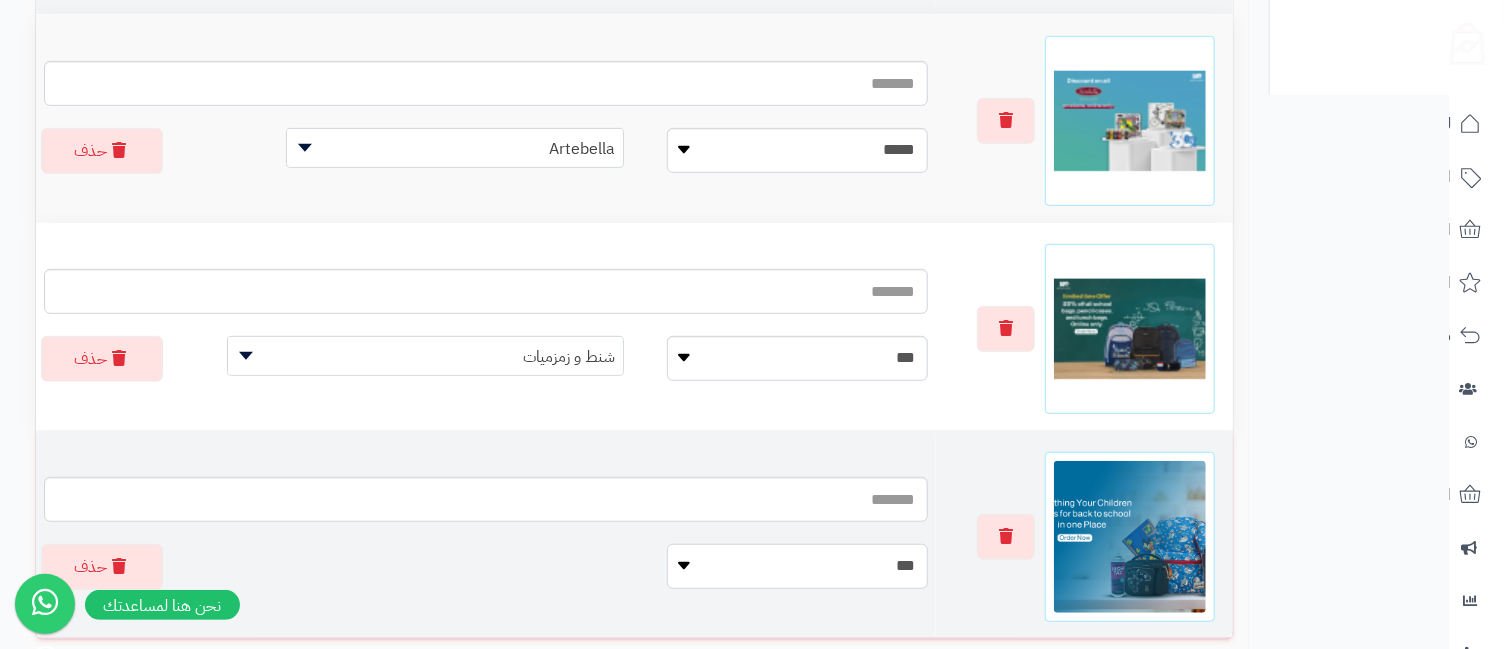 click on "**********" at bounding box center (798, 566) 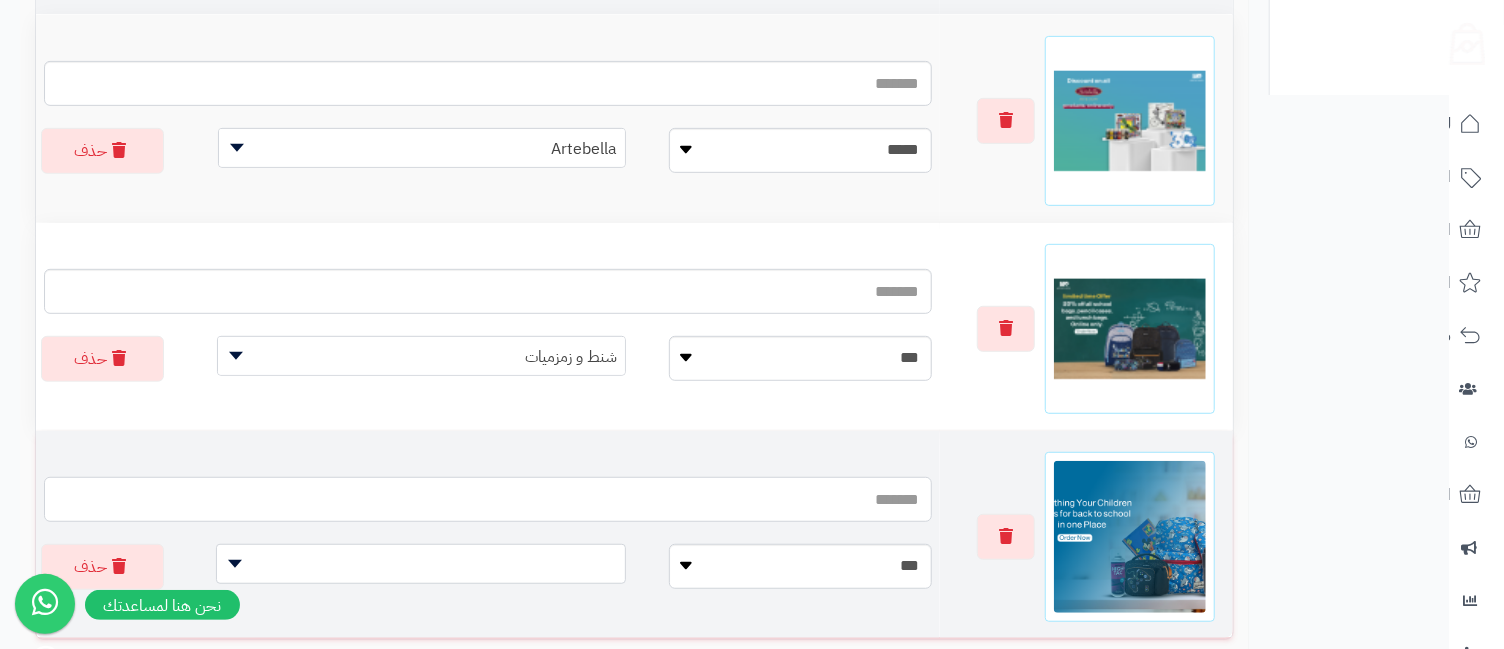 click at bounding box center [488, 499] 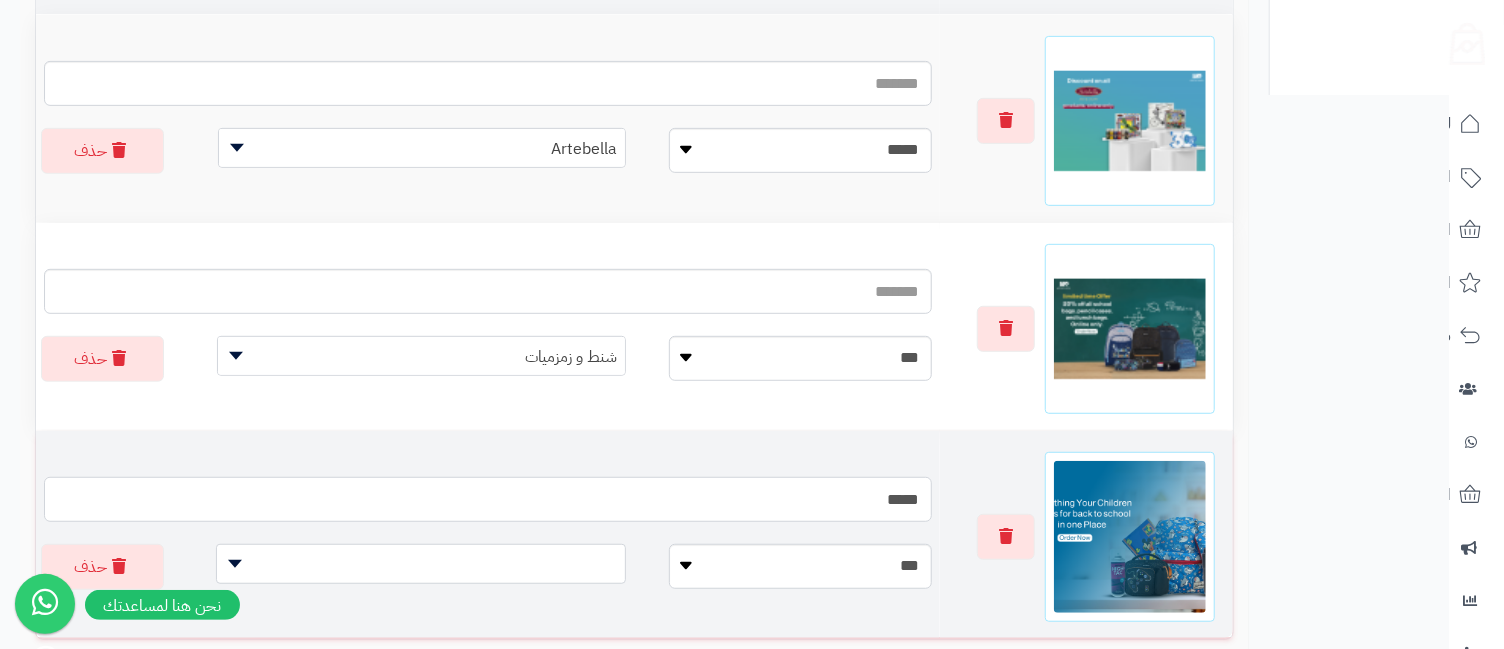 type on "****" 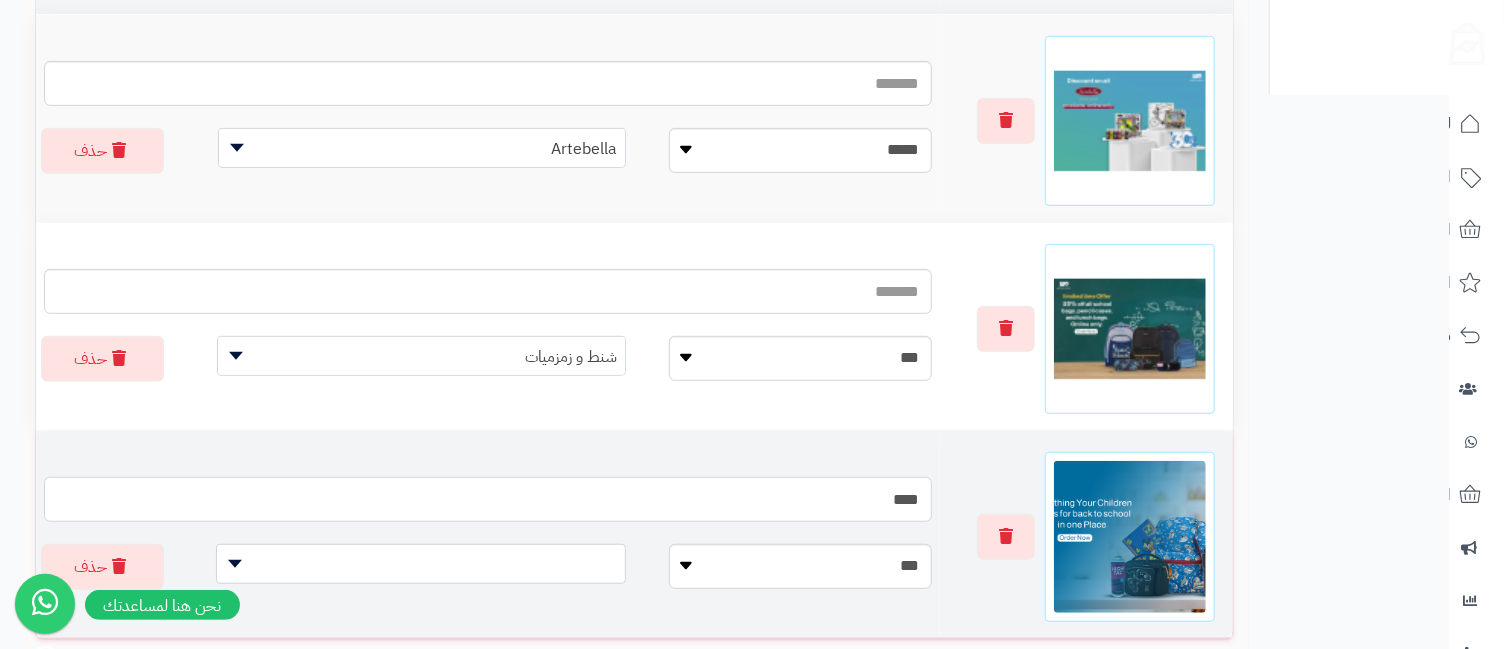 click on "****" at bounding box center [488, 499] 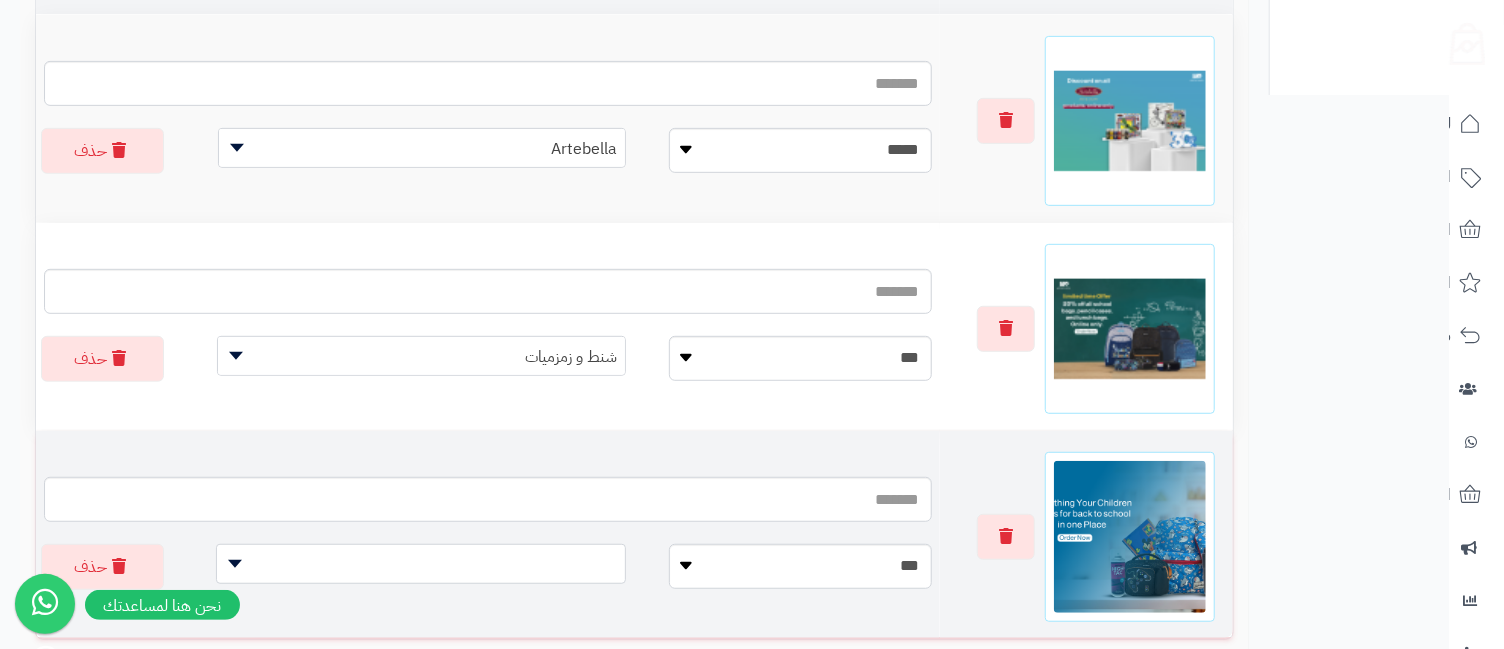 click at bounding box center [421, 564] 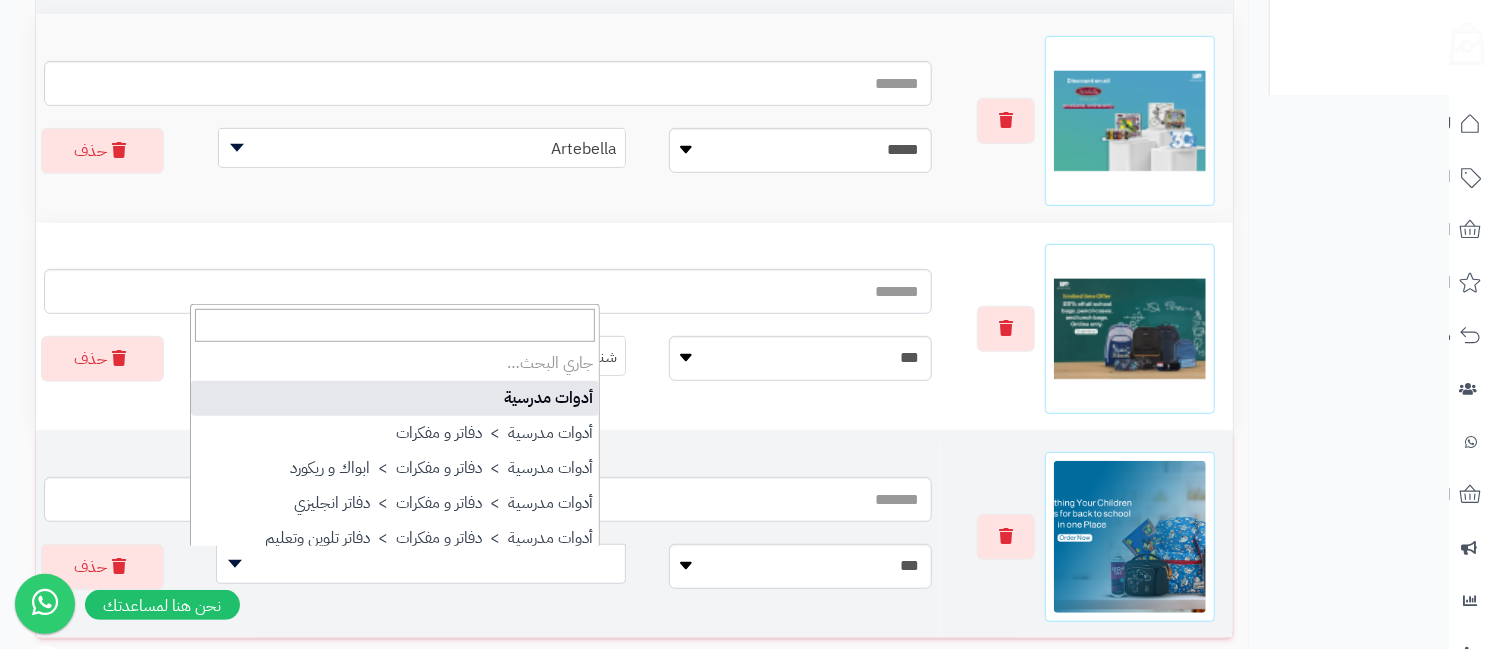 click at bounding box center [421, 564] 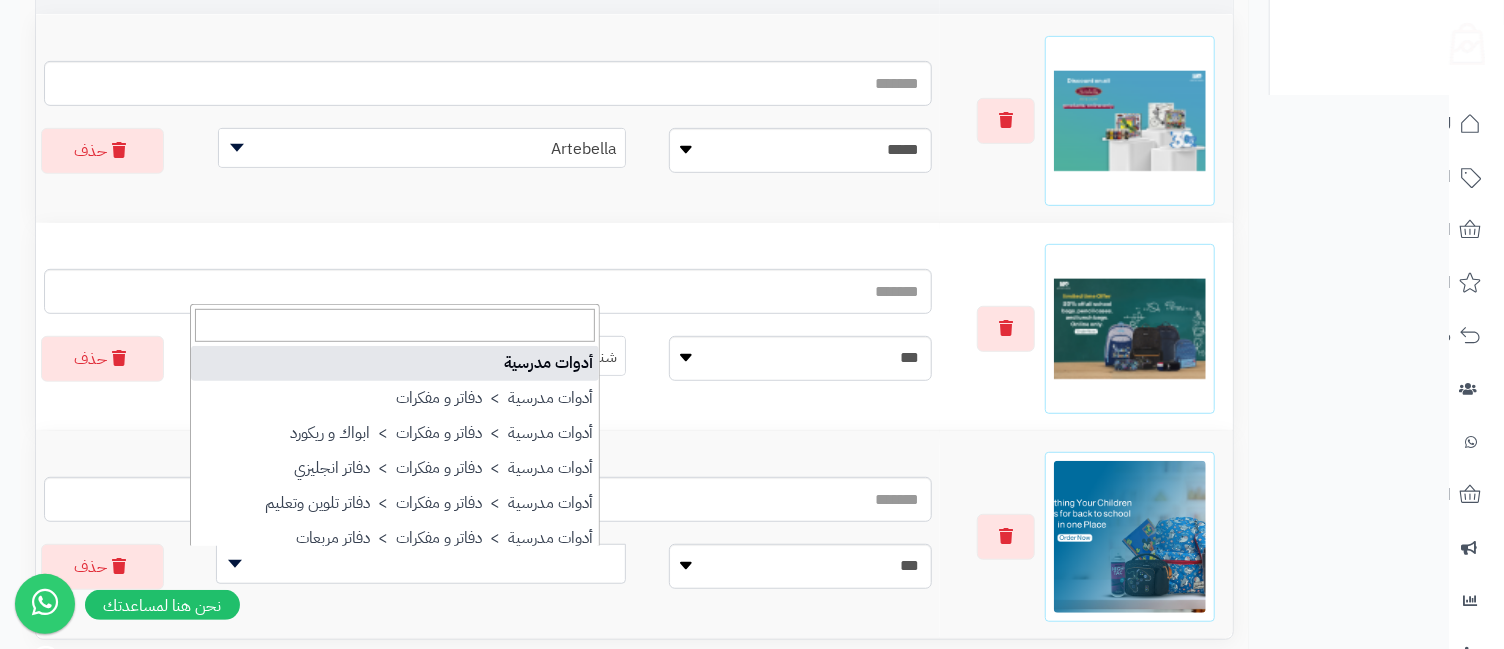 select on "***" 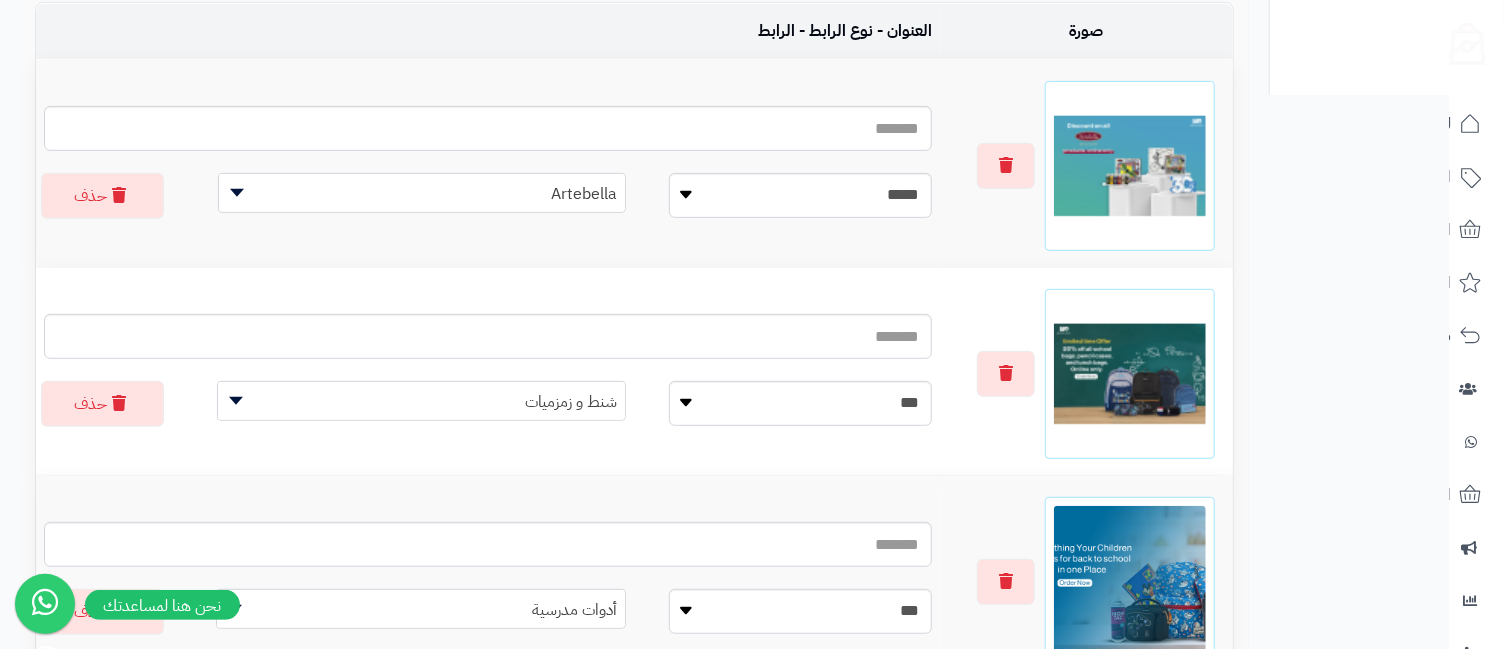 scroll, scrollTop: 713, scrollLeft: 0, axis: vertical 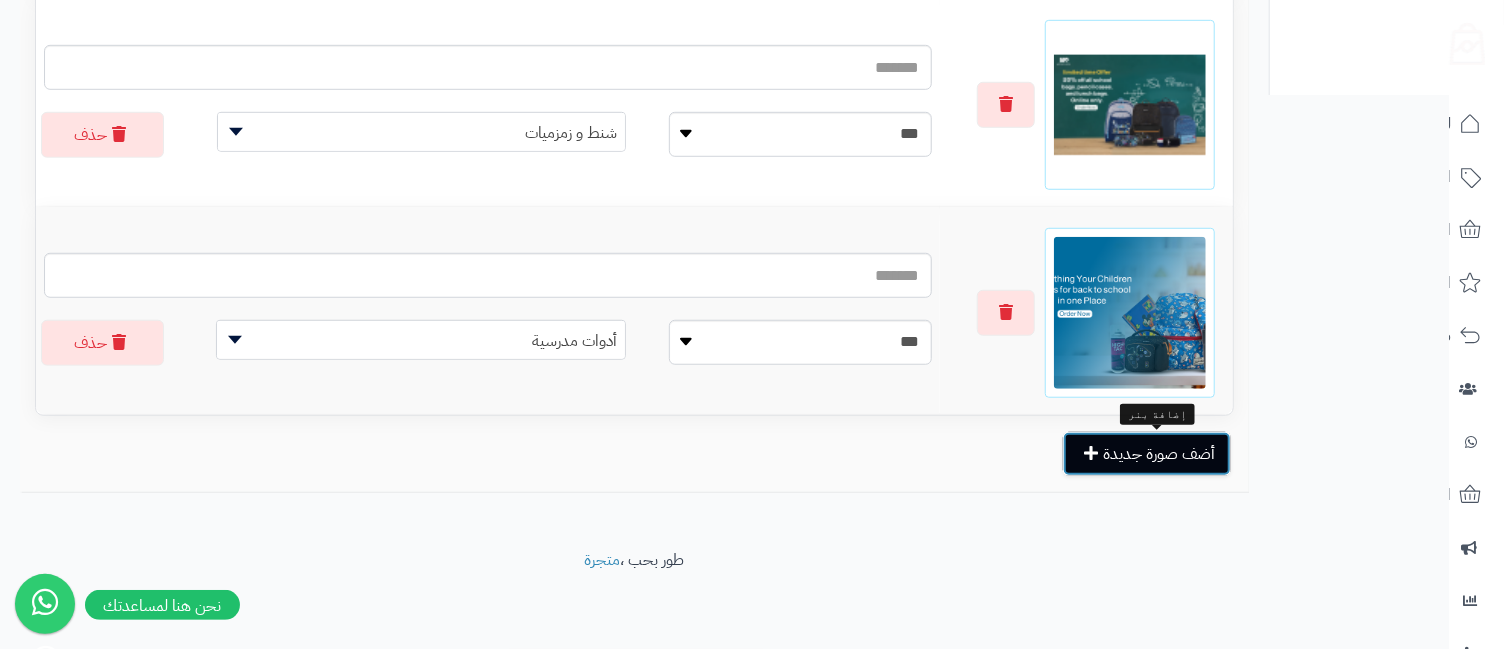 click on "أضف صورة جديدة" at bounding box center [1147, 454] 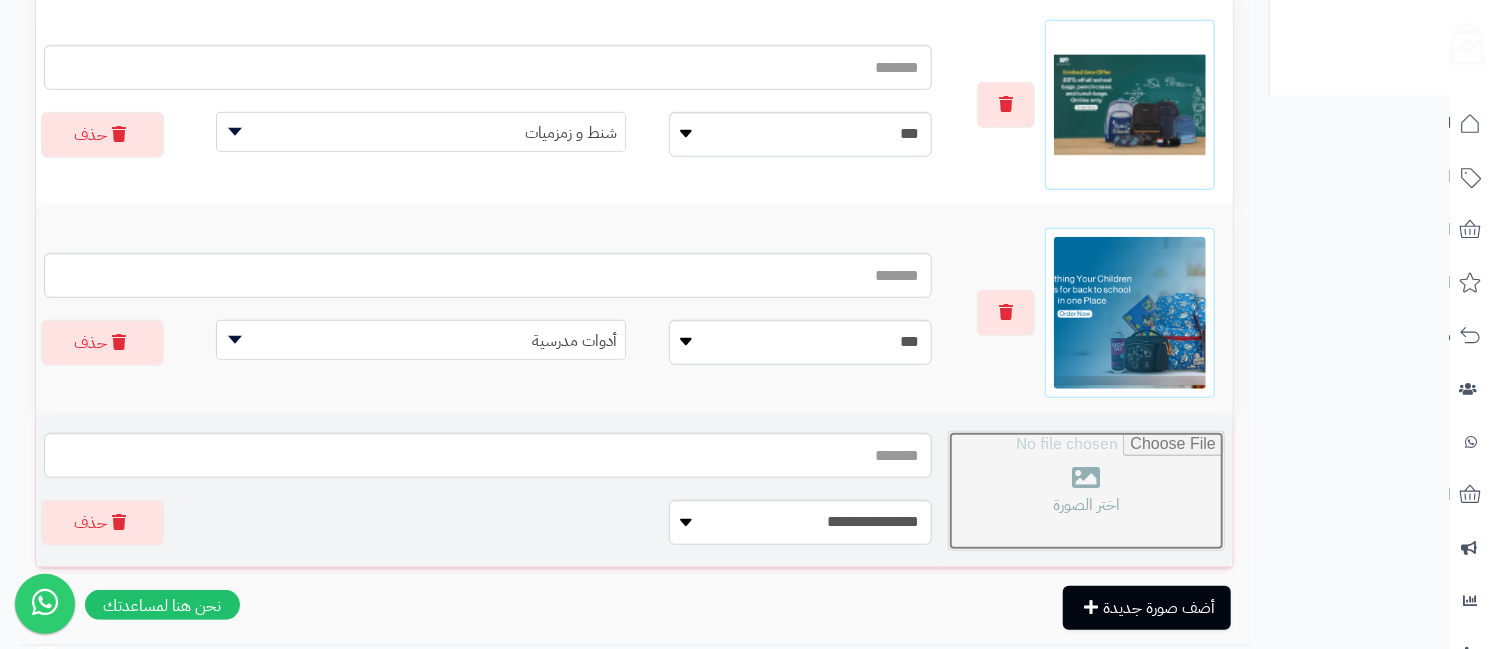 click at bounding box center [1086, 491] 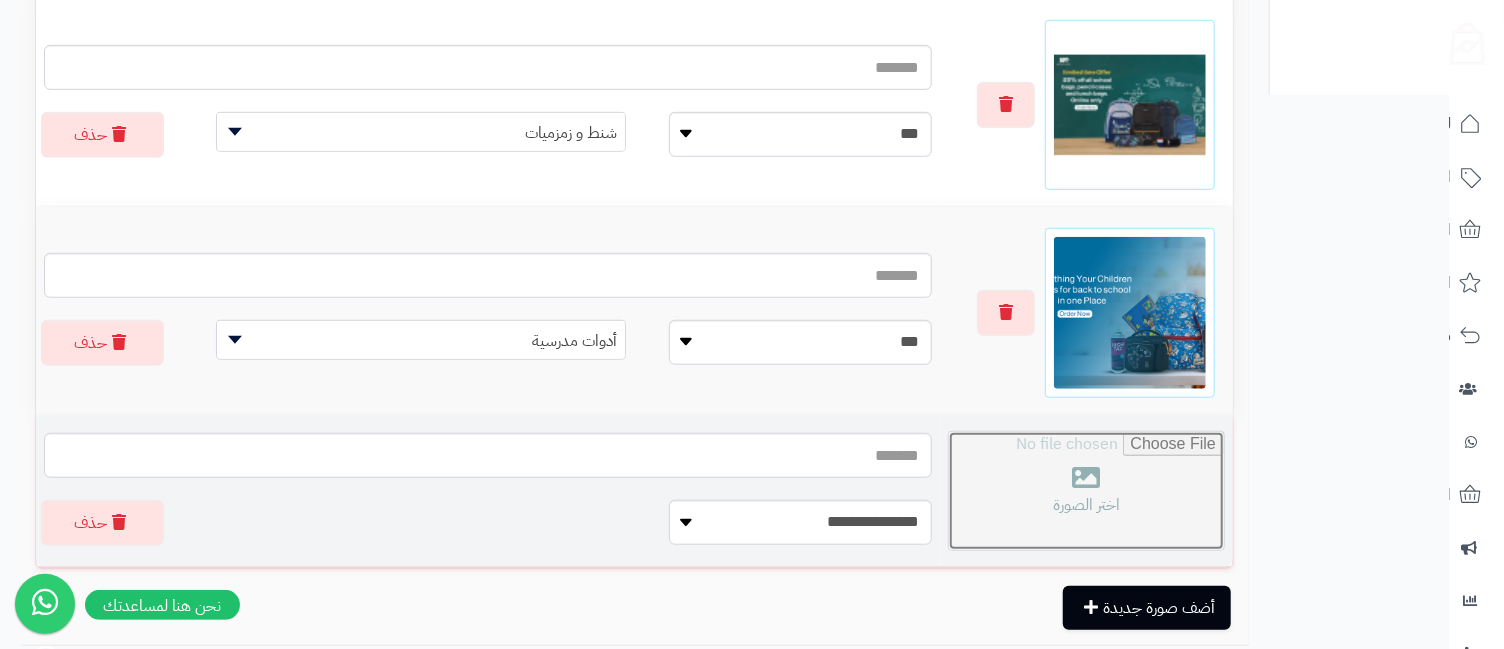 type on "**********" 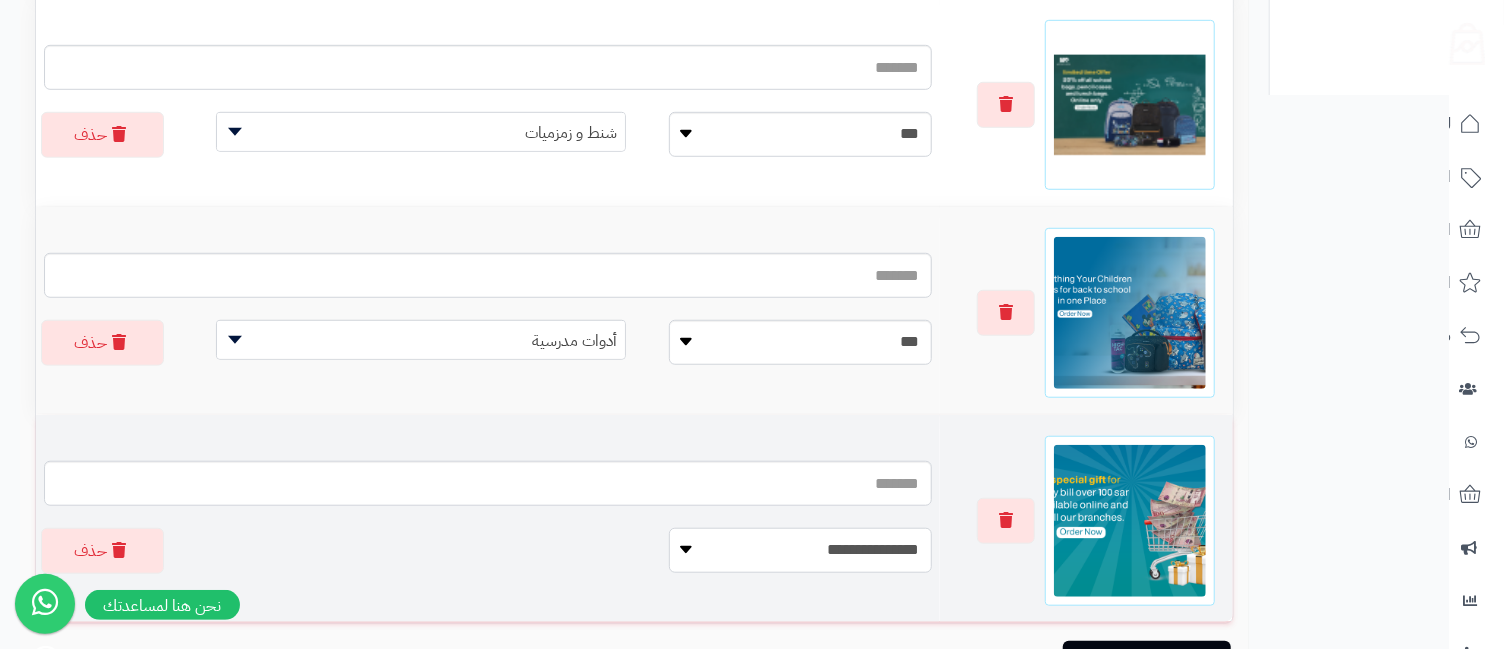 click on "**********" at bounding box center [800, 550] 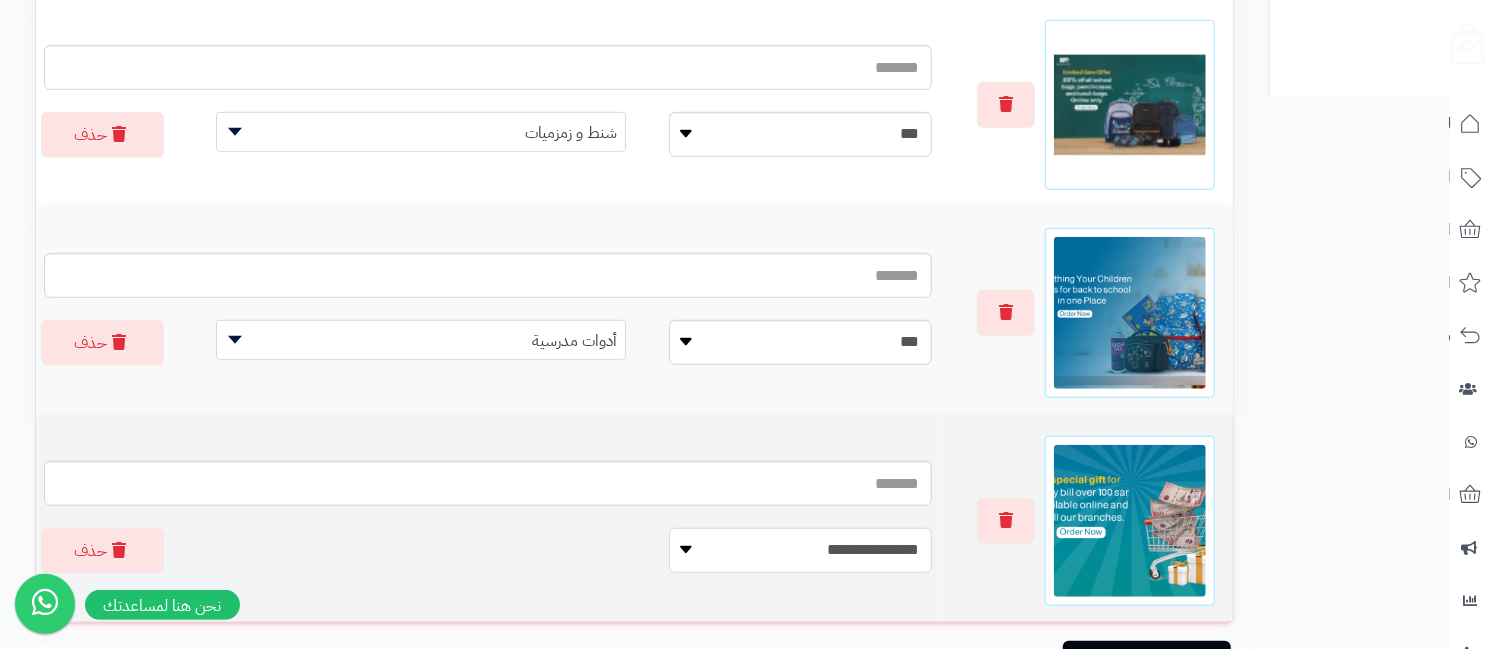 select 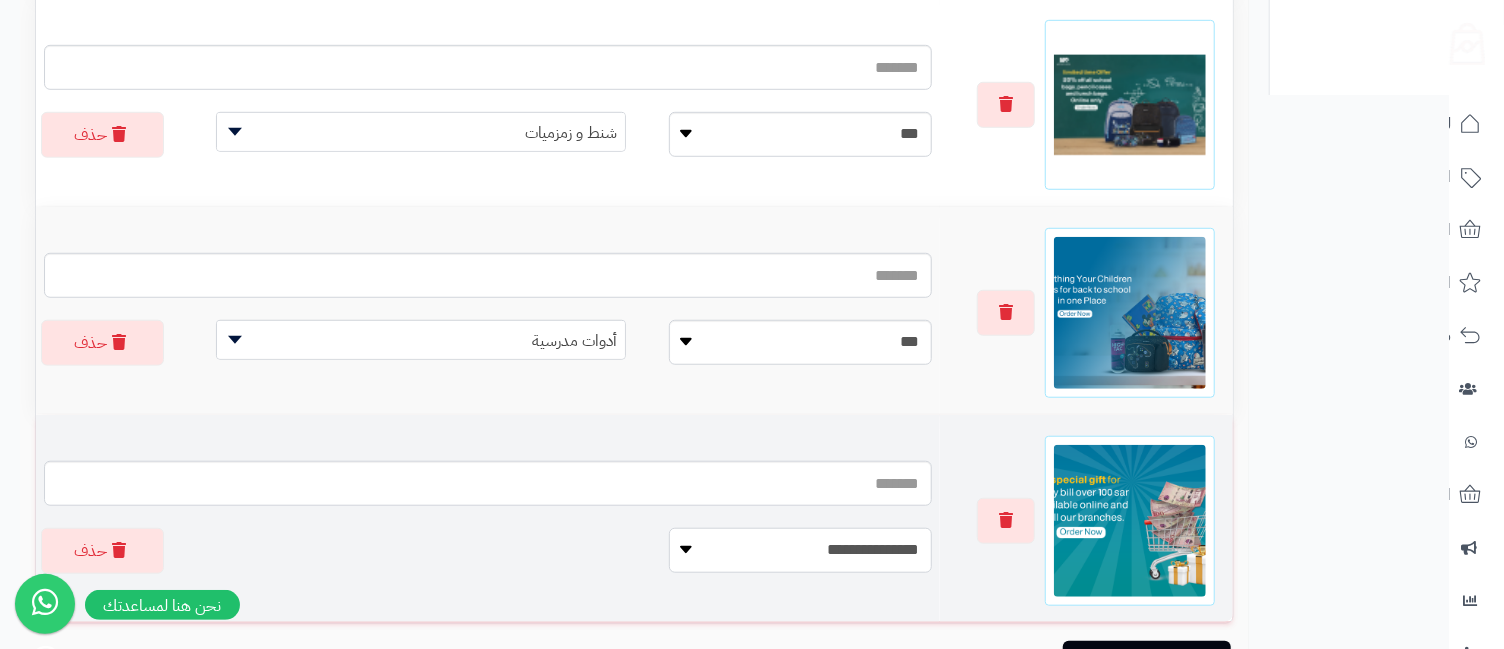 click on "**********" at bounding box center [800, 550] 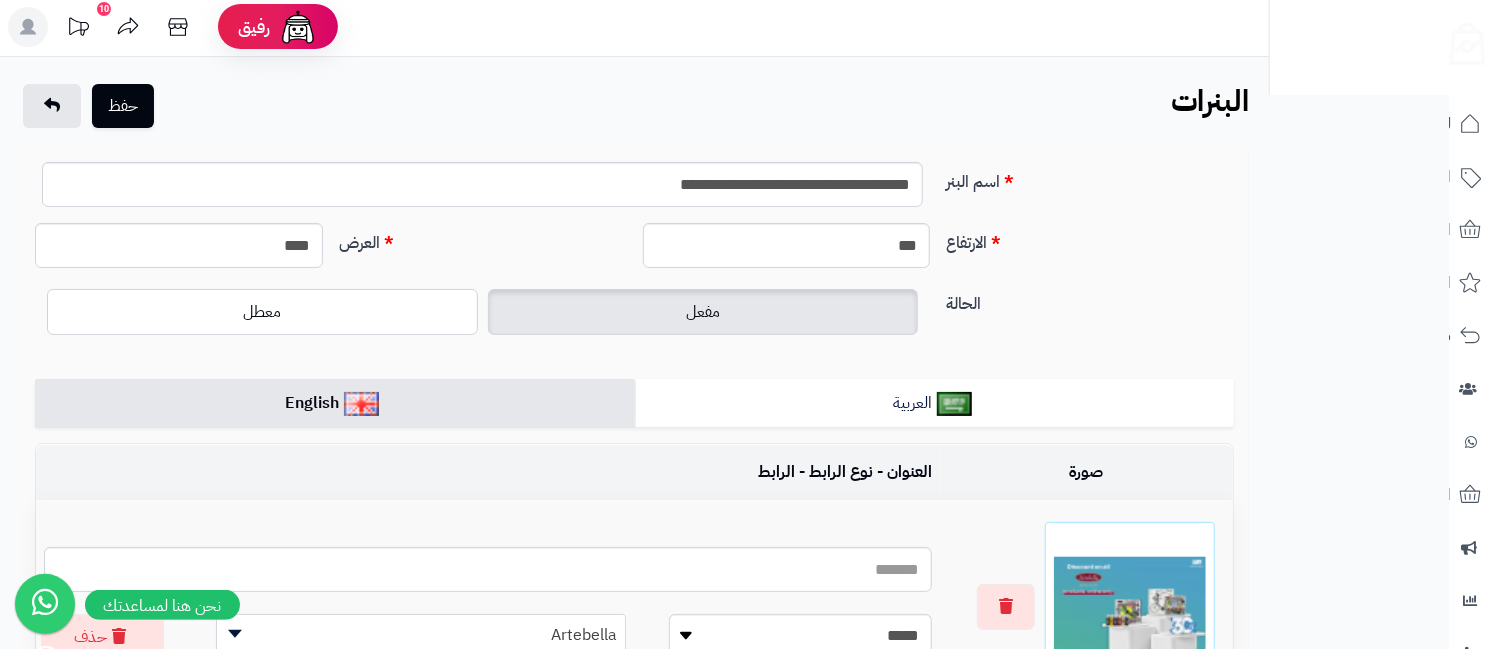 scroll, scrollTop: 0, scrollLeft: 0, axis: both 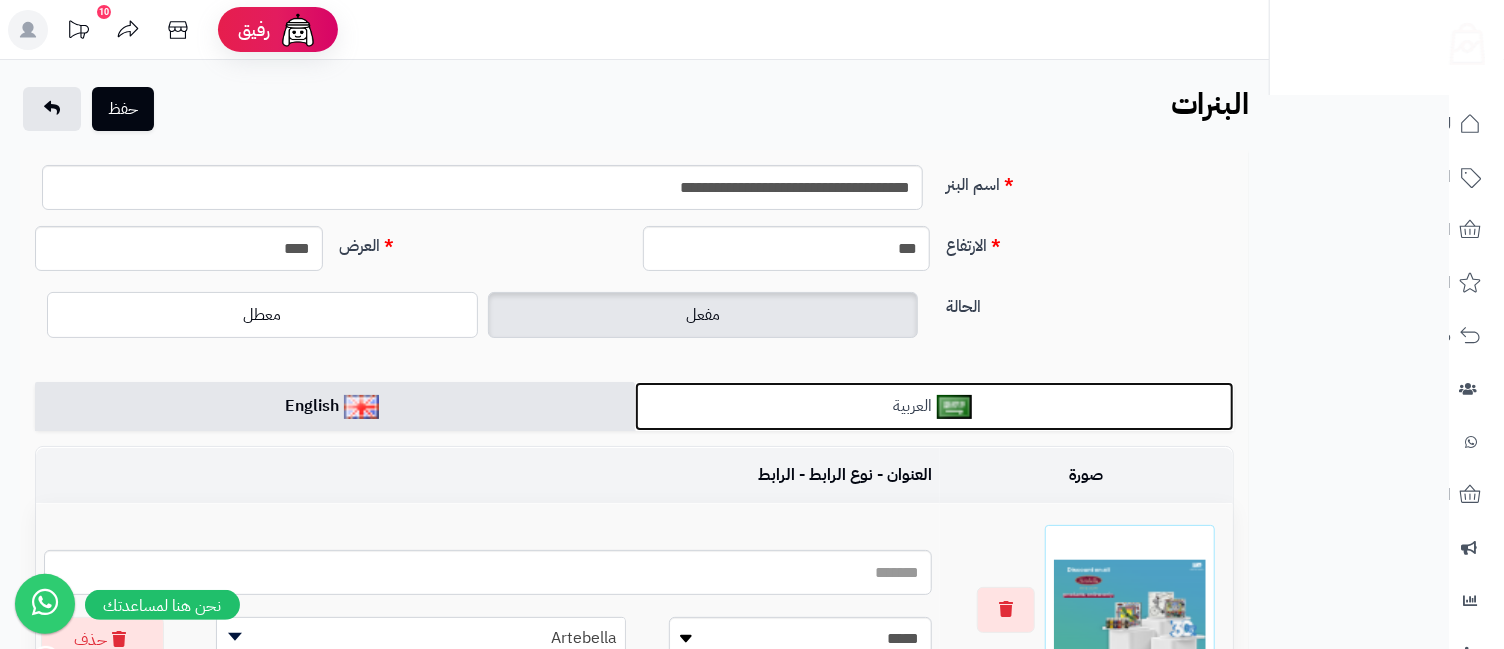 click on "العربية" at bounding box center [935, 406] 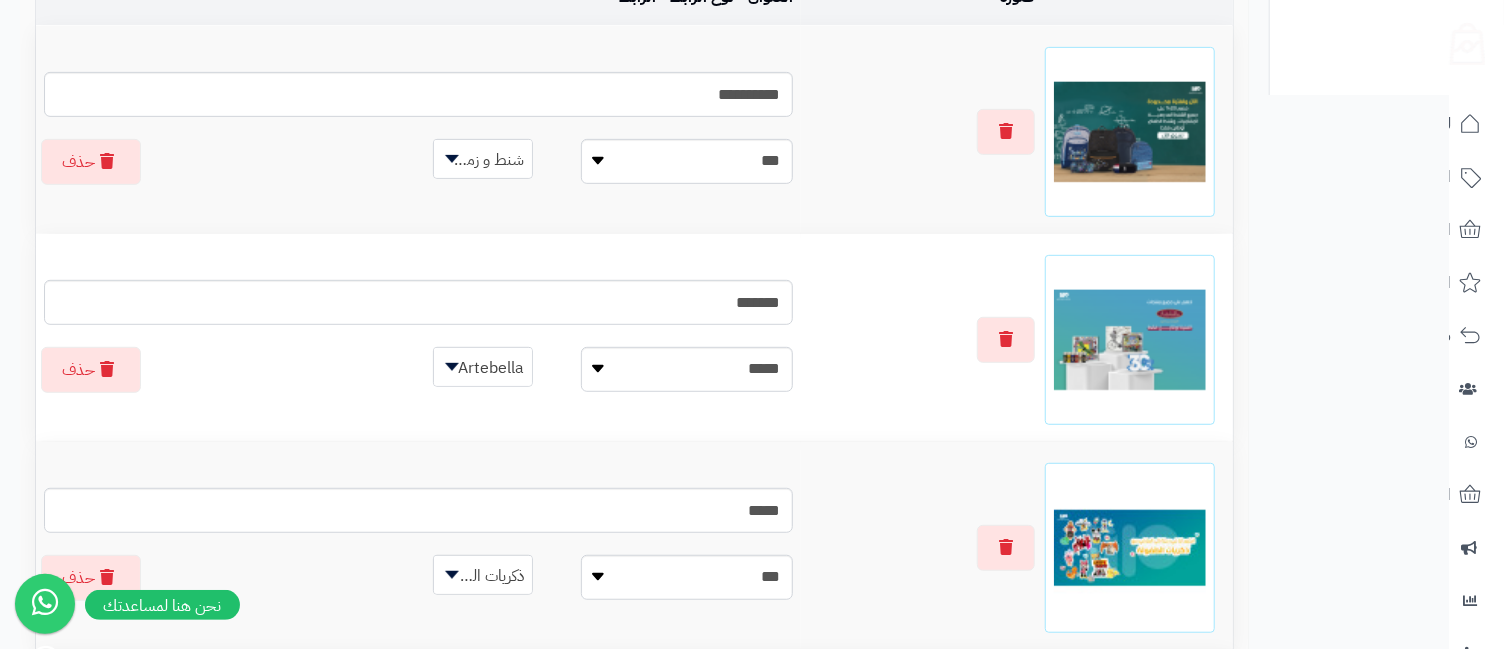 scroll, scrollTop: 33, scrollLeft: 0, axis: vertical 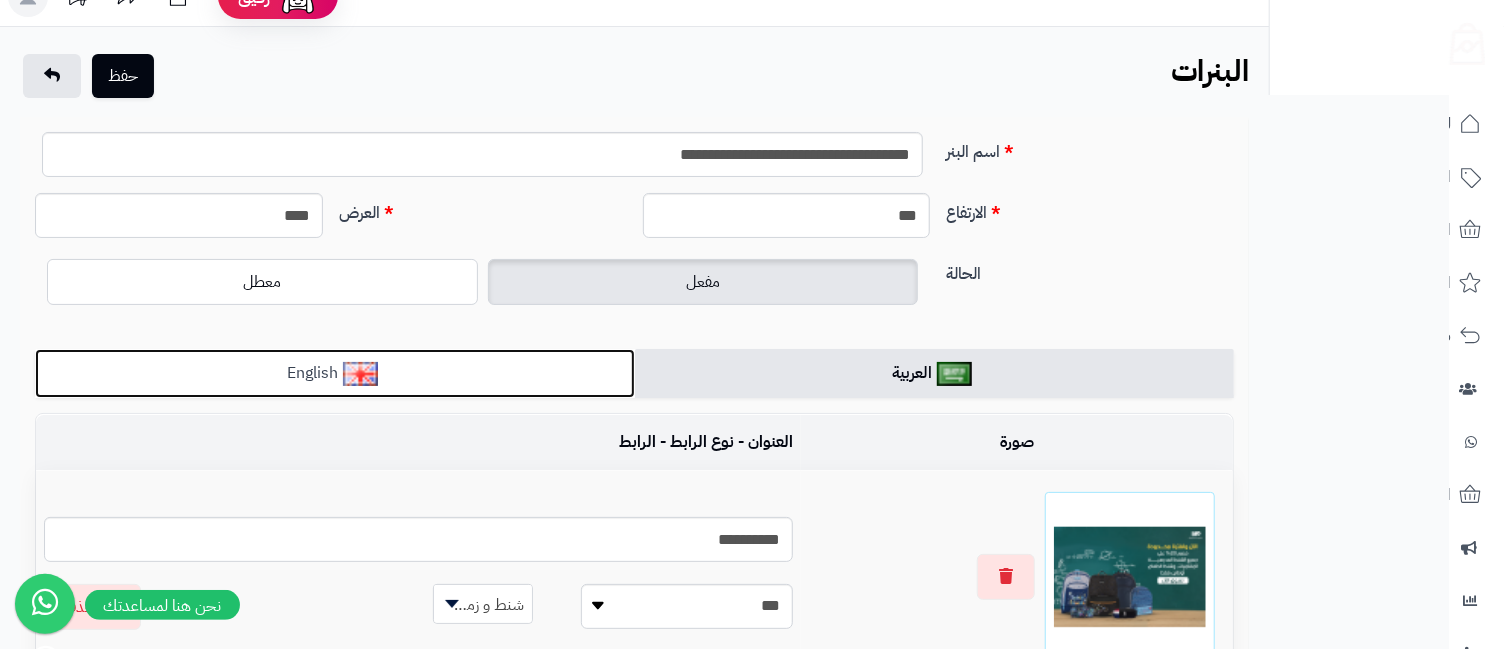 click at bounding box center (360, 374) 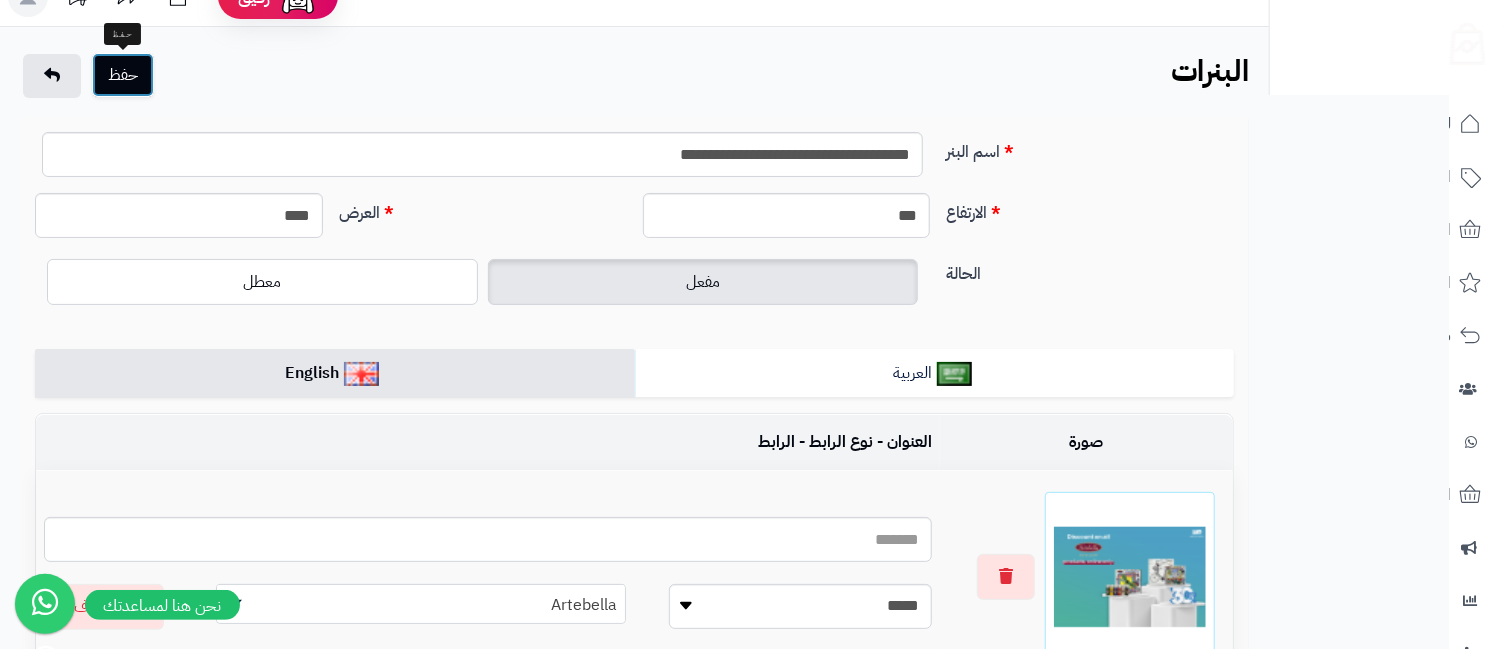 click on "حفظ" at bounding box center (123, 75) 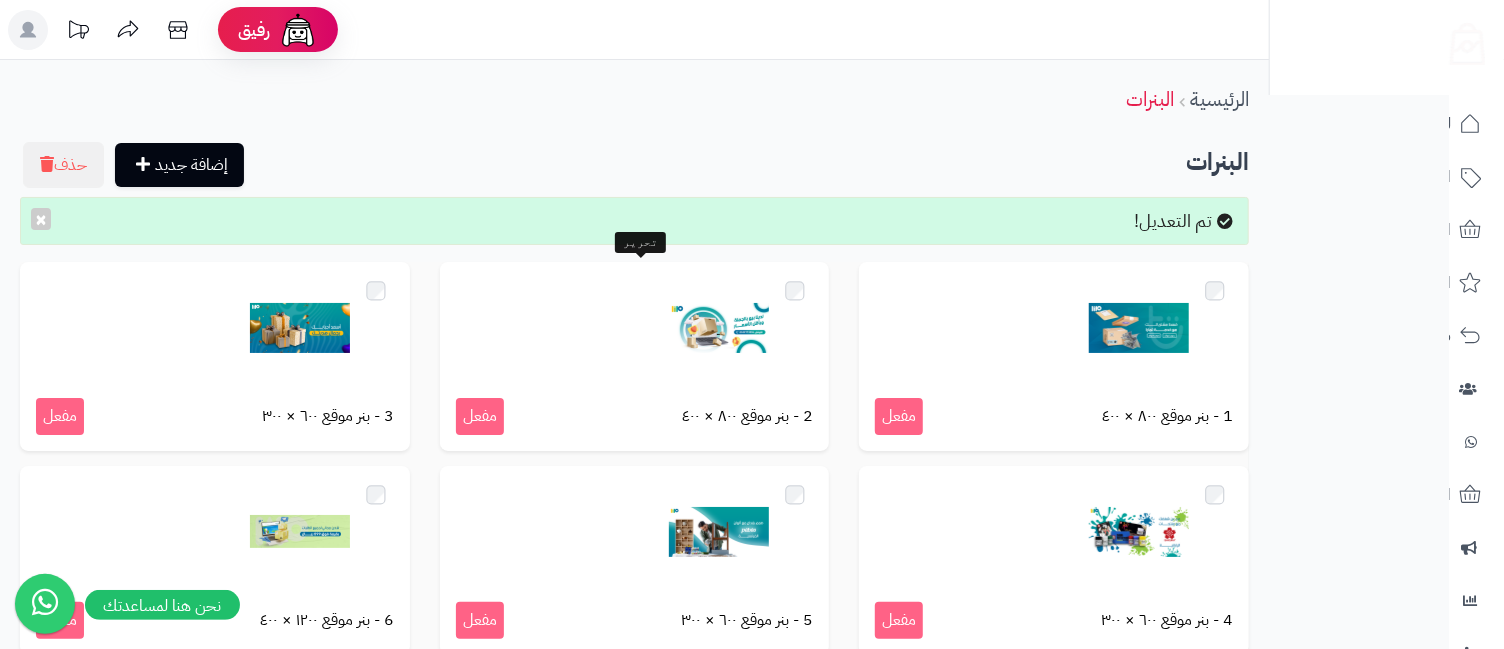scroll, scrollTop: 403, scrollLeft: 0, axis: vertical 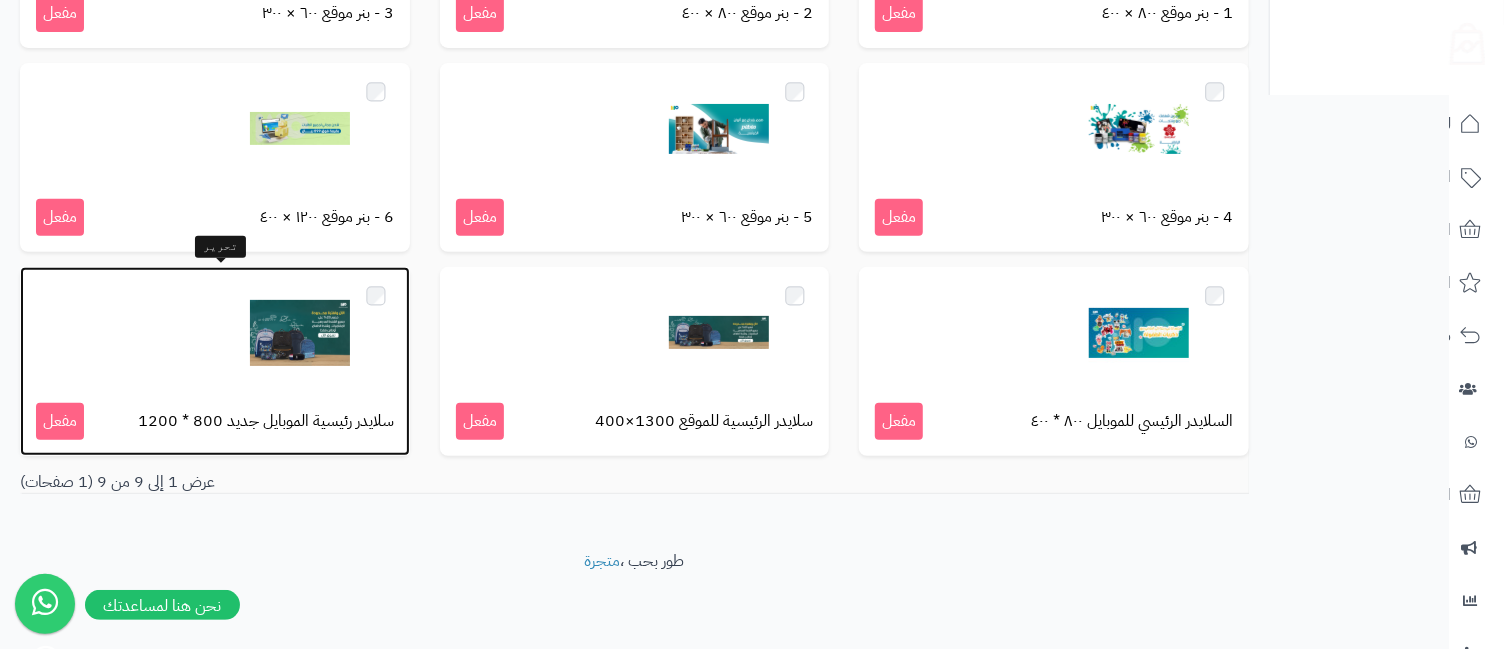 click at bounding box center (300, 333) 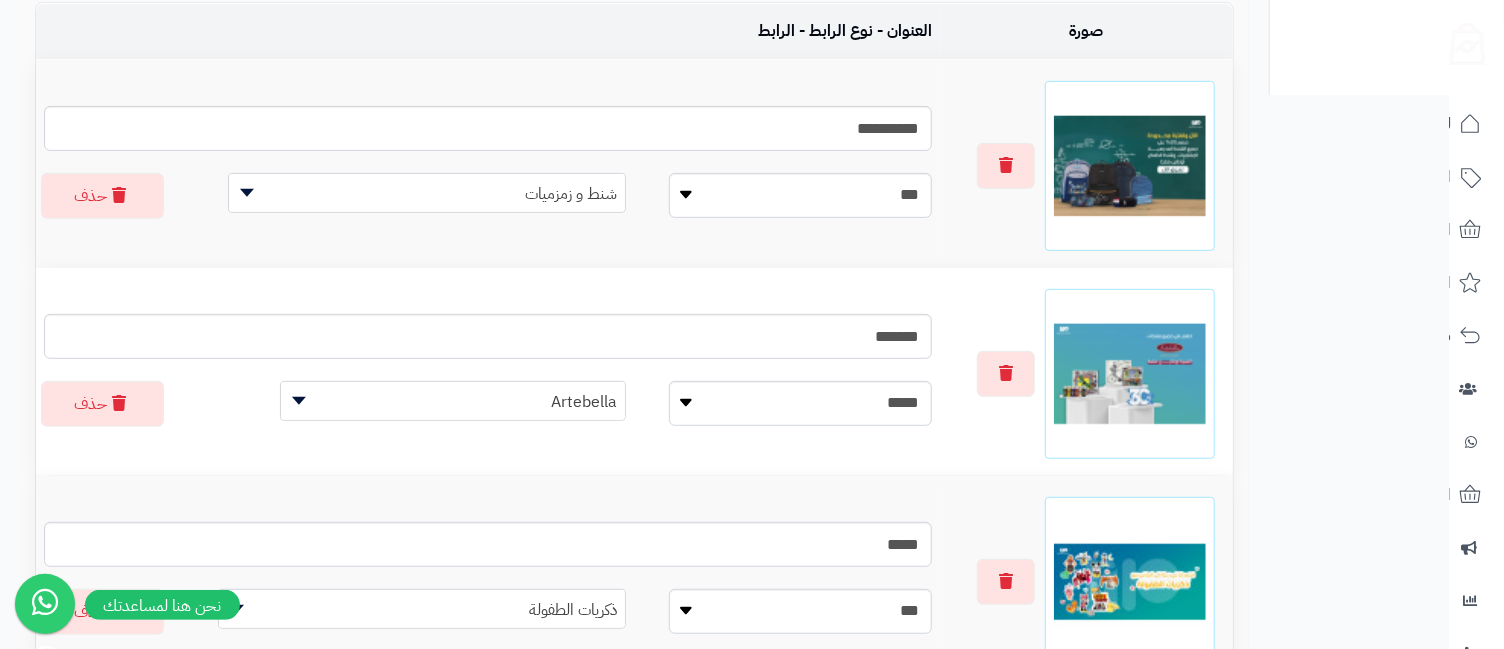 scroll, scrollTop: 0, scrollLeft: 0, axis: both 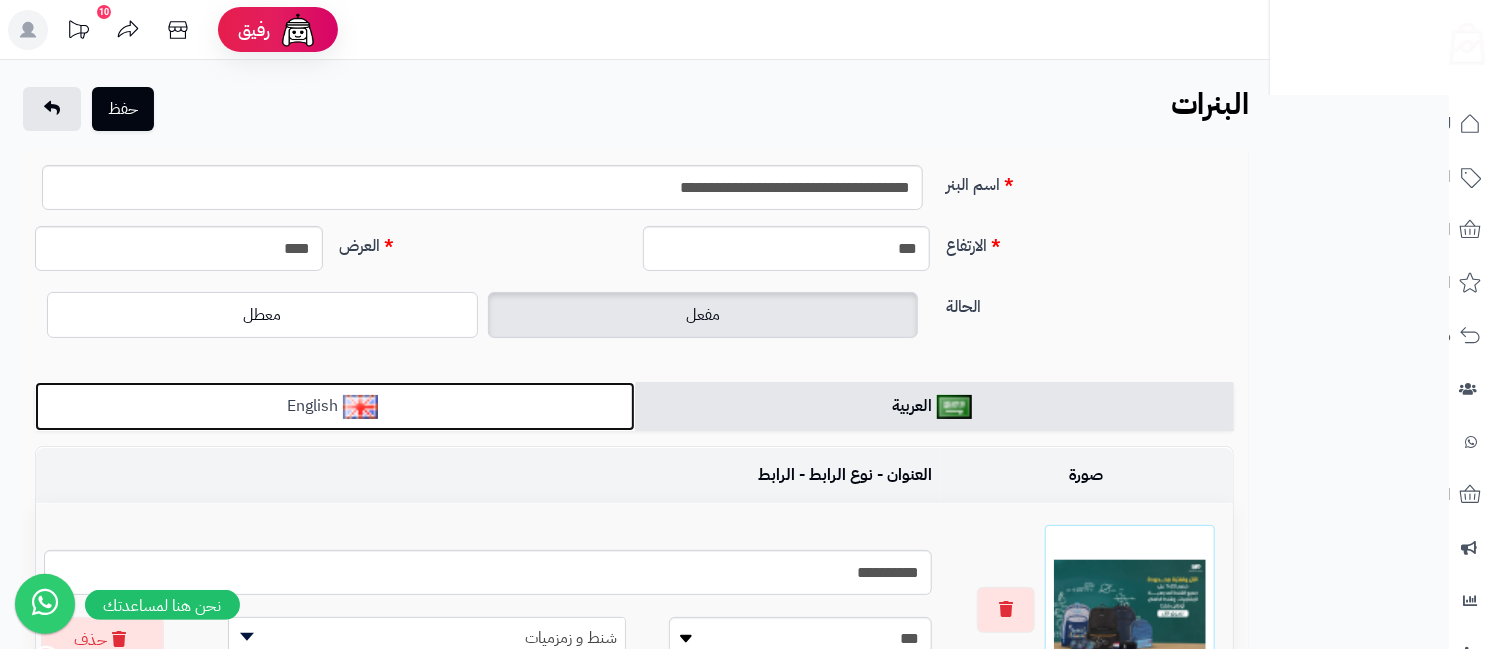 click on "English" at bounding box center [335, 406] 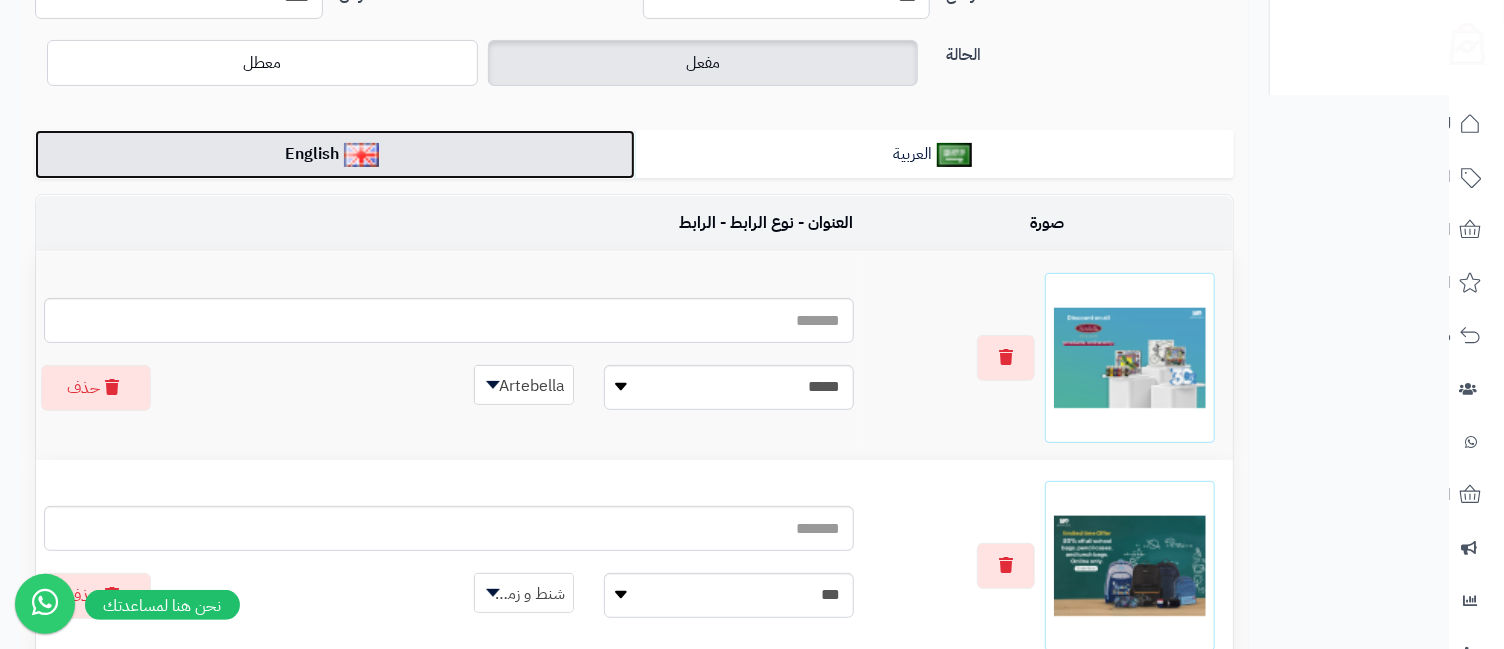 scroll, scrollTop: 0, scrollLeft: 0, axis: both 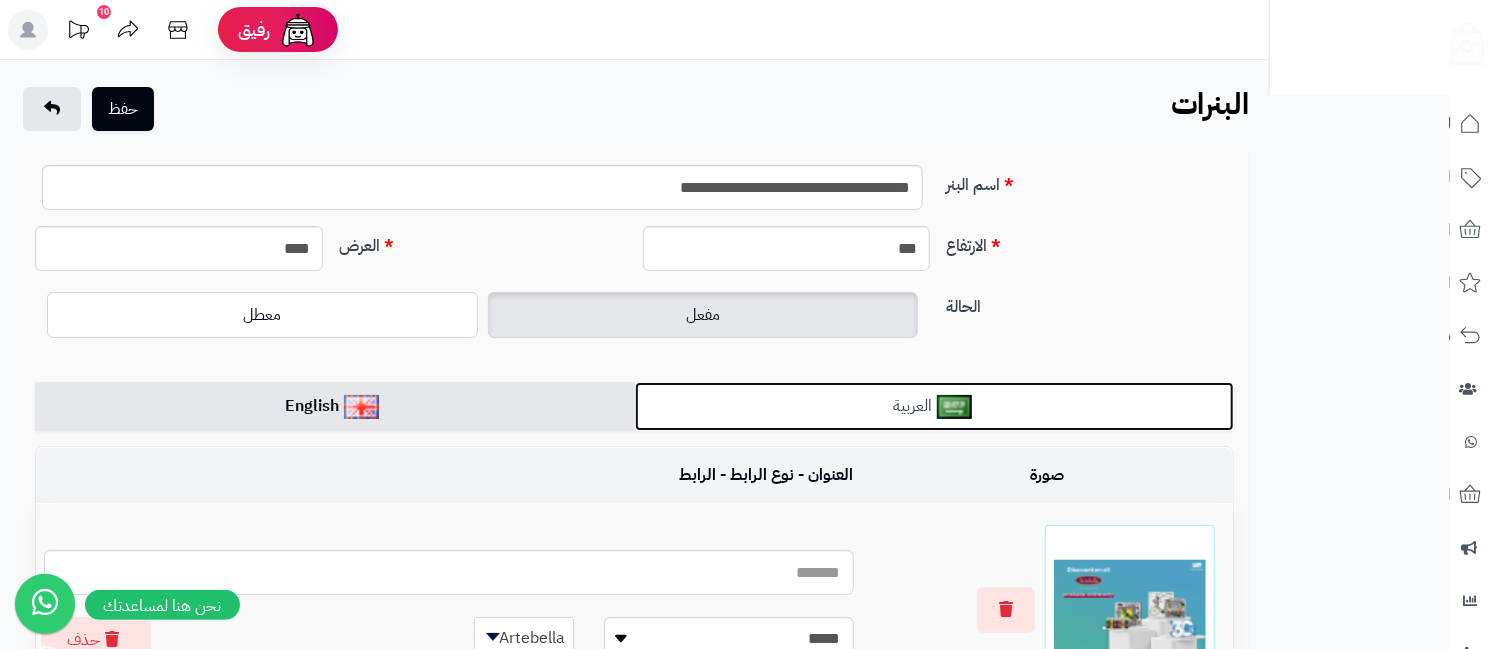 click on "العربية" at bounding box center [935, 406] 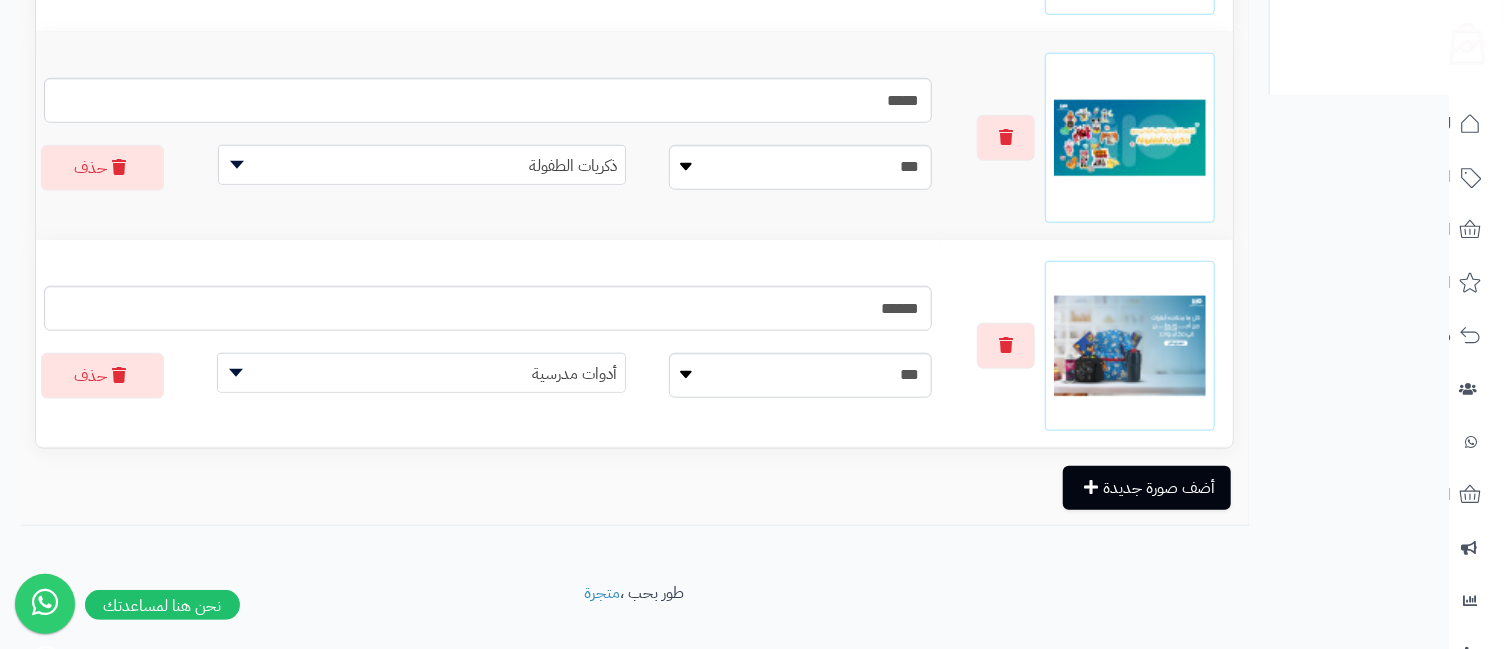 scroll, scrollTop: 922, scrollLeft: 0, axis: vertical 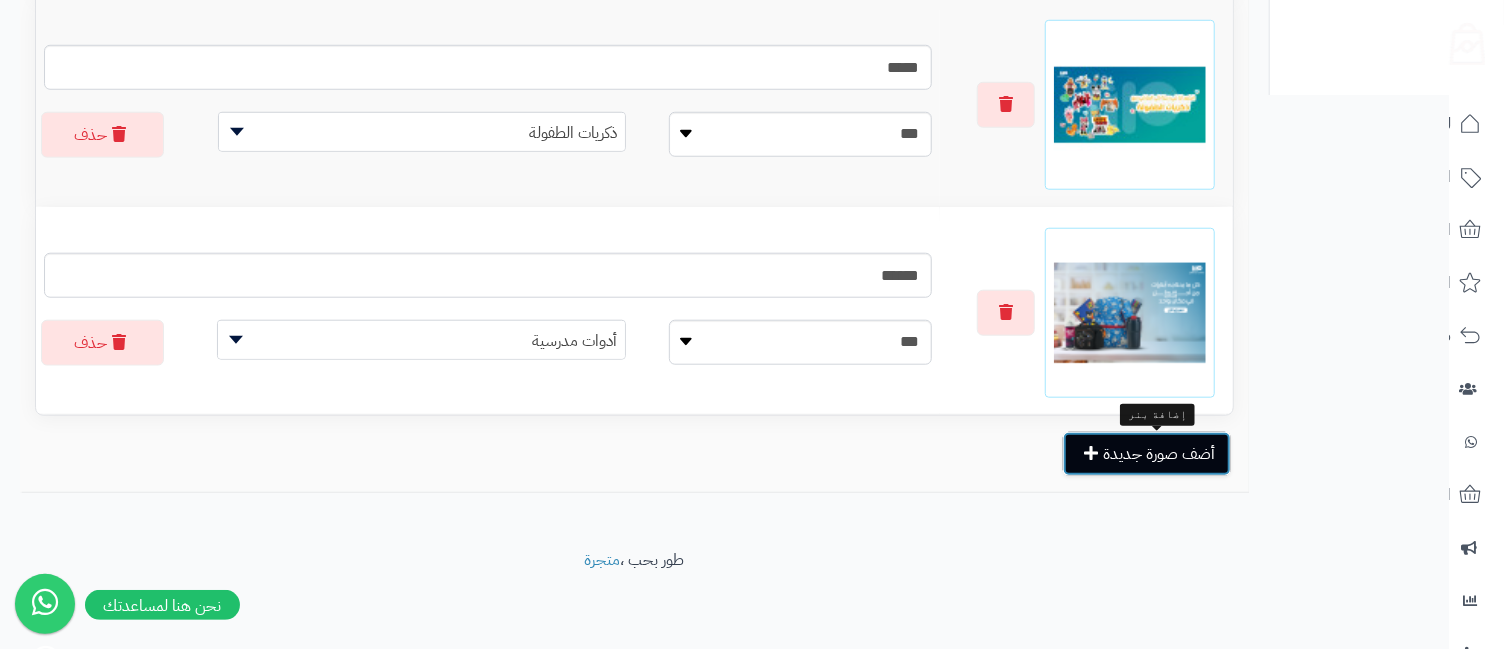 click on "أضف صورة جديدة" at bounding box center (1147, 454) 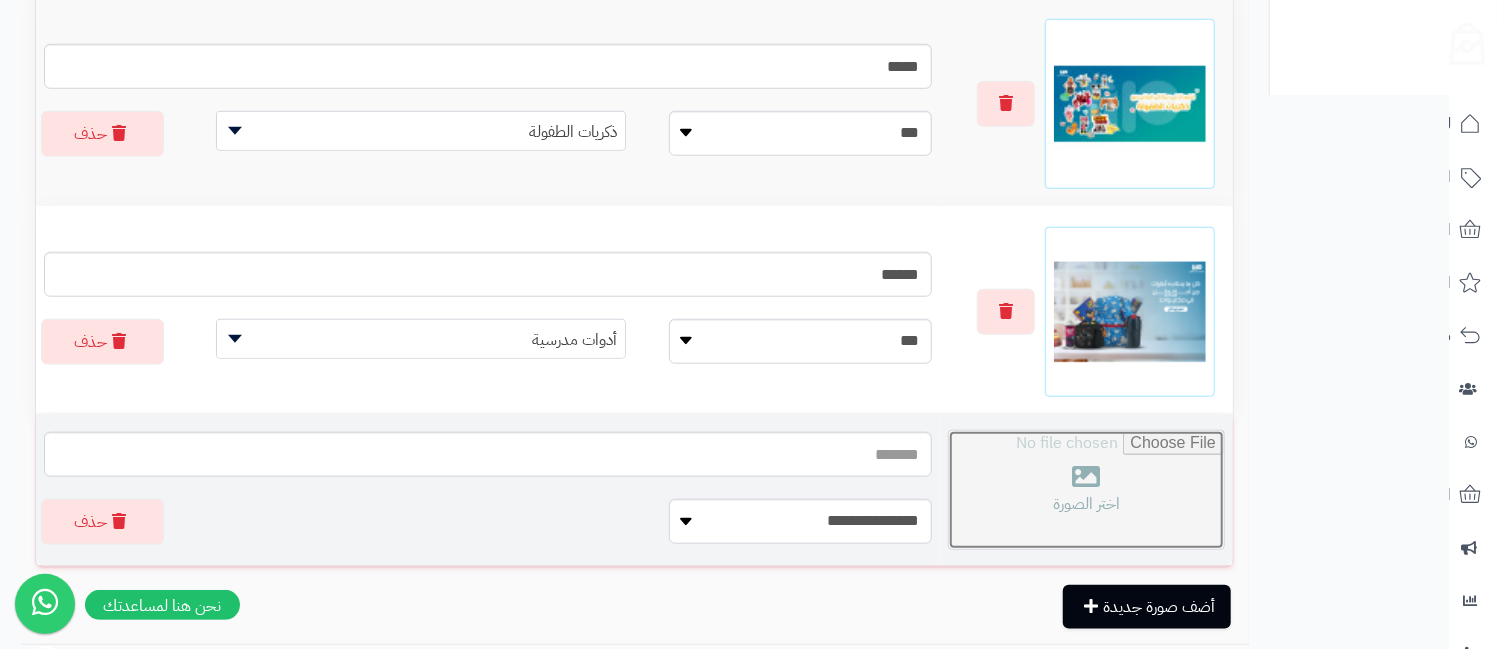 click at bounding box center [1086, 490] 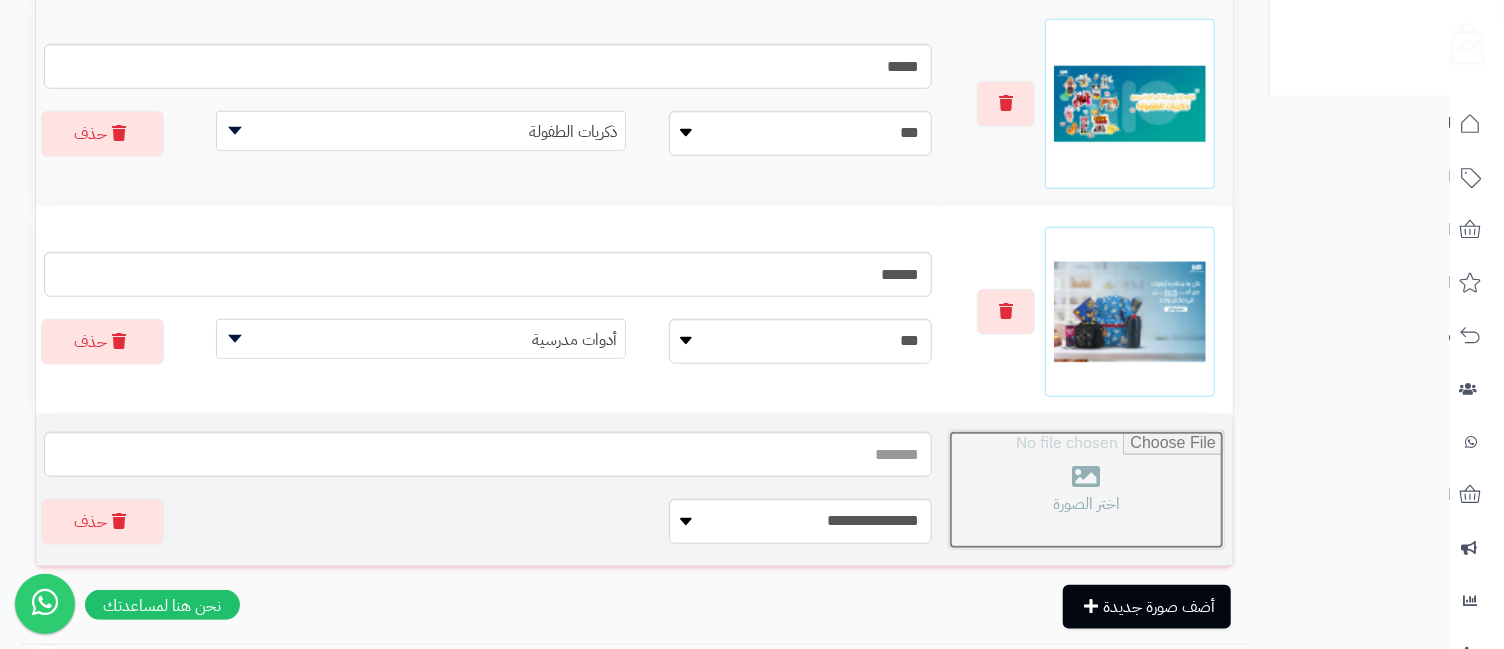 type on "**********" 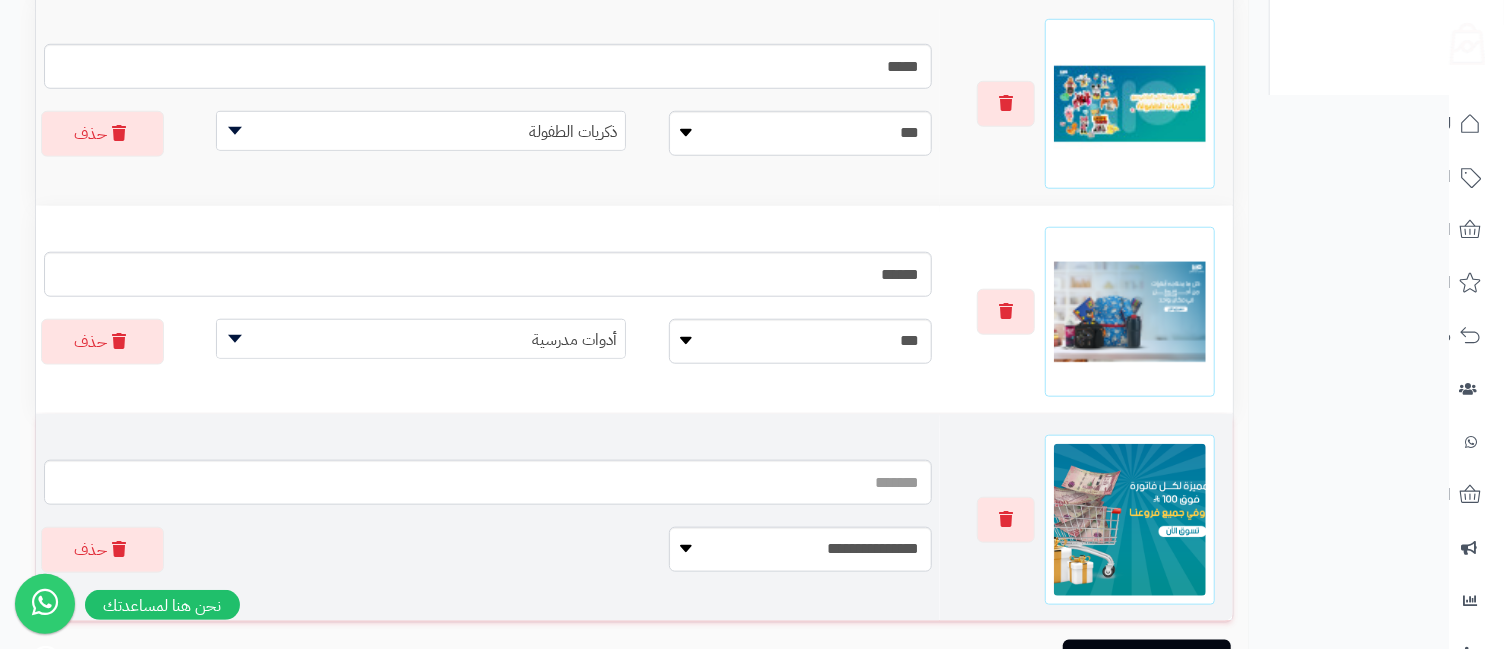 scroll, scrollTop: 1131, scrollLeft: 0, axis: vertical 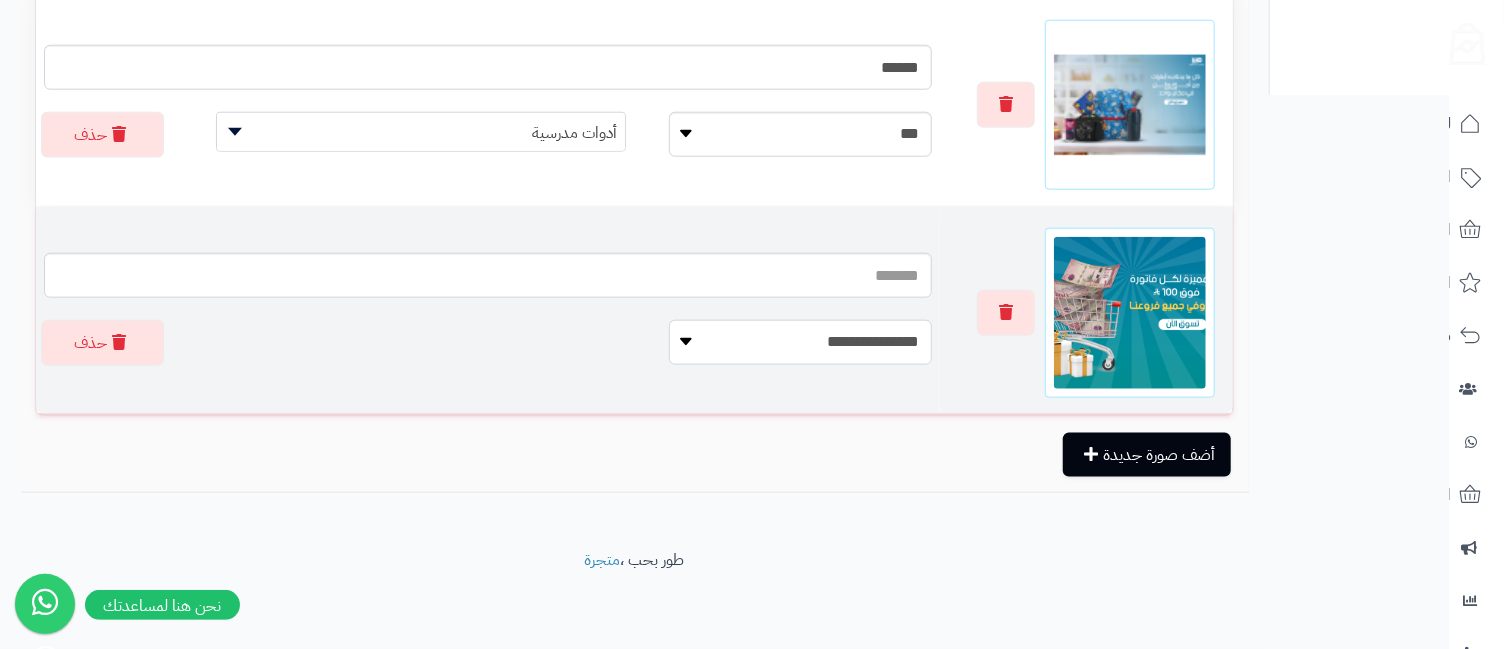 click on "**********" at bounding box center (800, 342) 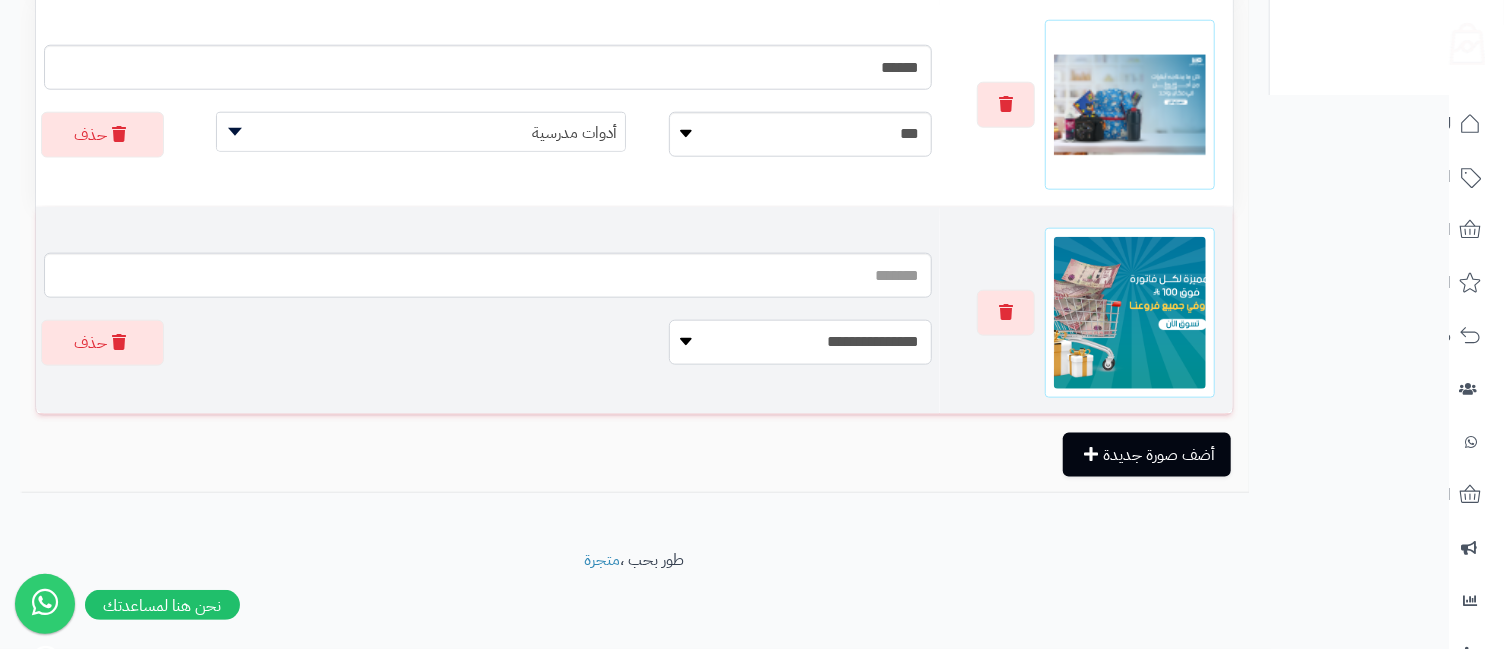 select 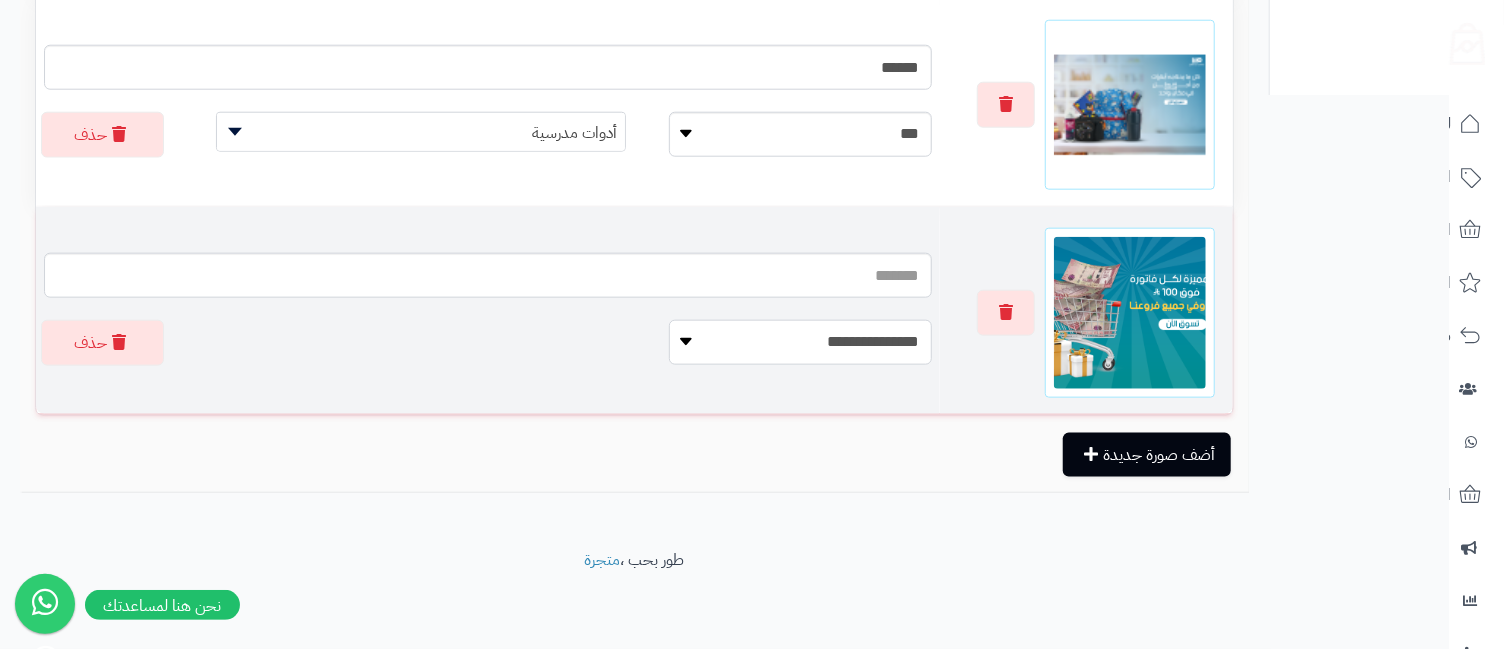 click on "**********" at bounding box center [800, 342] 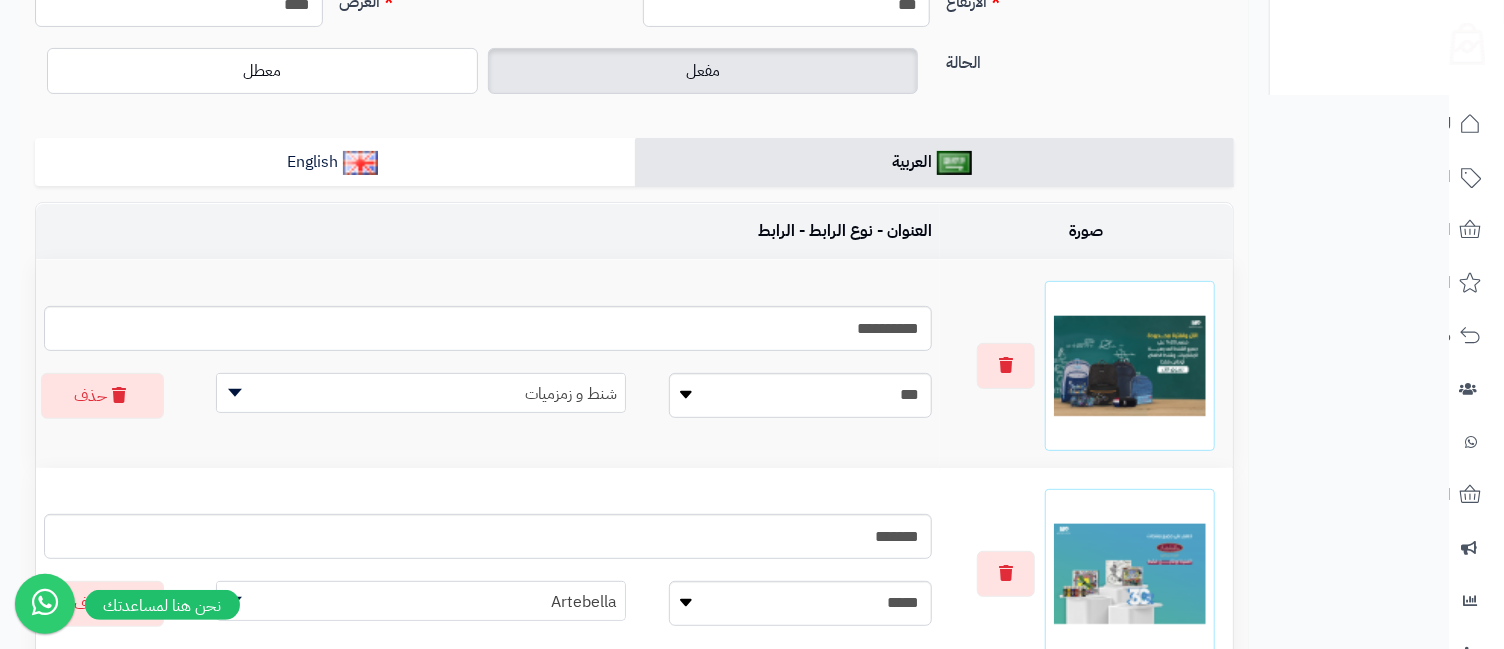 scroll, scrollTop: 242, scrollLeft: 0, axis: vertical 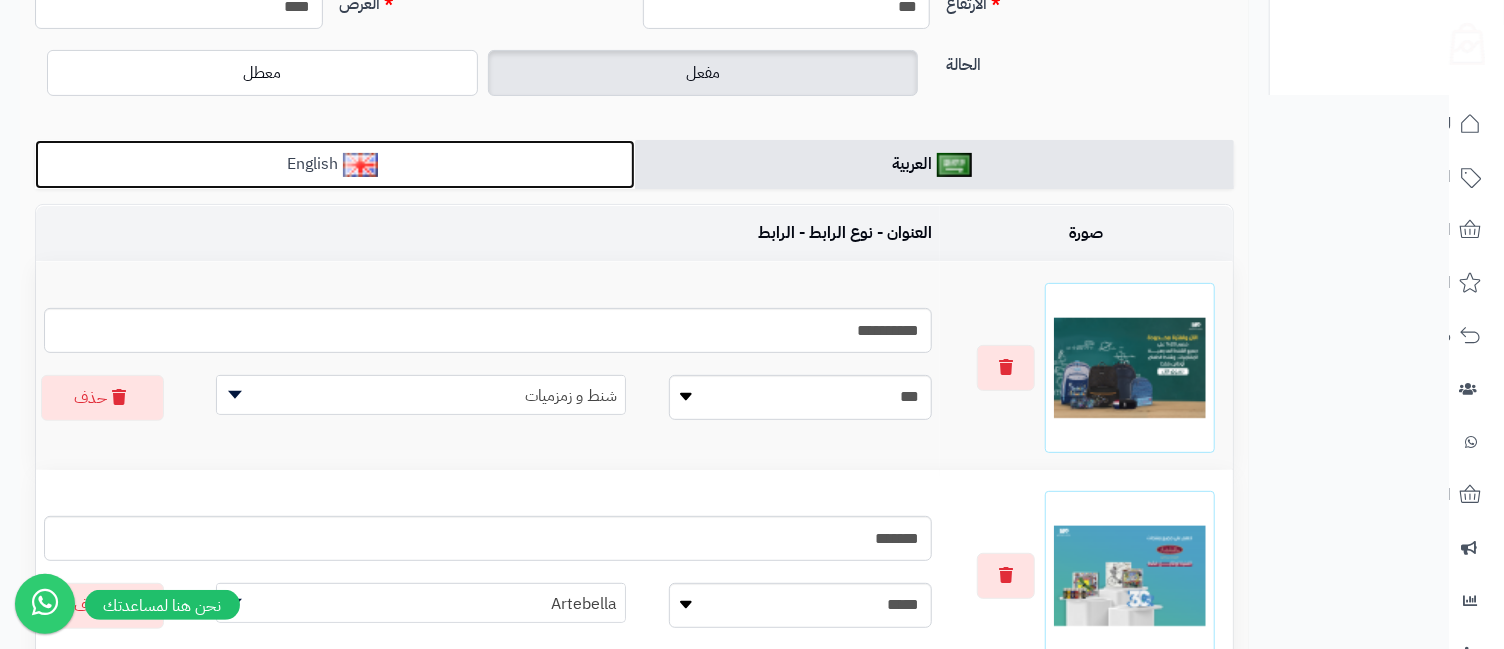 click on "English" at bounding box center [335, 164] 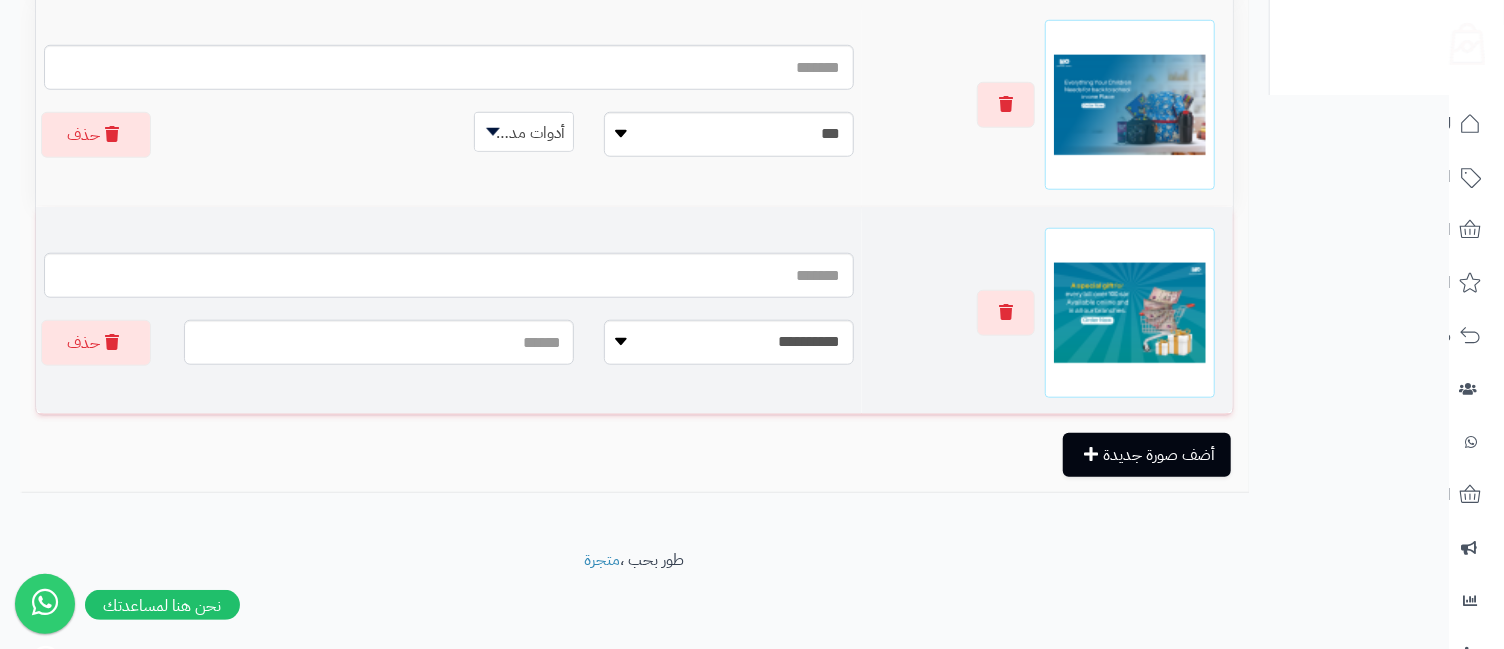 scroll, scrollTop: 0, scrollLeft: 0, axis: both 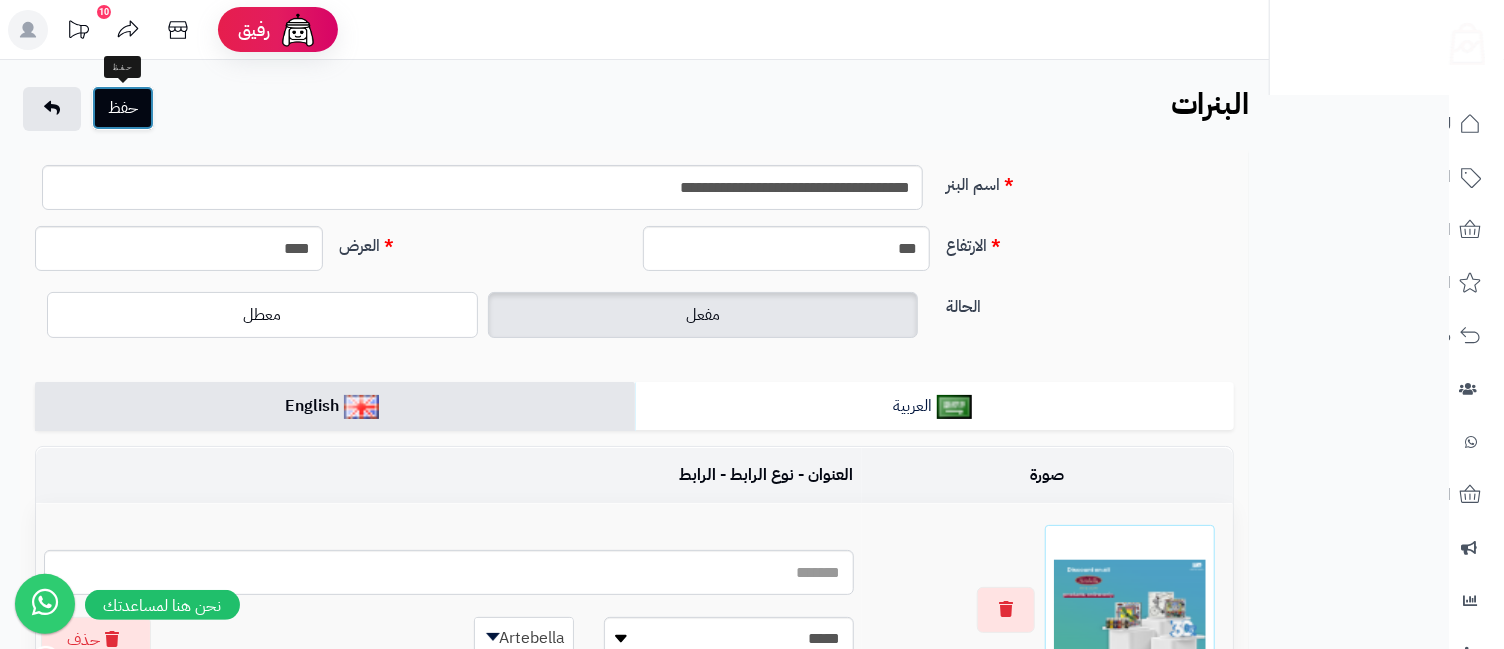 click on "حفظ" at bounding box center (123, 108) 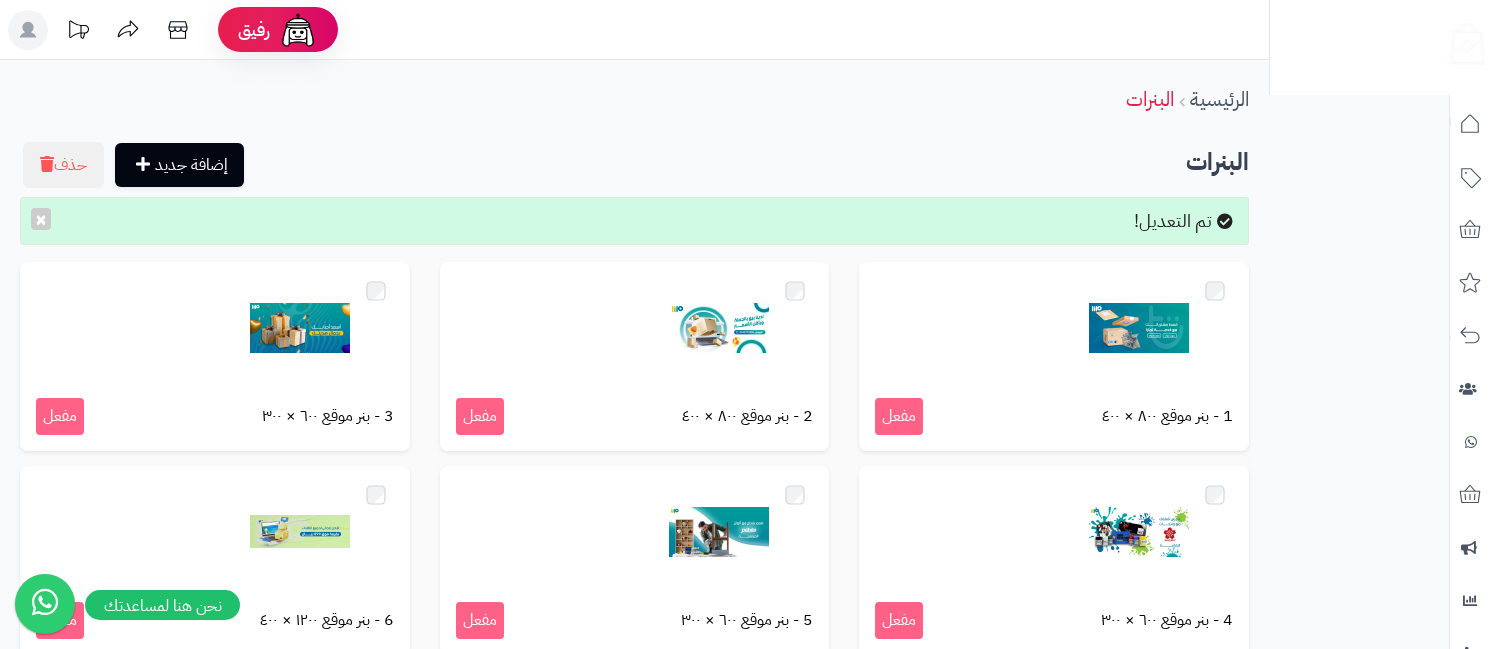 scroll, scrollTop: 0, scrollLeft: 0, axis: both 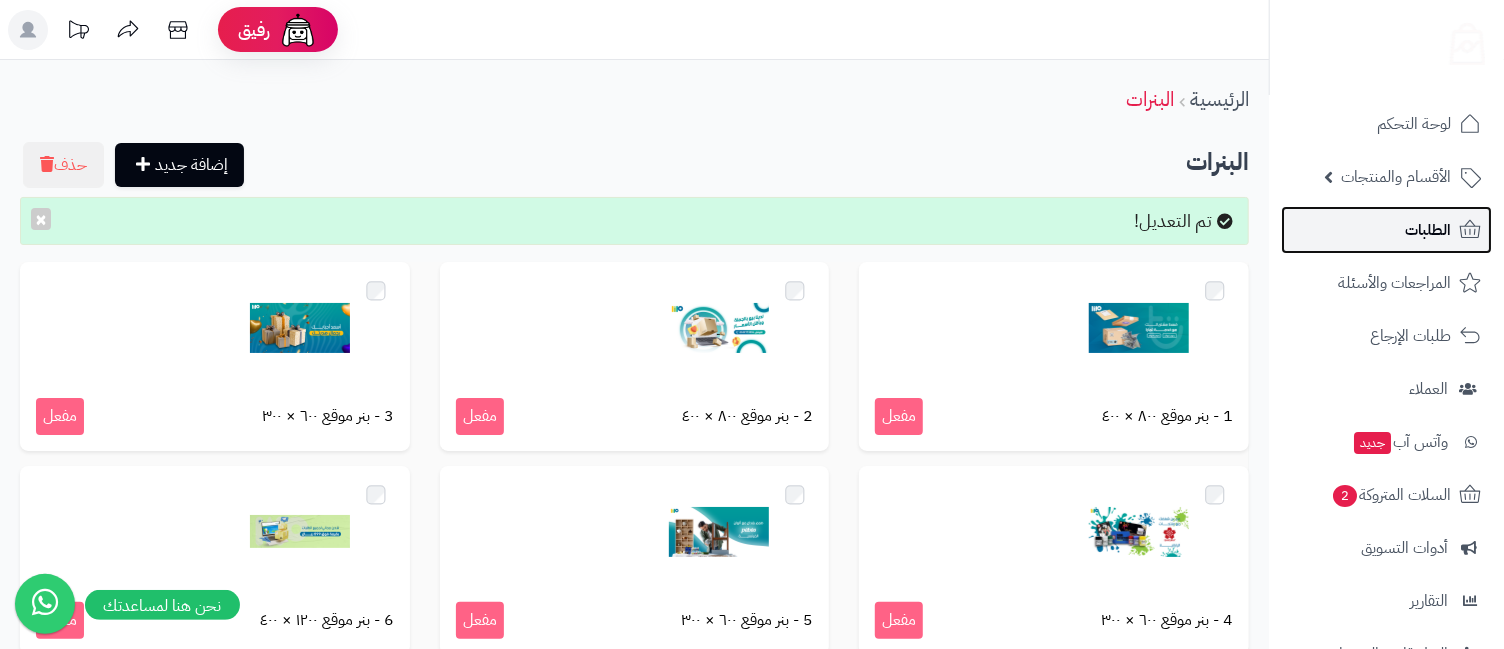 click on "الطلبات" at bounding box center [1428, 230] 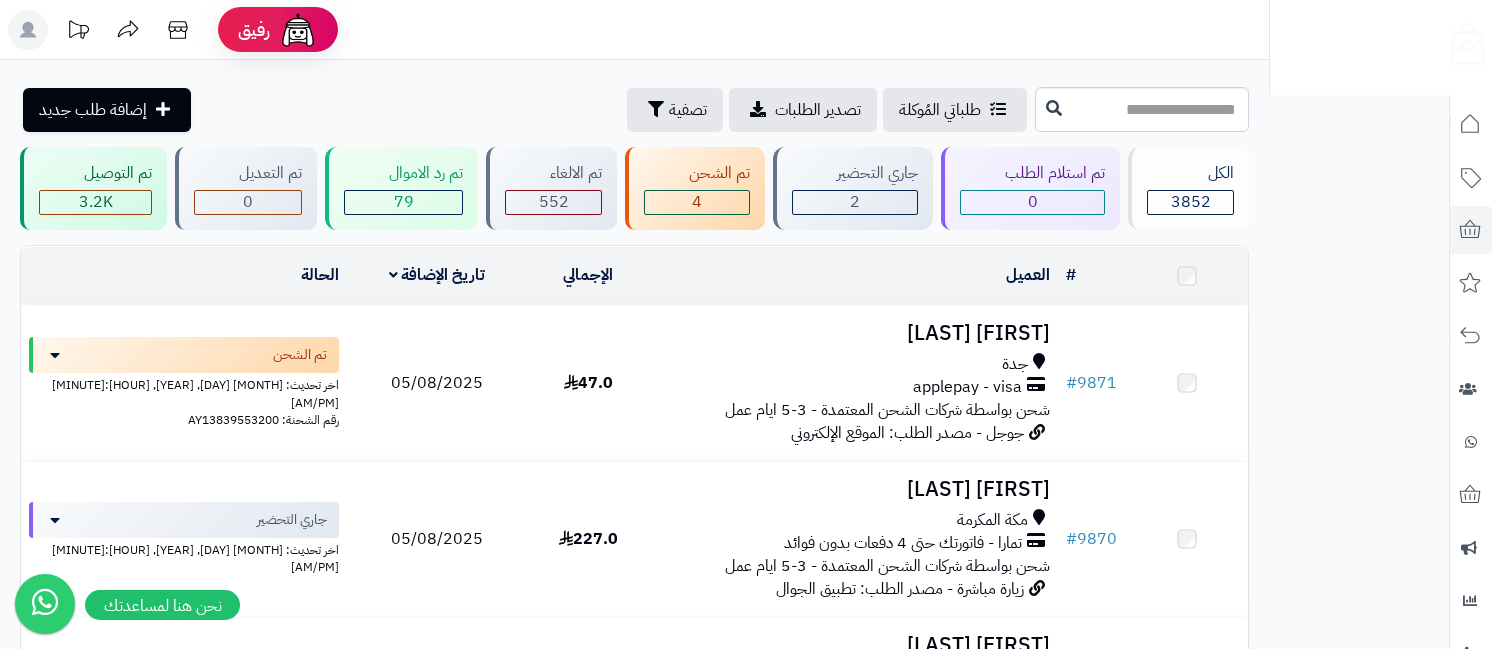 scroll, scrollTop: 0, scrollLeft: 0, axis: both 